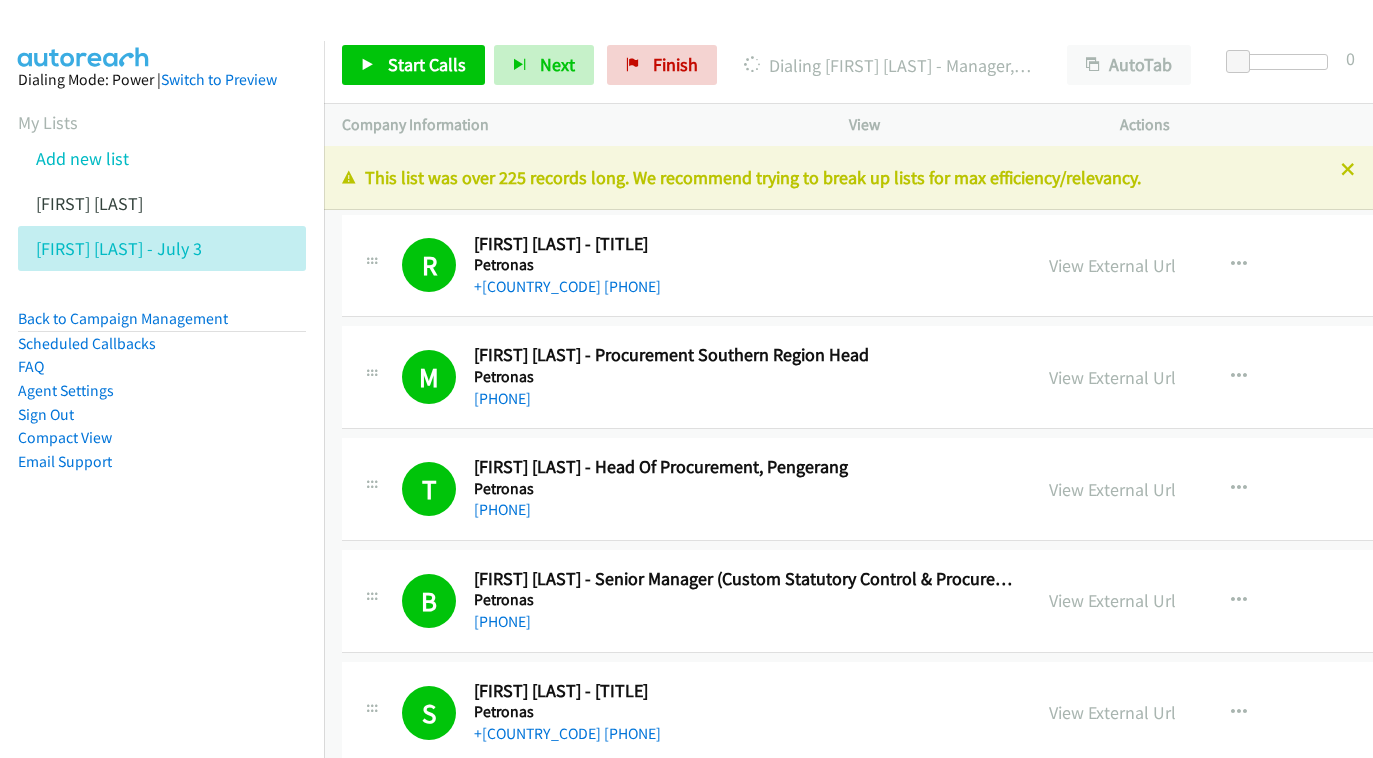 scroll, scrollTop: 0, scrollLeft: 0, axis: both 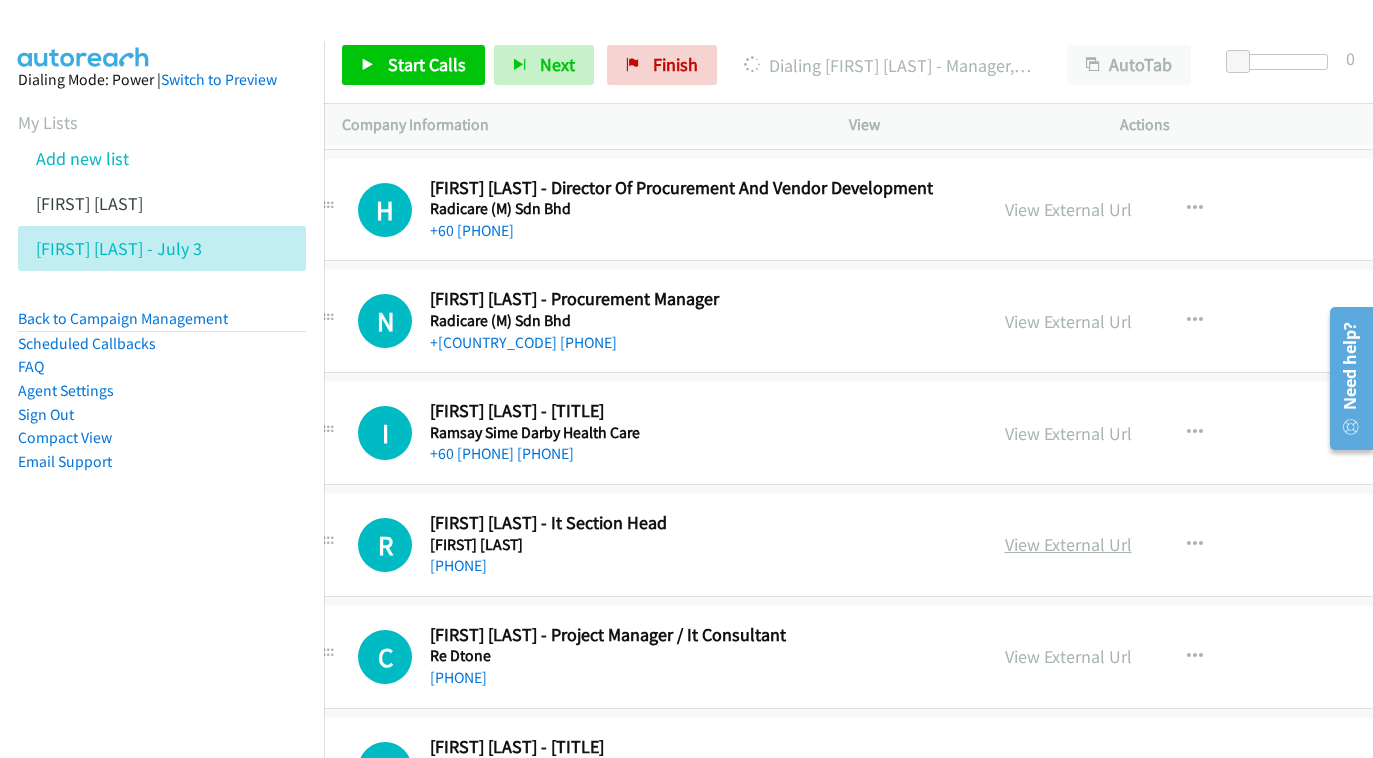 click on "View External Url" at bounding box center (1068, 544) 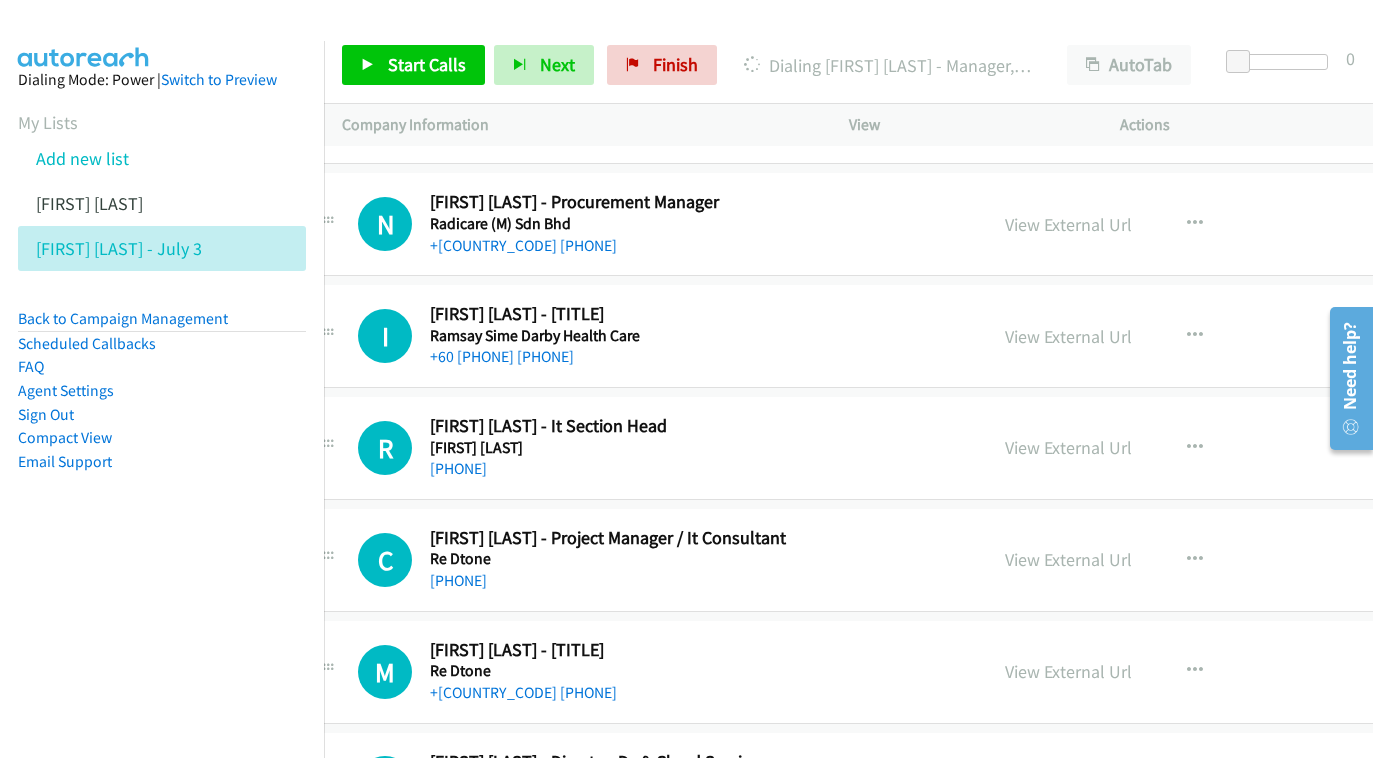 scroll, scrollTop: 19182, scrollLeft: 45, axis: both 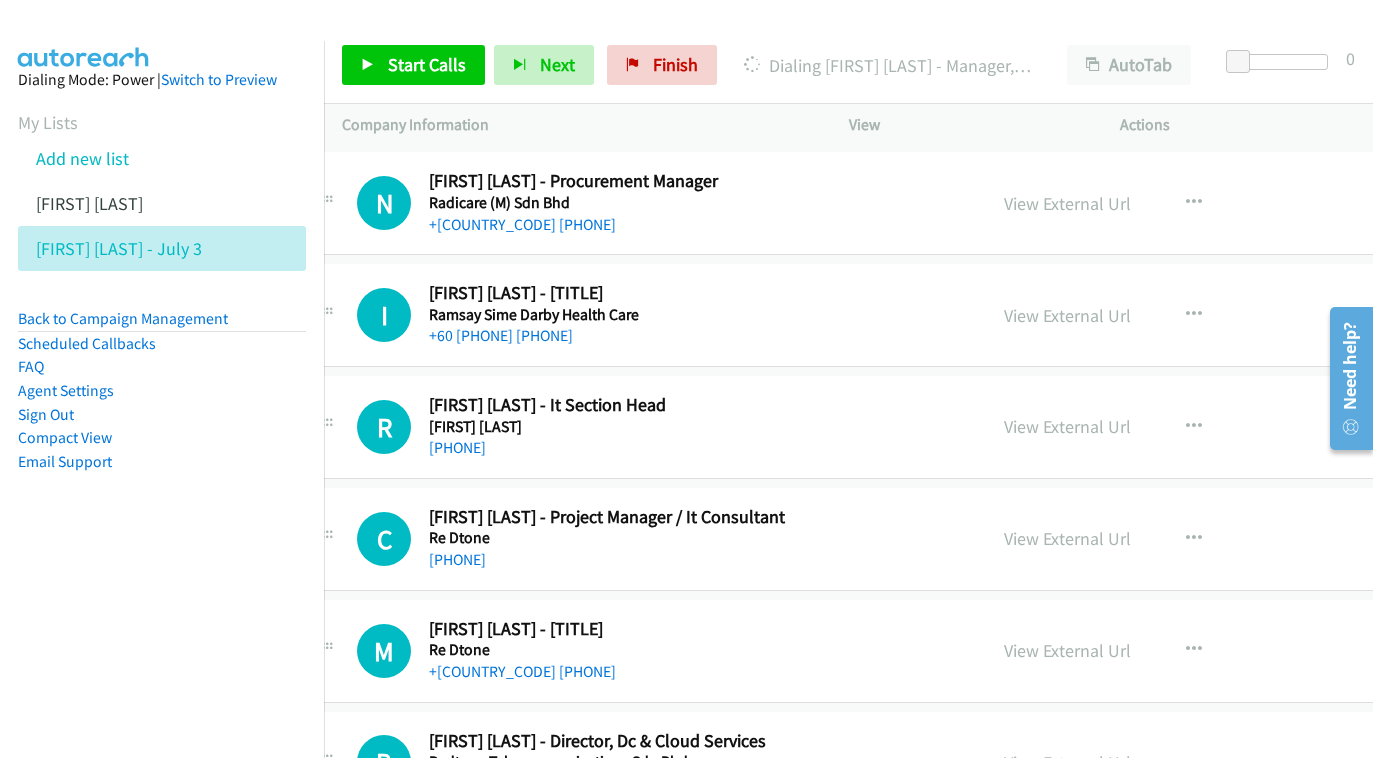 click on "View External Url" at bounding box center (1067, 538) 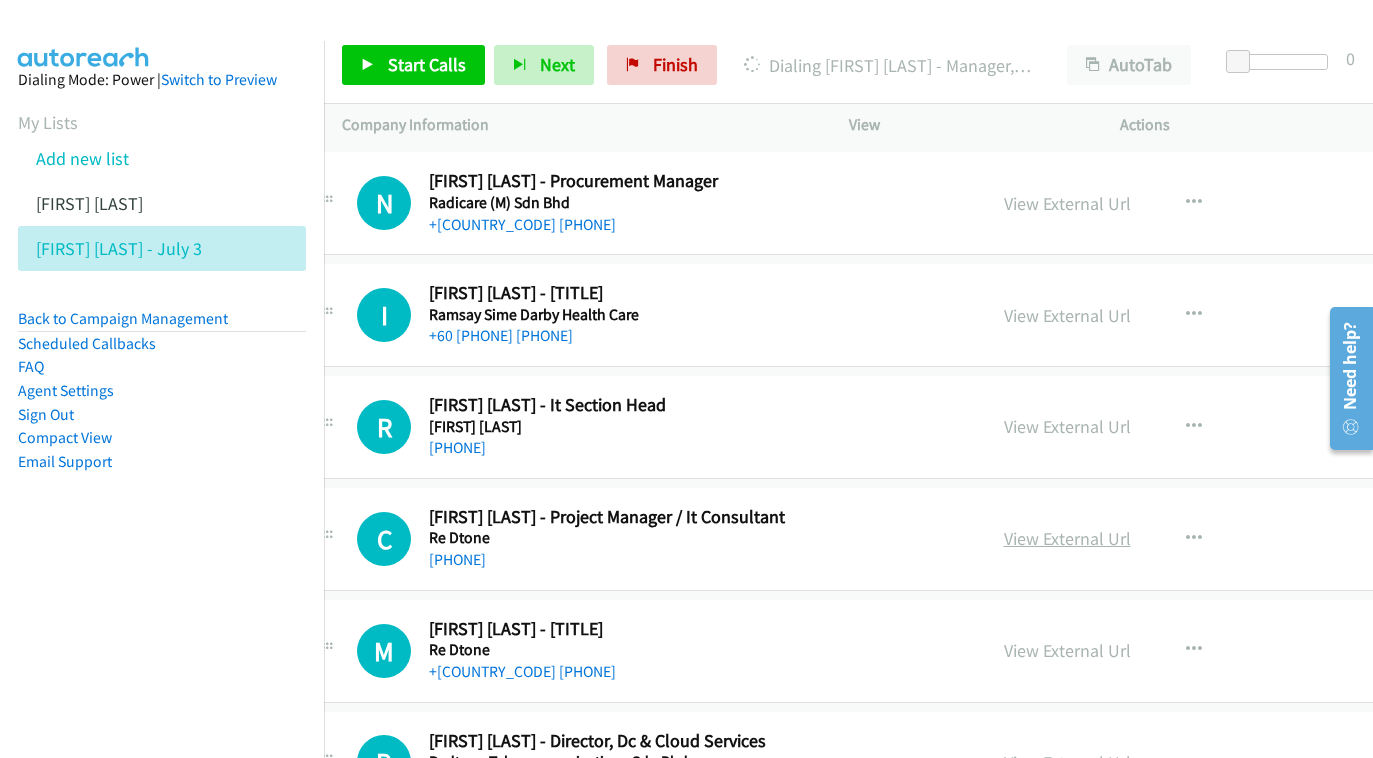 click on "View External Url" at bounding box center (1067, 538) 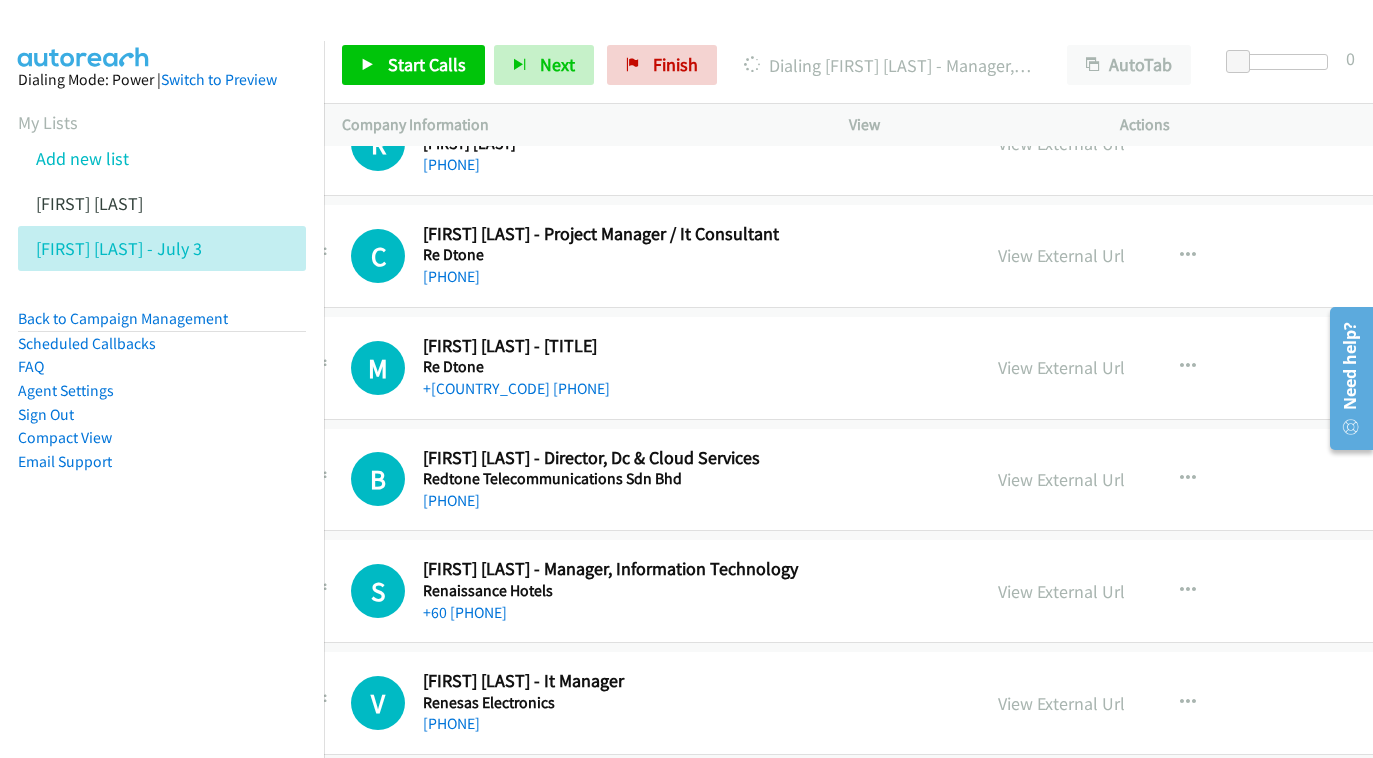 scroll, scrollTop: 19505, scrollLeft: 51, axis: both 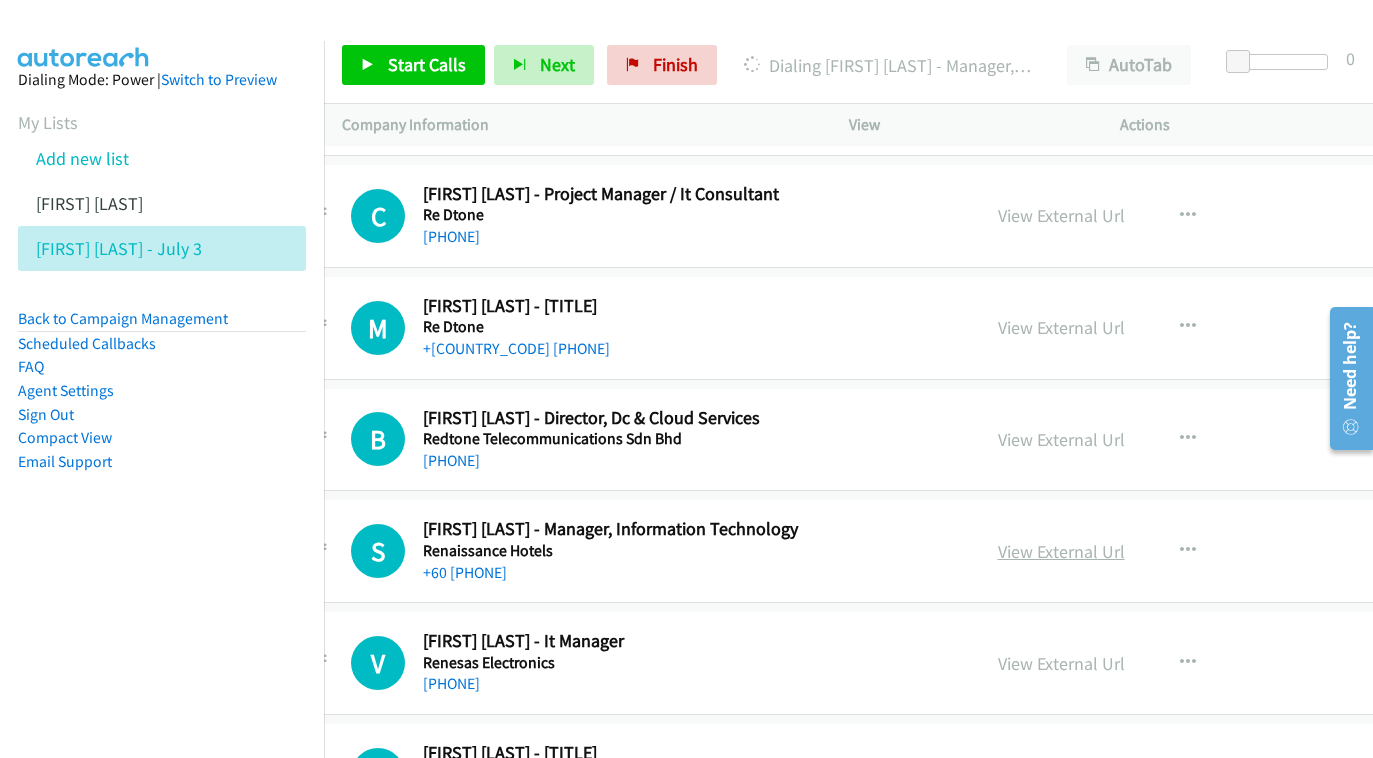 click on "View External Url" at bounding box center [1061, 551] 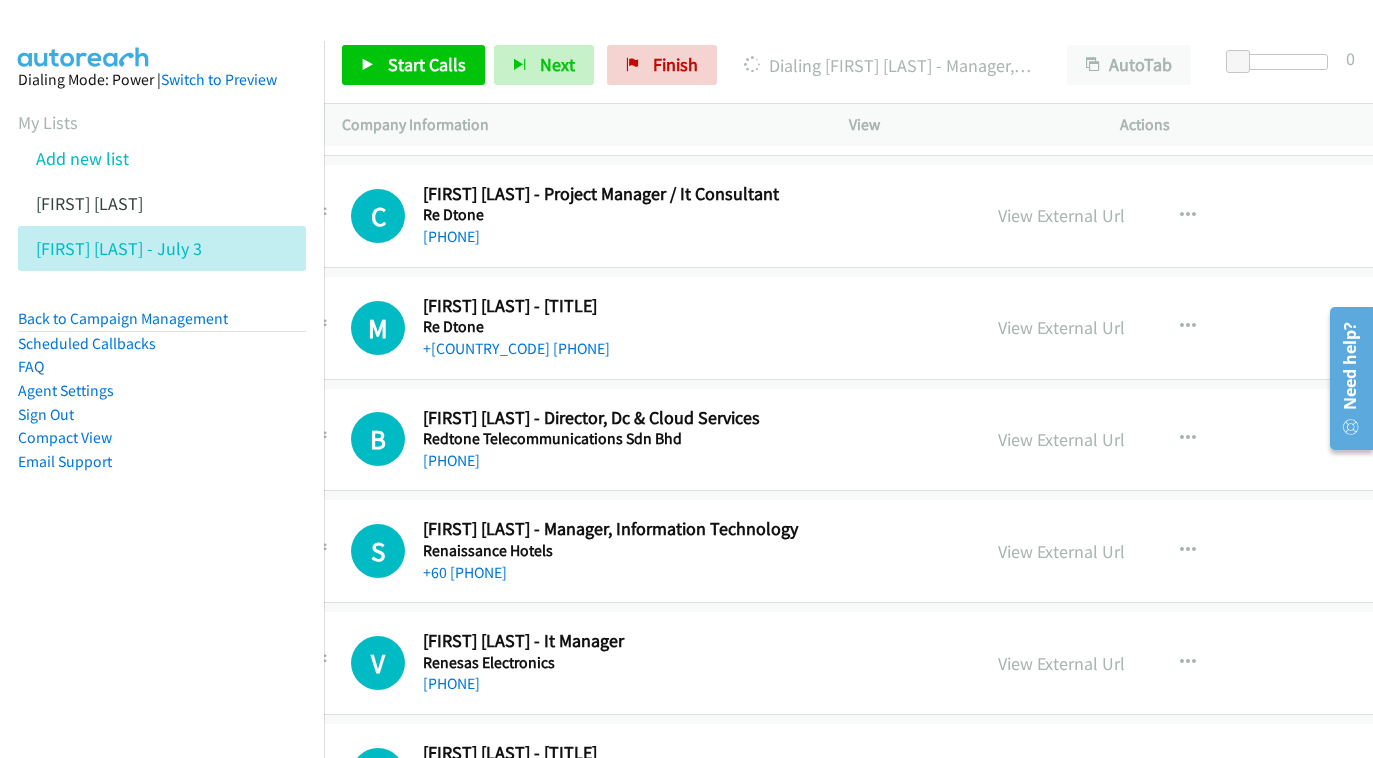 scroll, scrollTop: 19630, scrollLeft: 51, axis: both 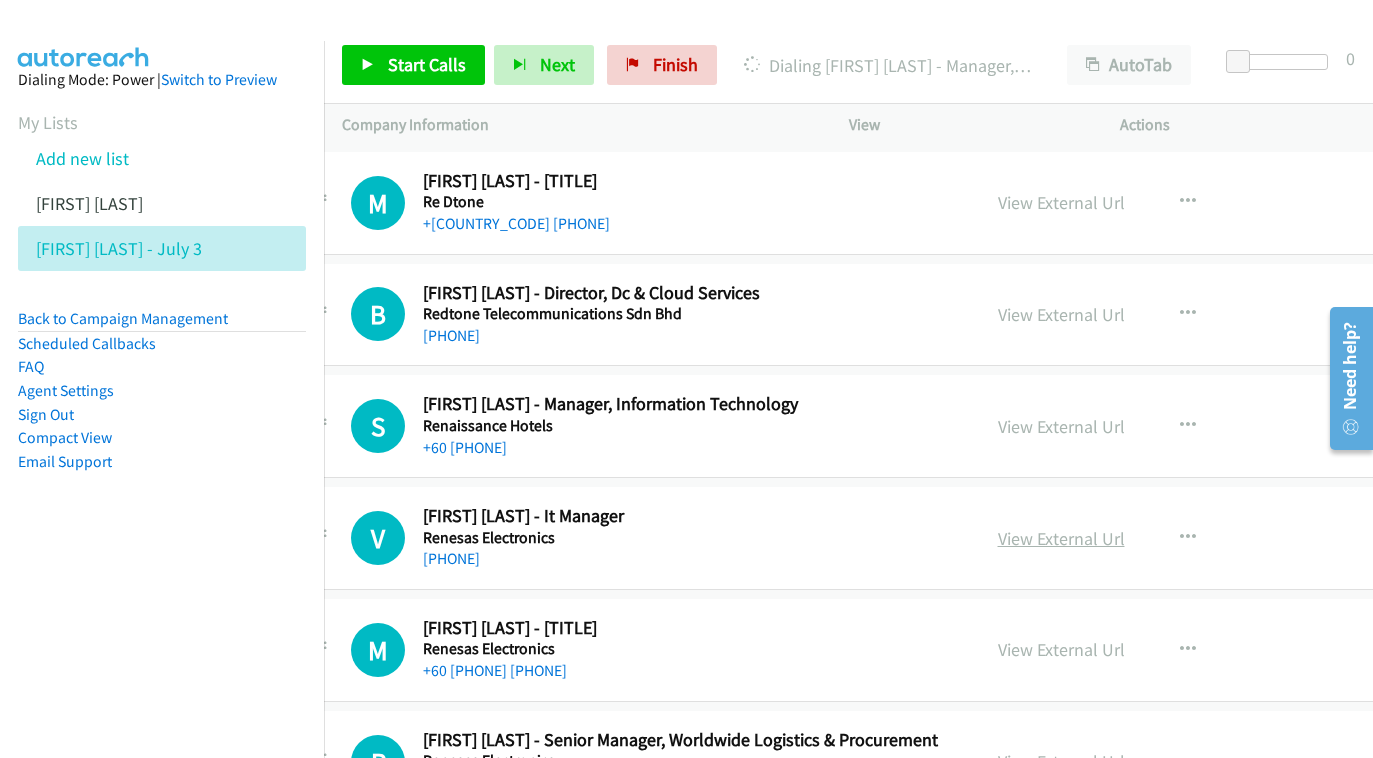 click on "View External Url" at bounding box center (1061, 538) 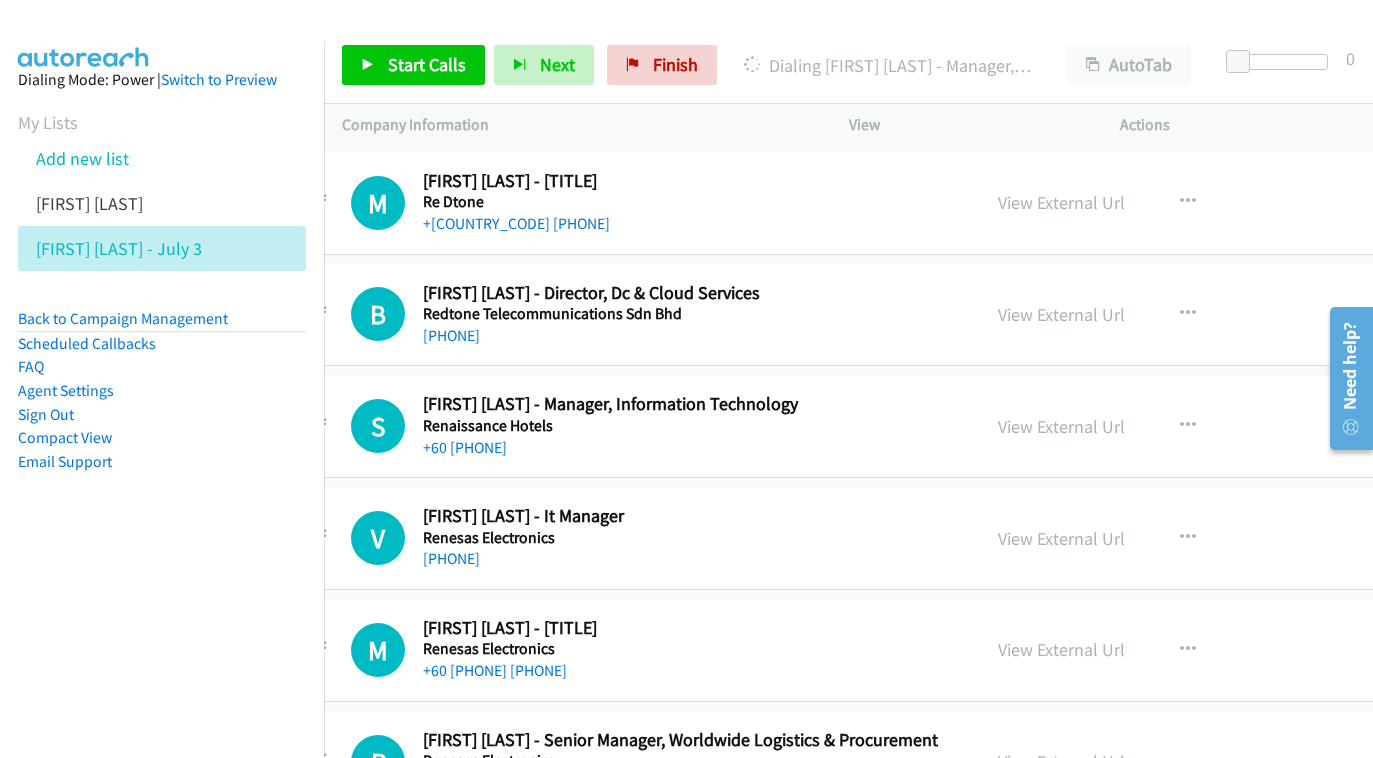 scroll, scrollTop: 19761, scrollLeft: 53, axis: both 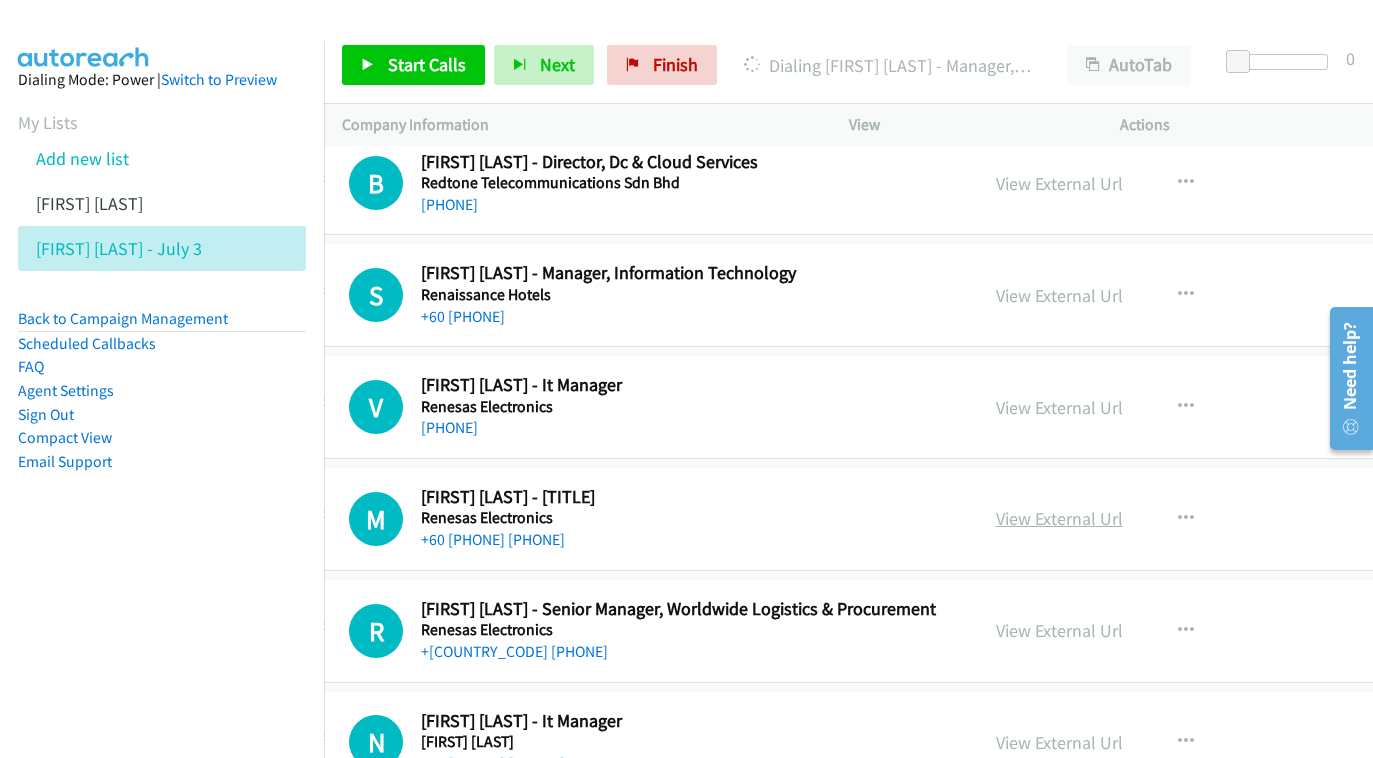 click on "View External Url" at bounding box center [1059, 518] 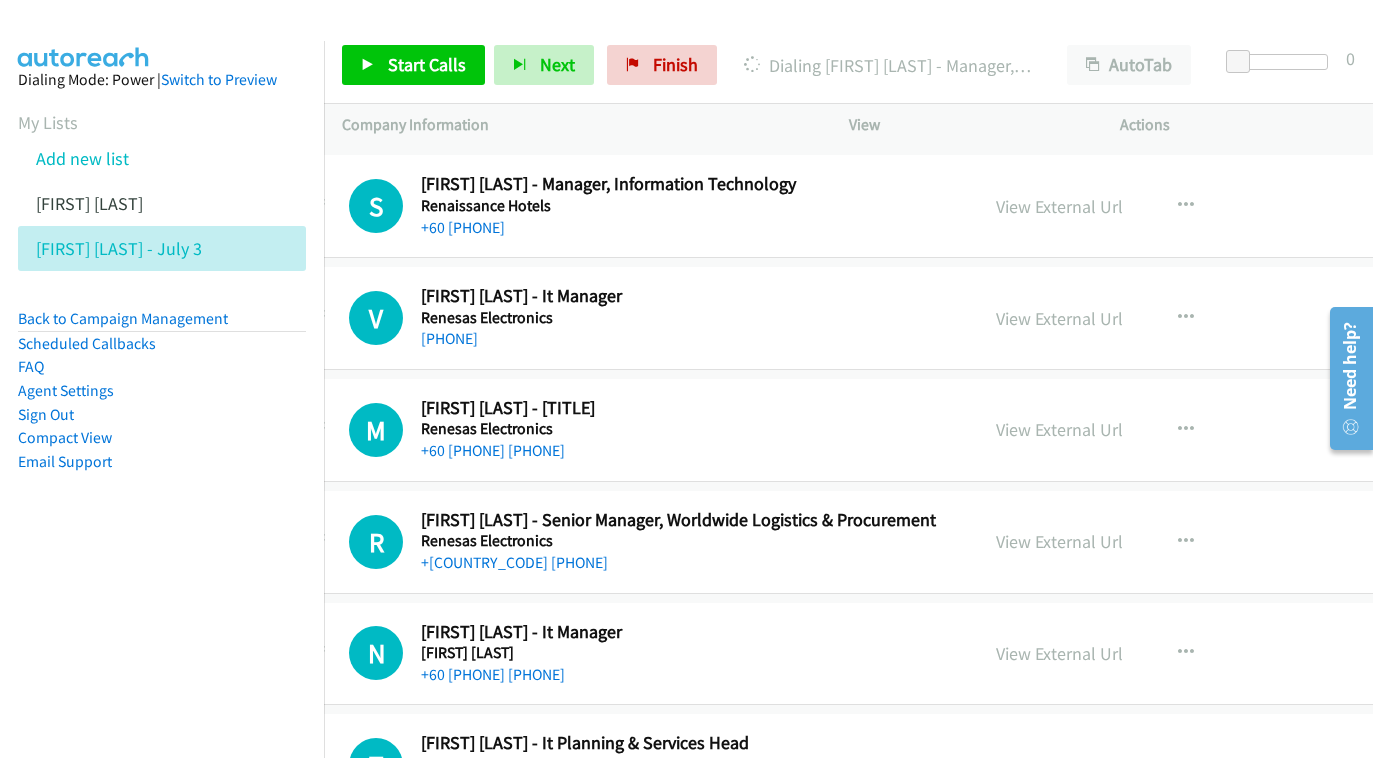 scroll, scrollTop: 19861, scrollLeft: 53, axis: both 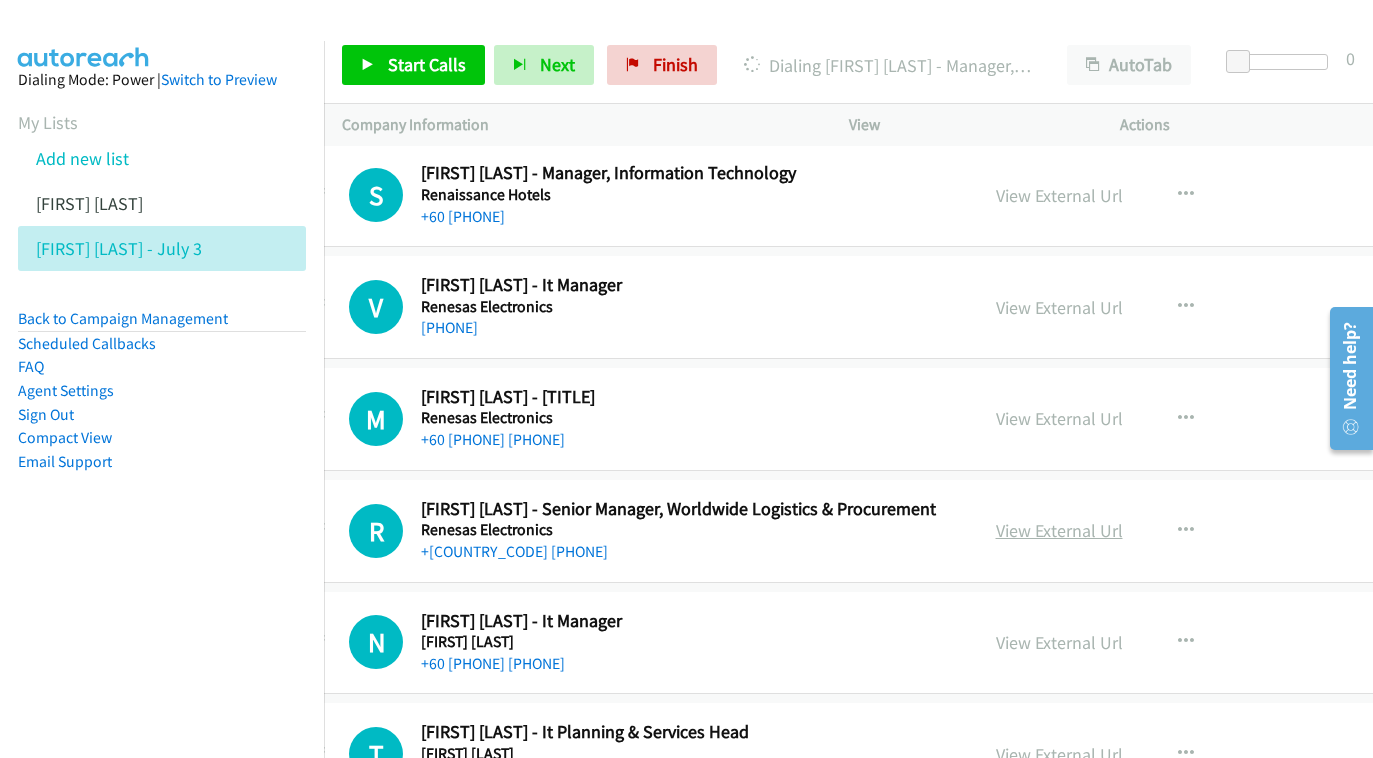 click on "View External Url" at bounding box center (1059, 530) 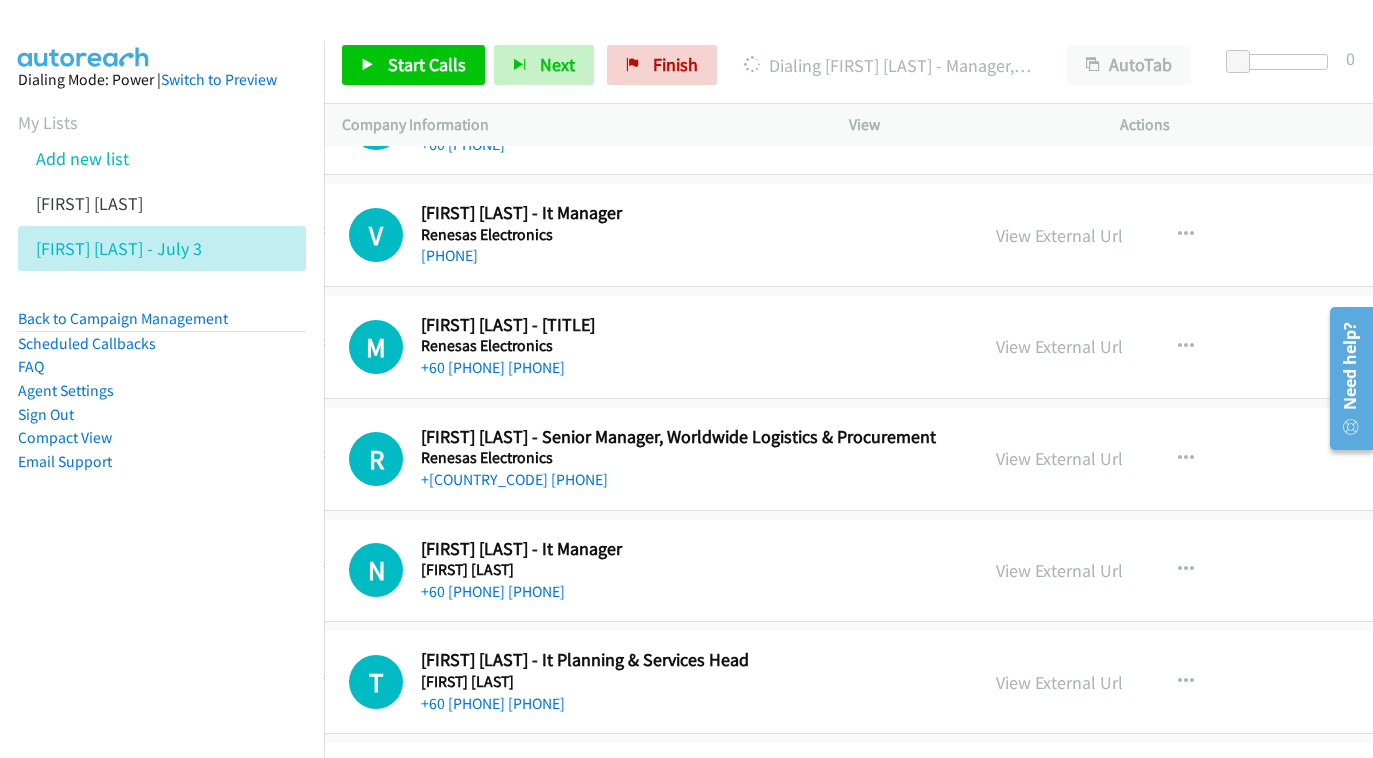 scroll, scrollTop: 19949, scrollLeft: 53, axis: both 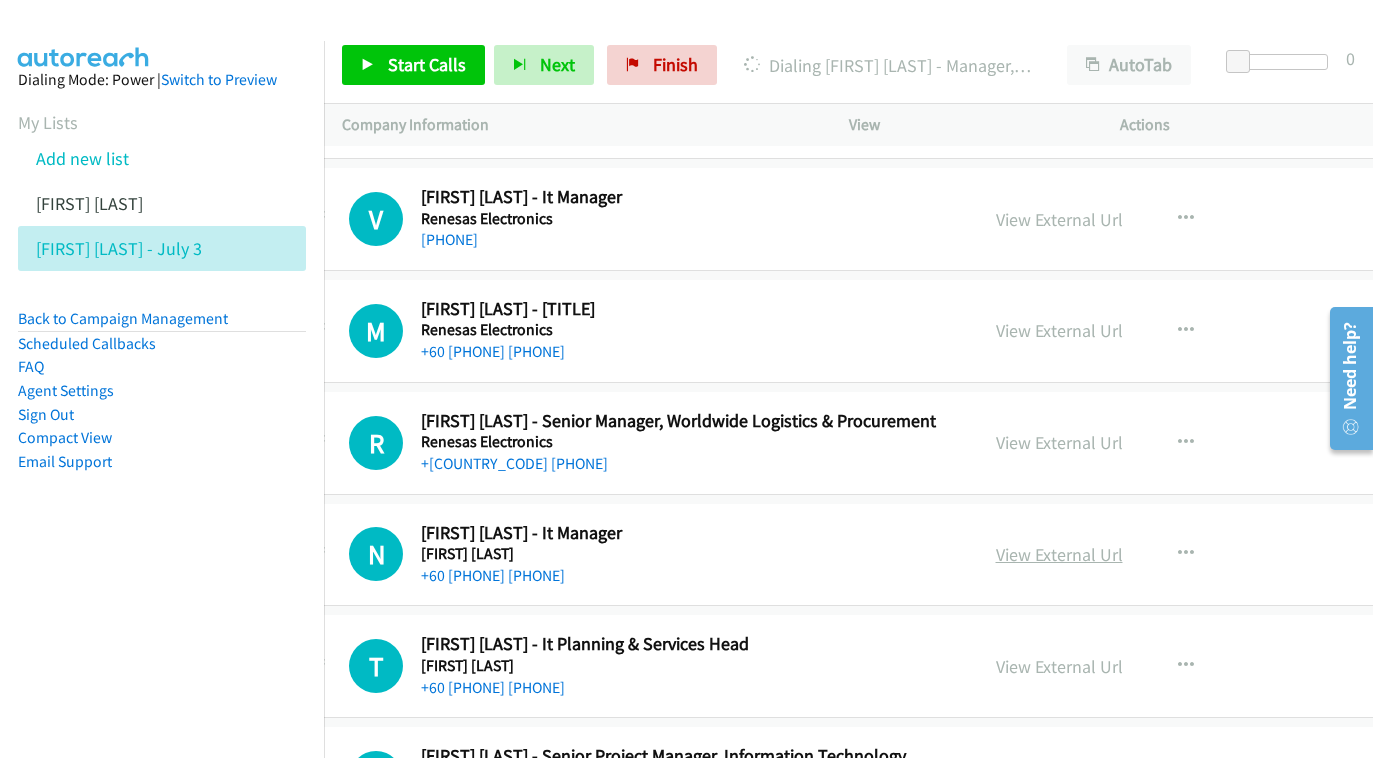 click on "View External Url" at bounding box center (1059, 554) 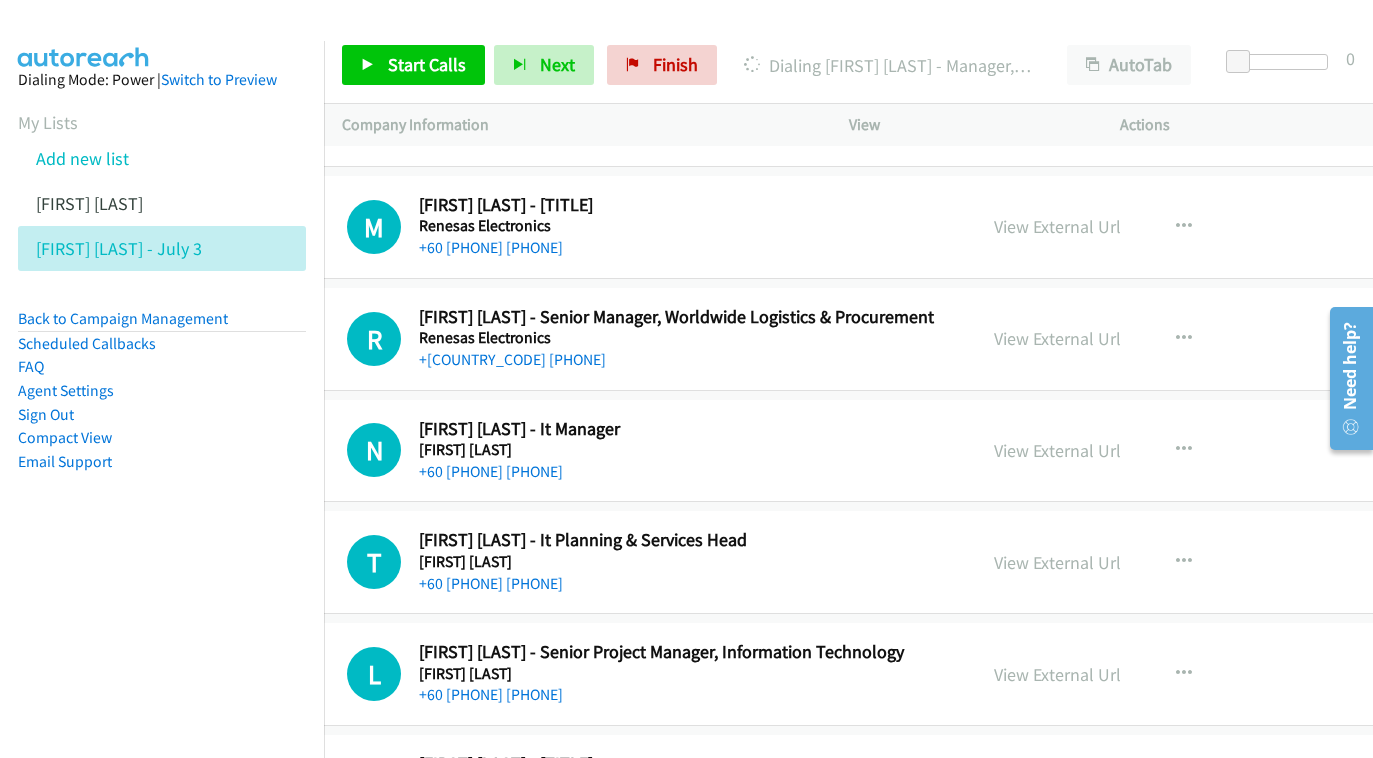 scroll, scrollTop: 20053, scrollLeft: 57, axis: both 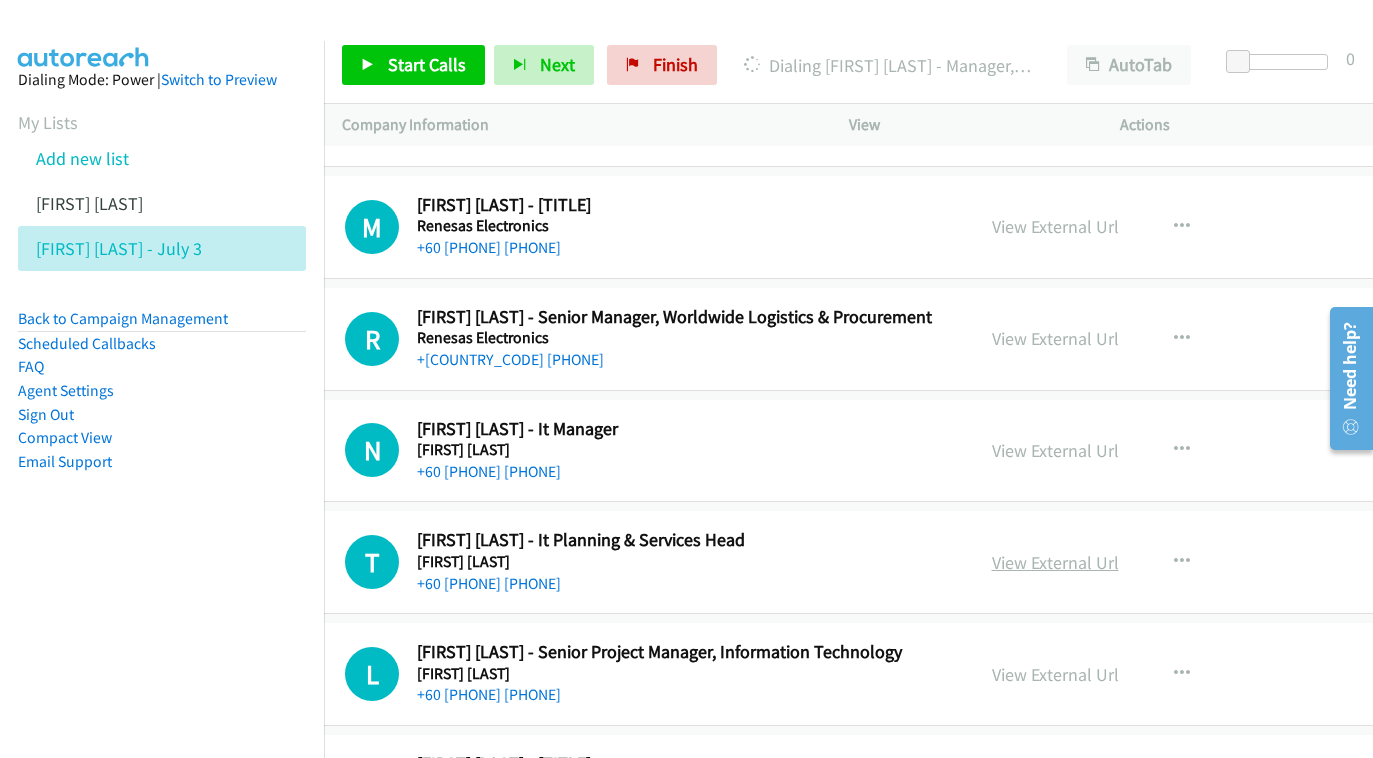 click on "View External Url" at bounding box center (1055, 562) 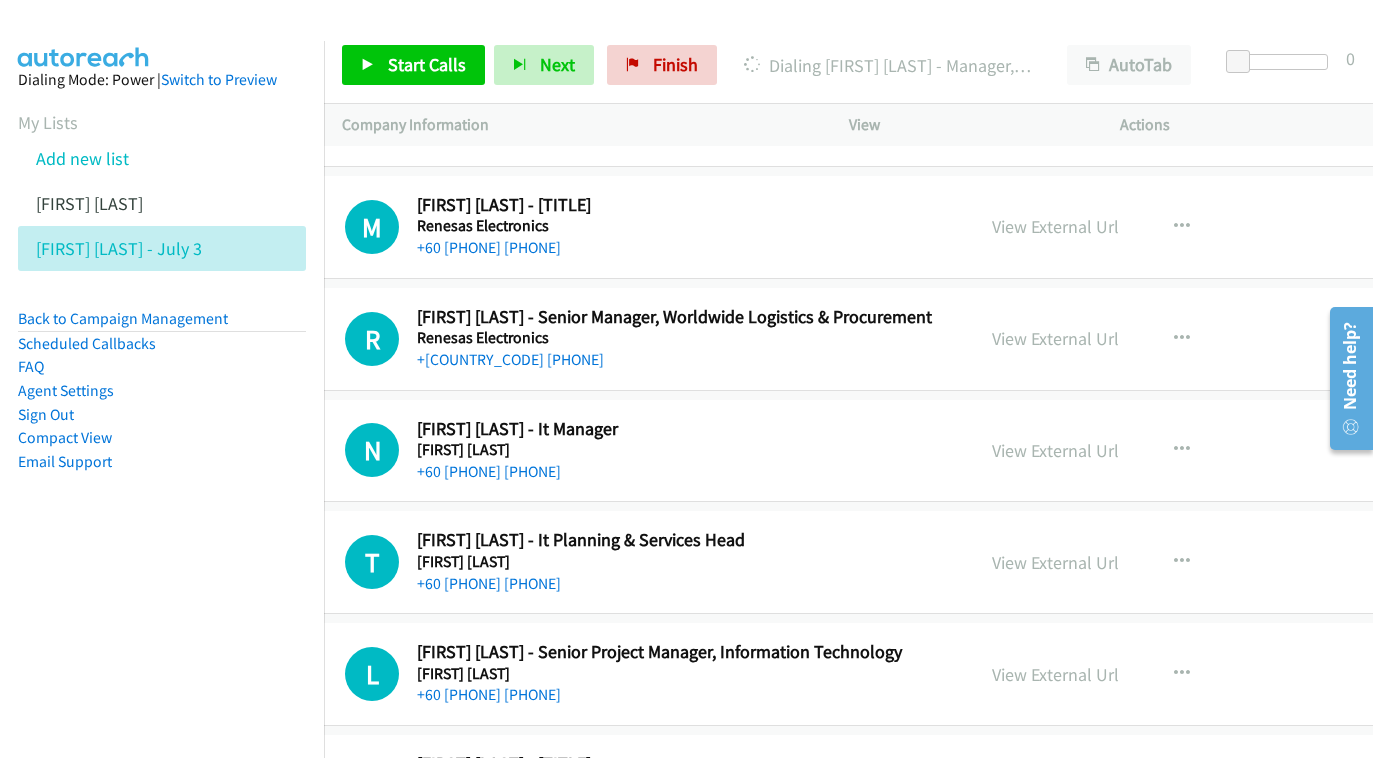 scroll, scrollTop: 20163, scrollLeft: 57, axis: both 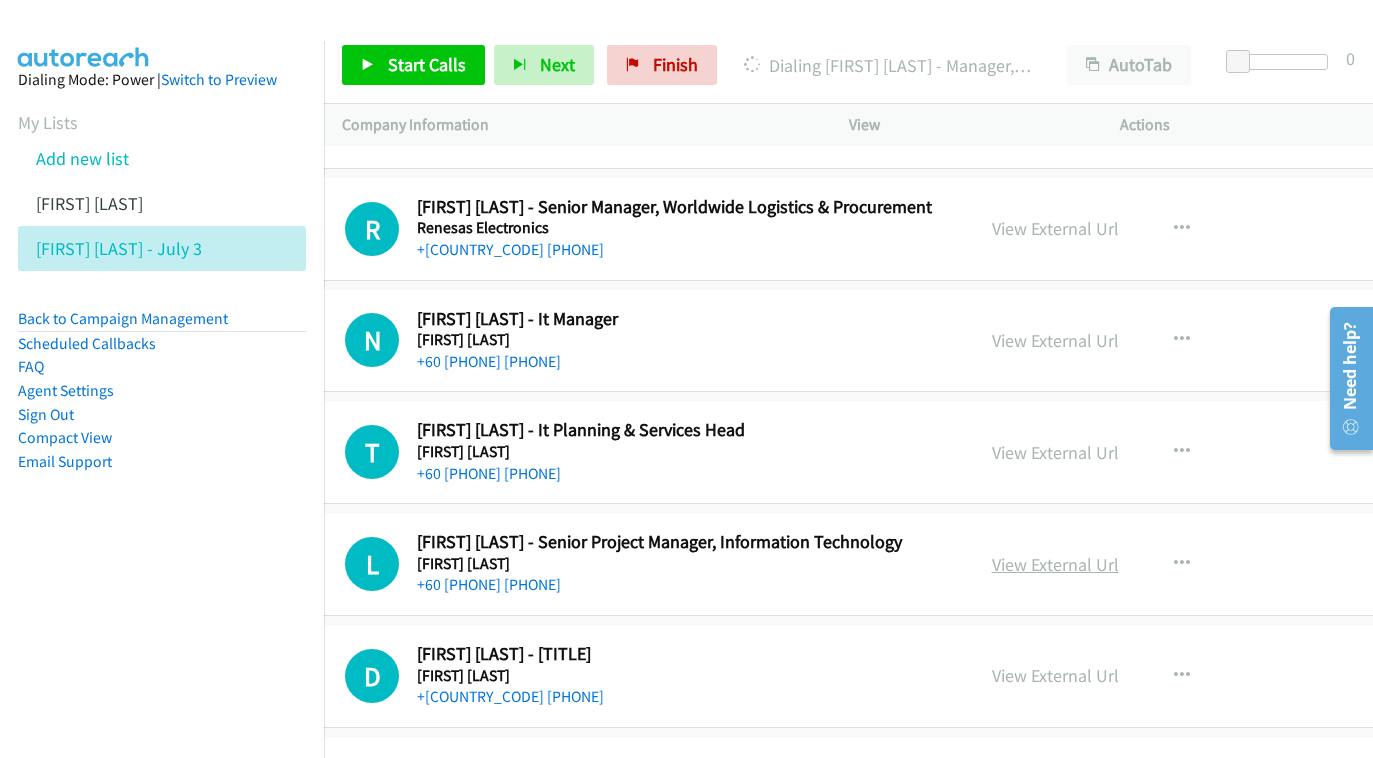 click on "View External Url" at bounding box center [1055, 564] 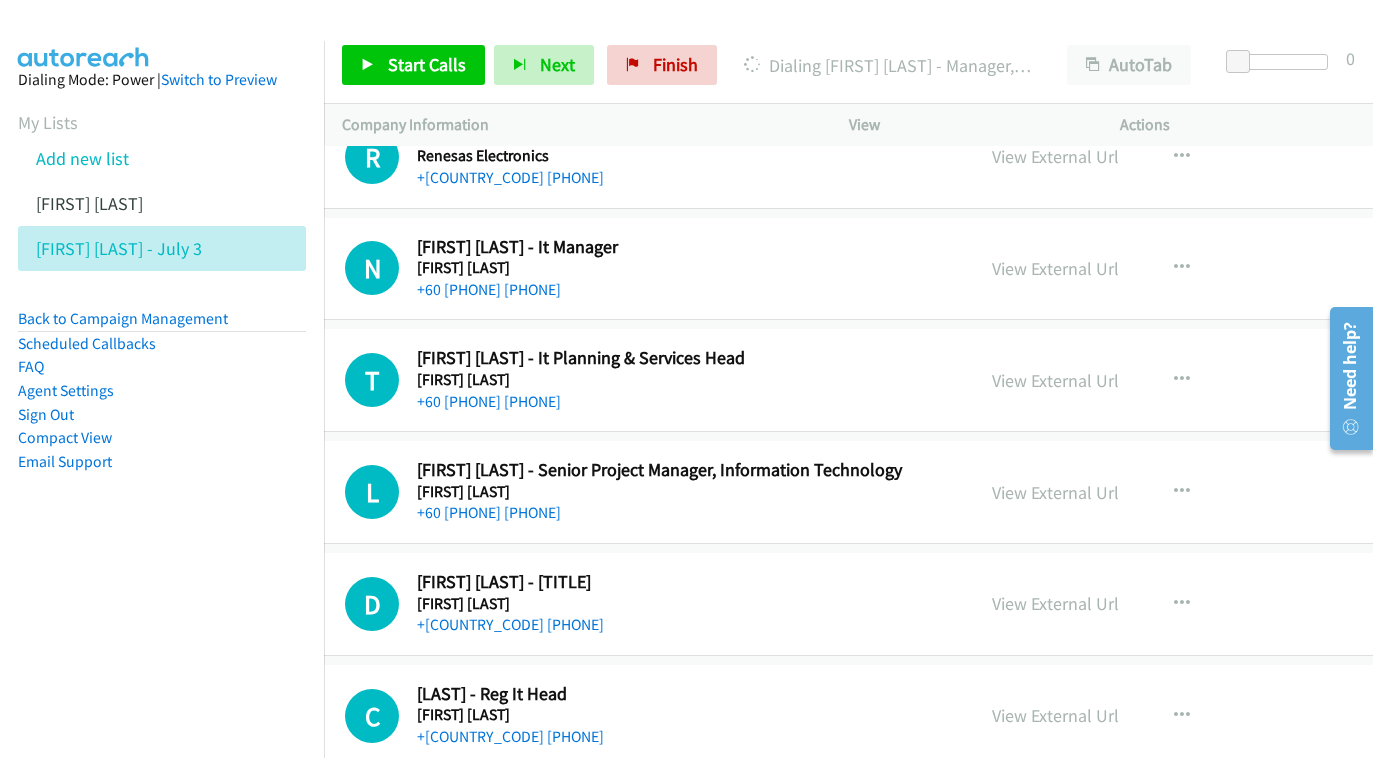scroll, scrollTop: 20262, scrollLeft: 58, axis: both 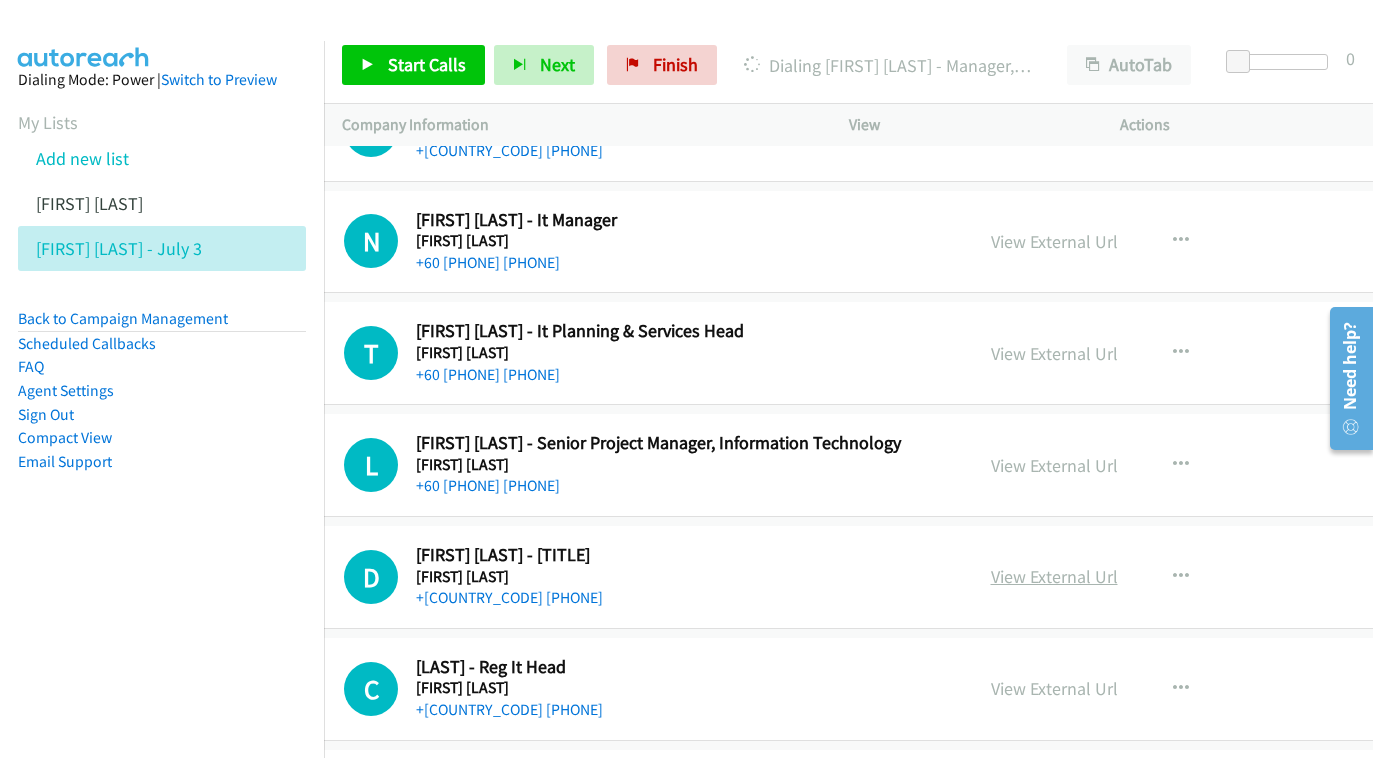 click on "View External Url" at bounding box center (1054, 576) 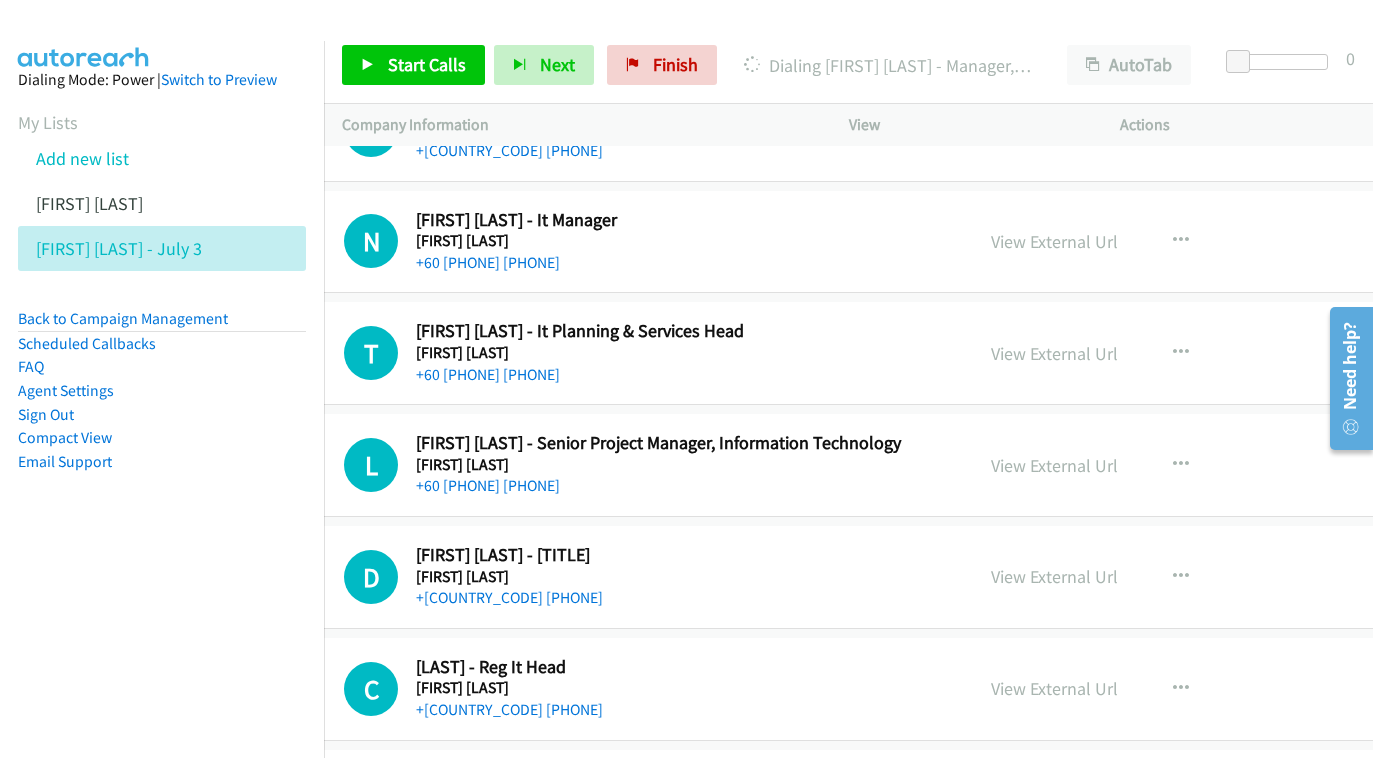 scroll, scrollTop: 20385, scrollLeft: 58, axis: both 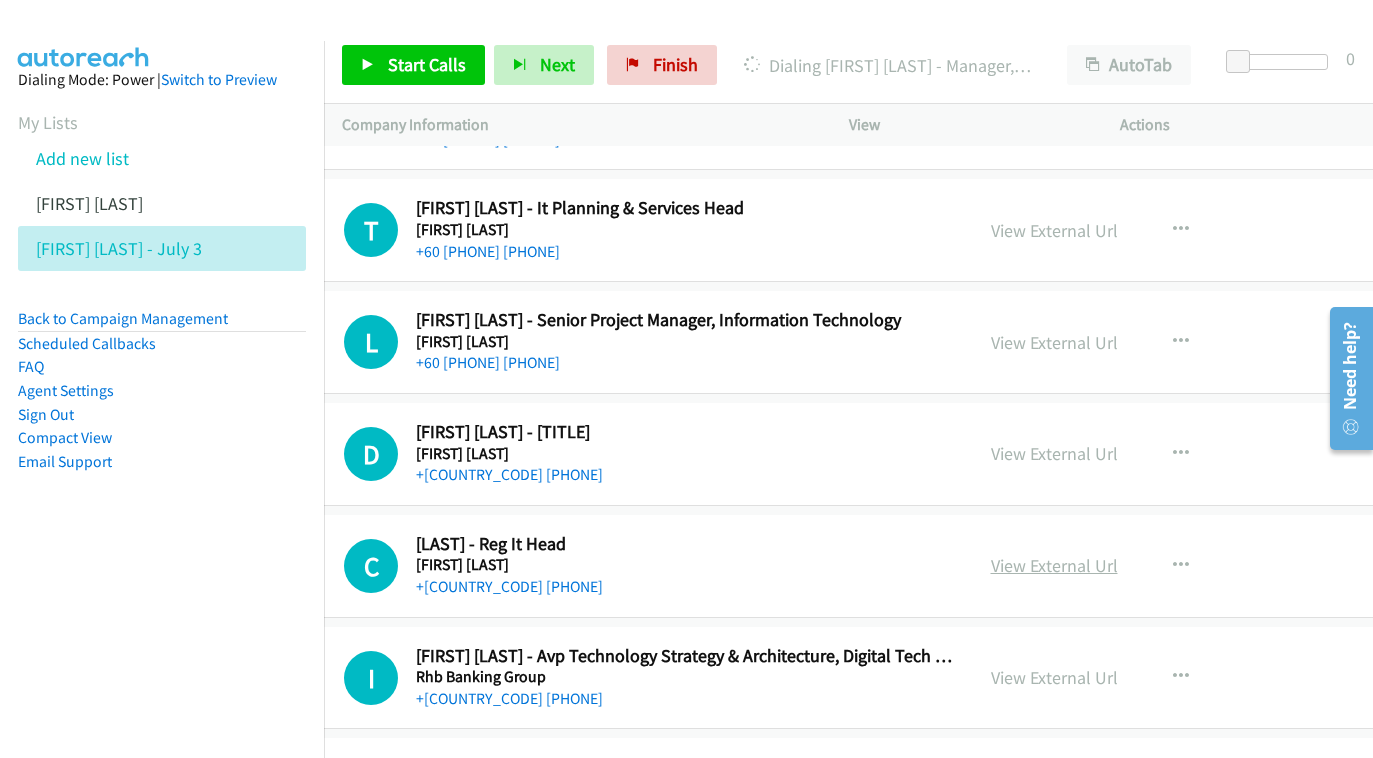 click on "View External Url" at bounding box center [1054, 565] 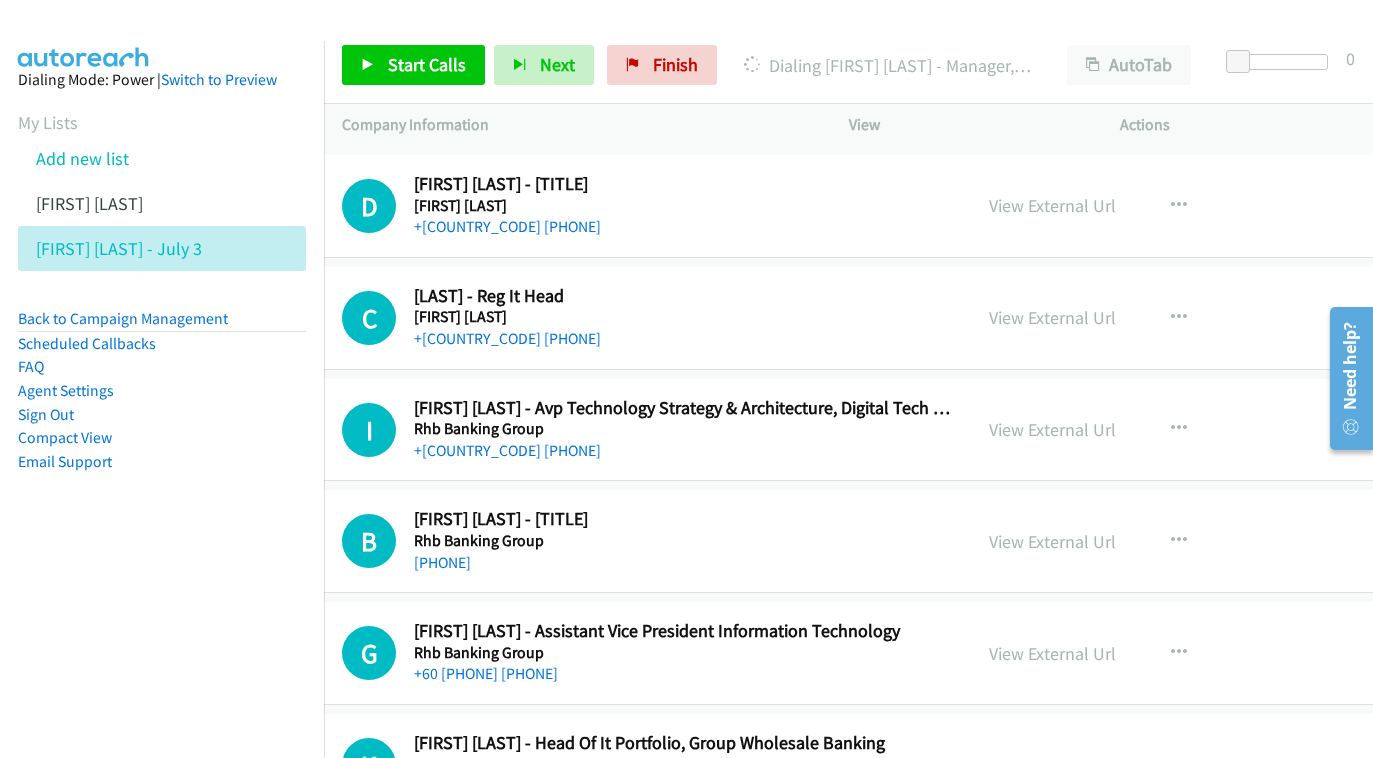 scroll, scrollTop: 20755, scrollLeft: 60, axis: both 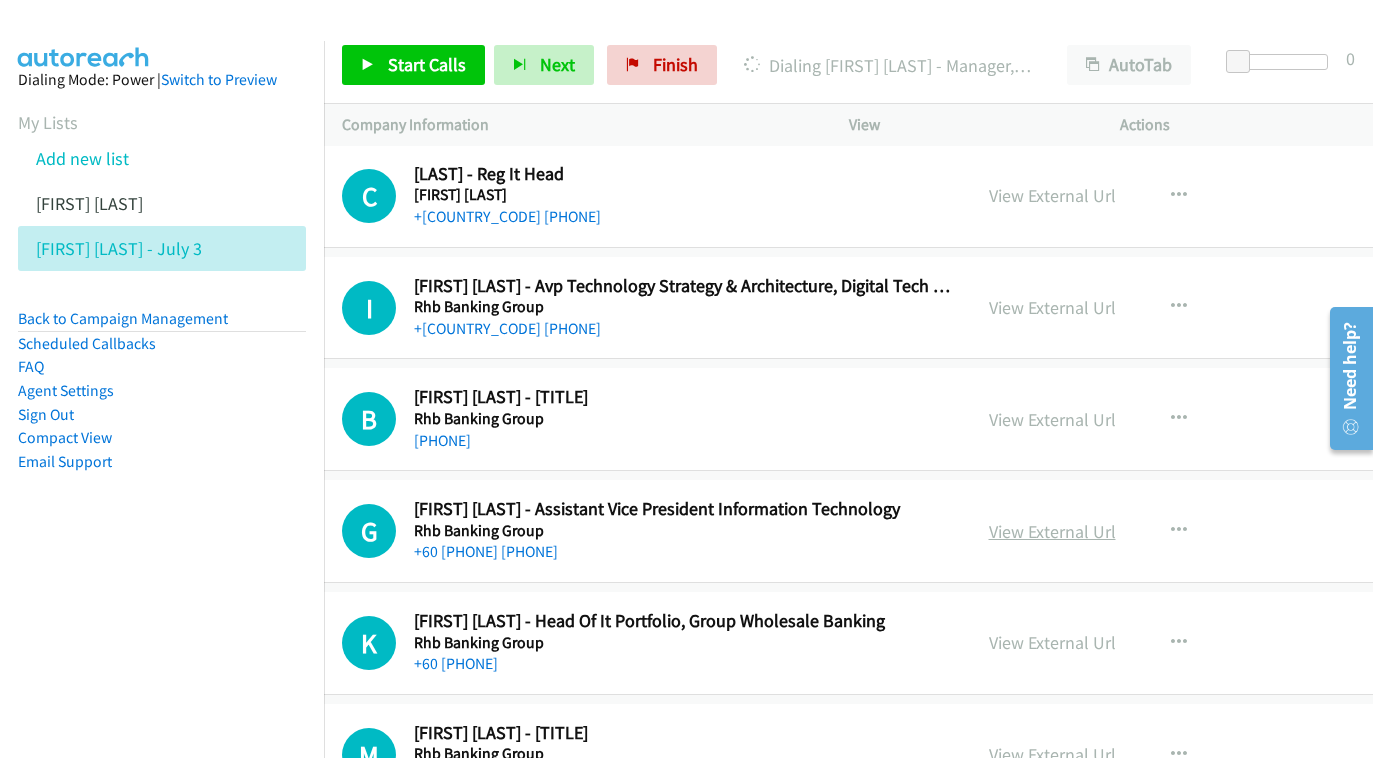 click on "View External Url" at bounding box center [1052, 531] 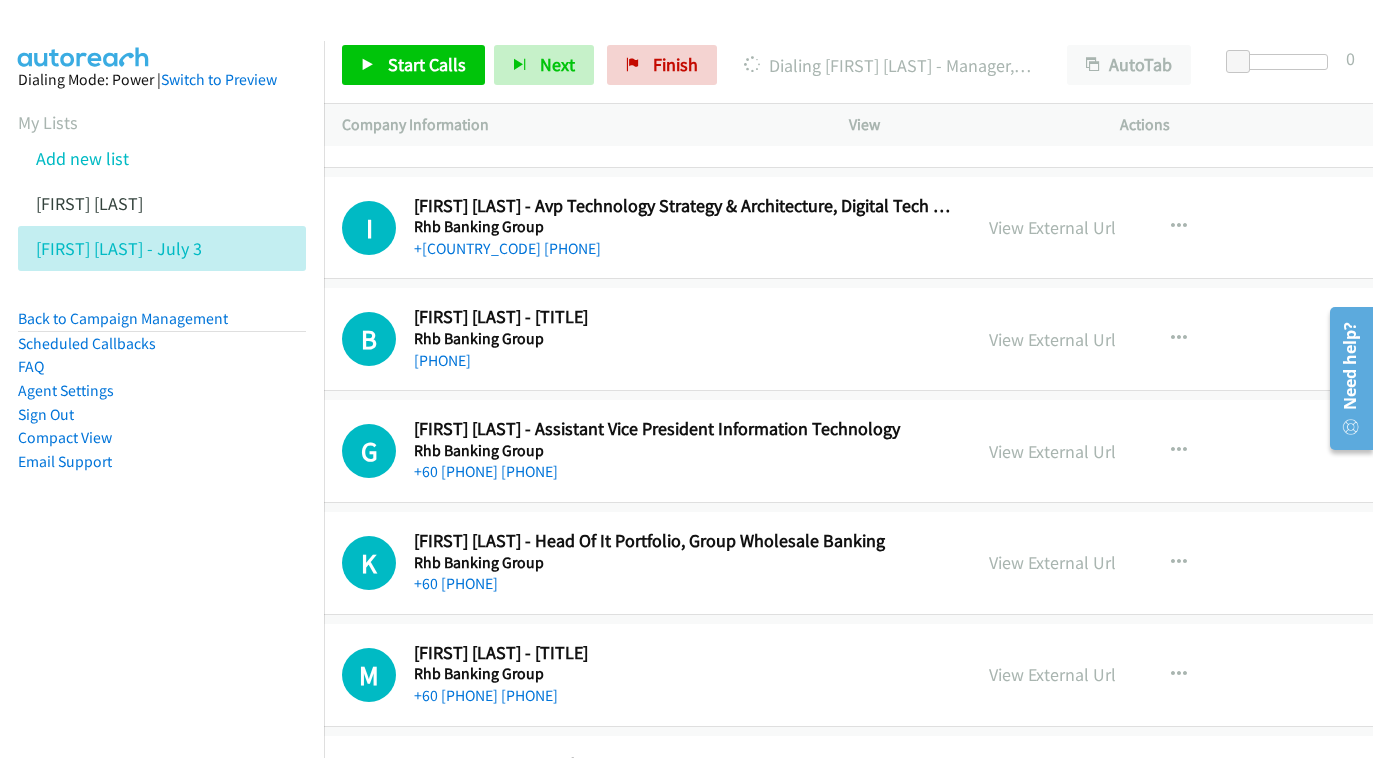scroll, scrollTop: 20838, scrollLeft: 60, axis: both 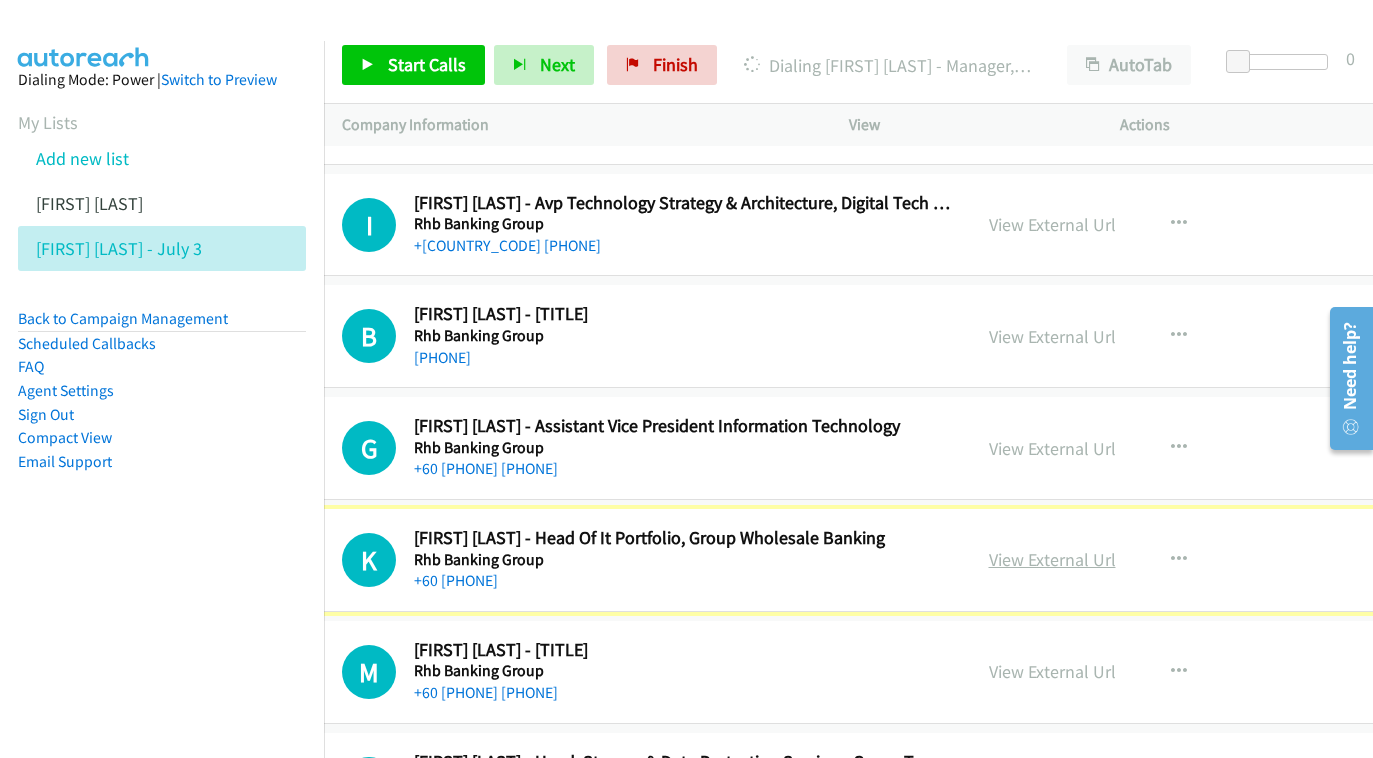 click on "View External Url" at bounding box center (1052, 559) 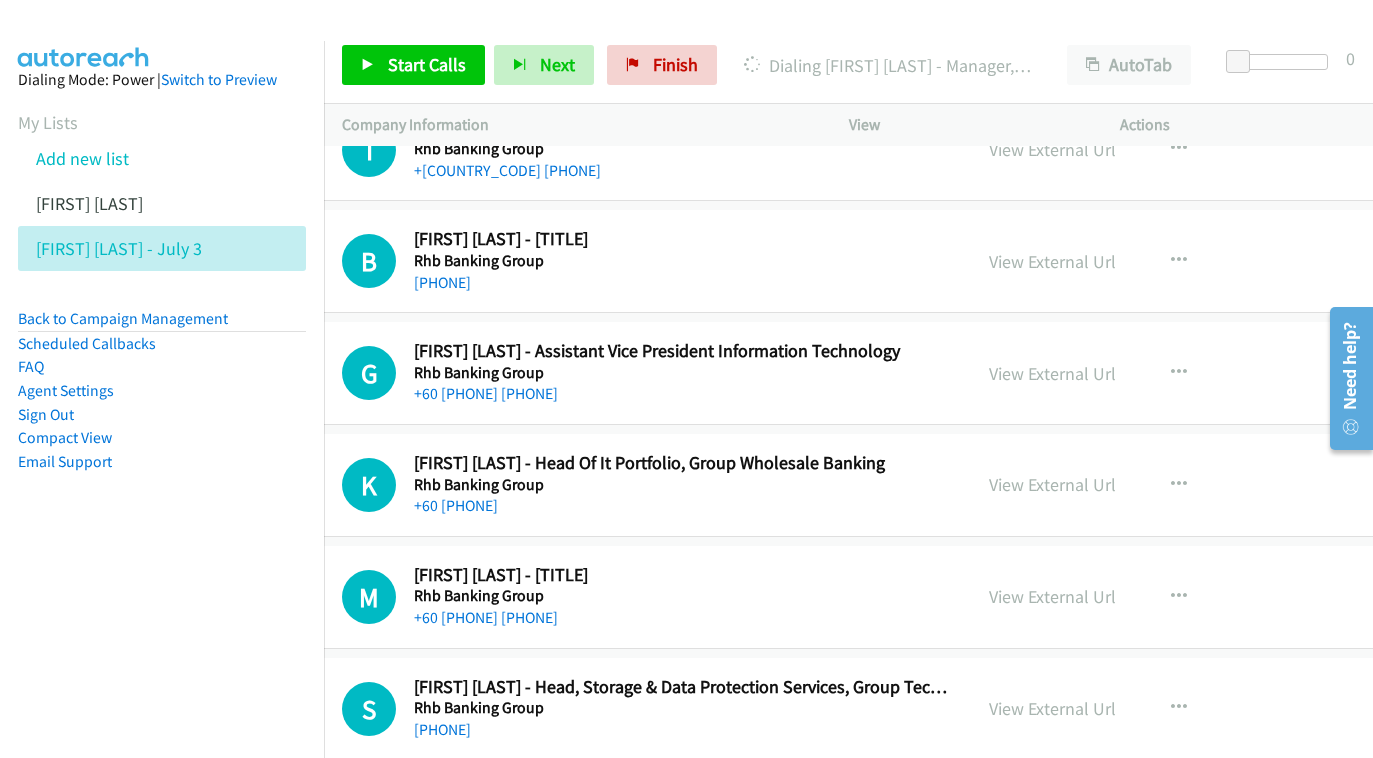 scroll, scrollTop: 20929, scrollLeft: 62, axis: both 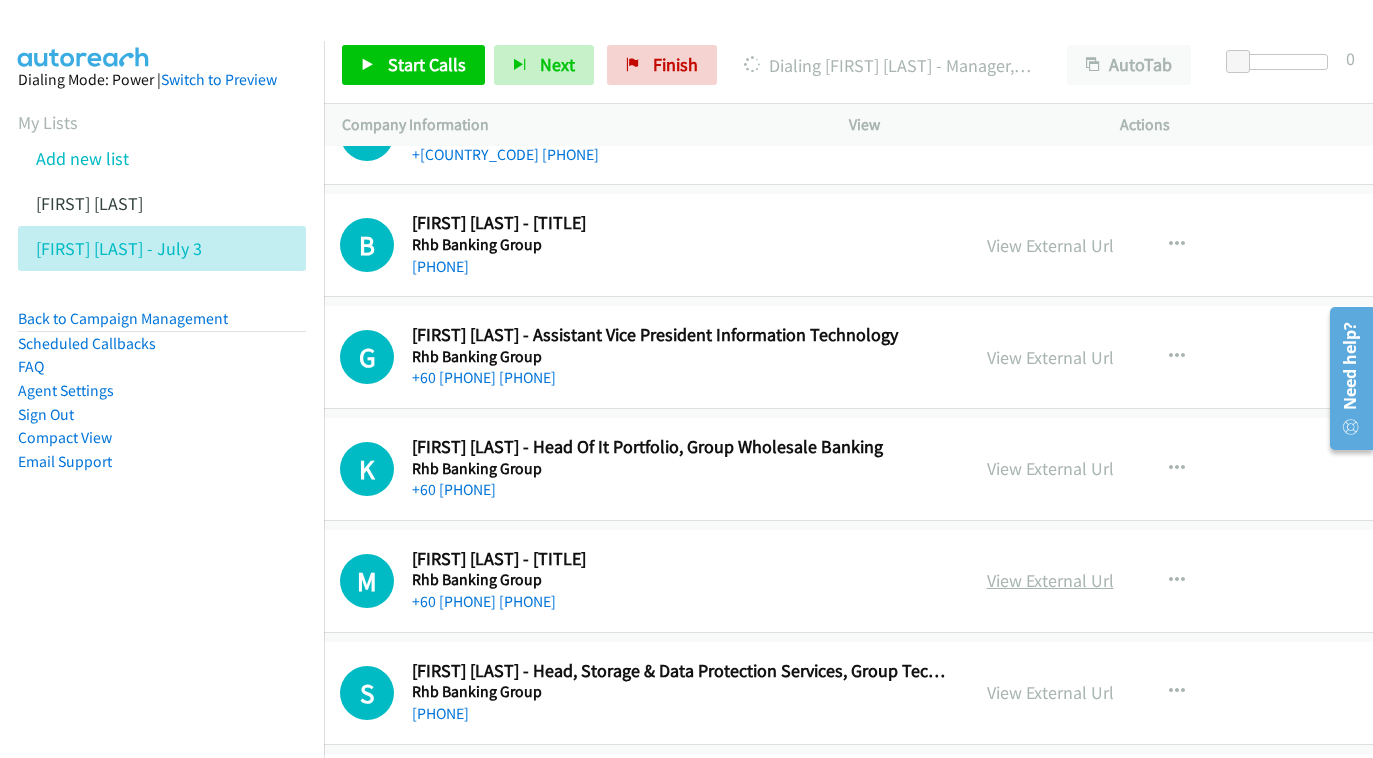 click on "View External Url" at bounding box center (1050, 580) 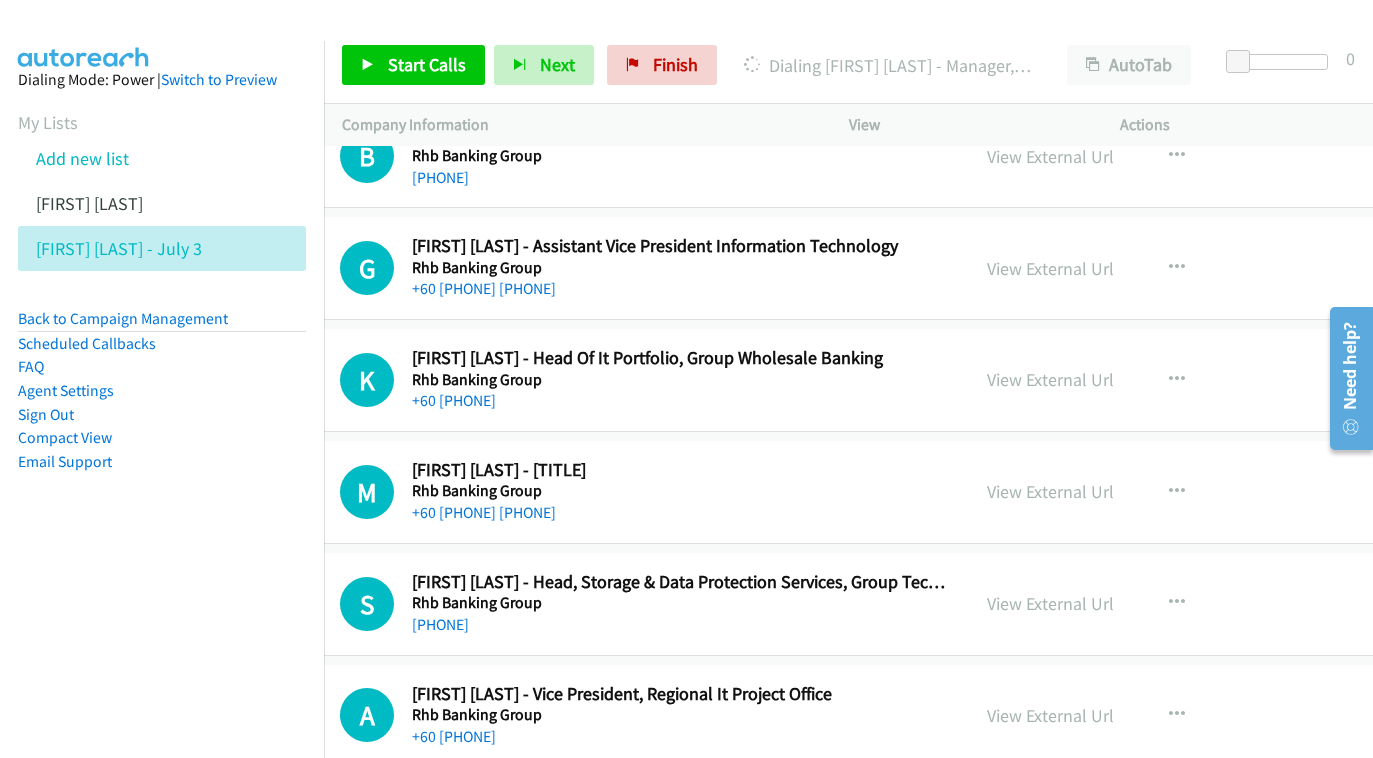 scroll, scrollTop: 21020, scrollLeft: 63, axis: both 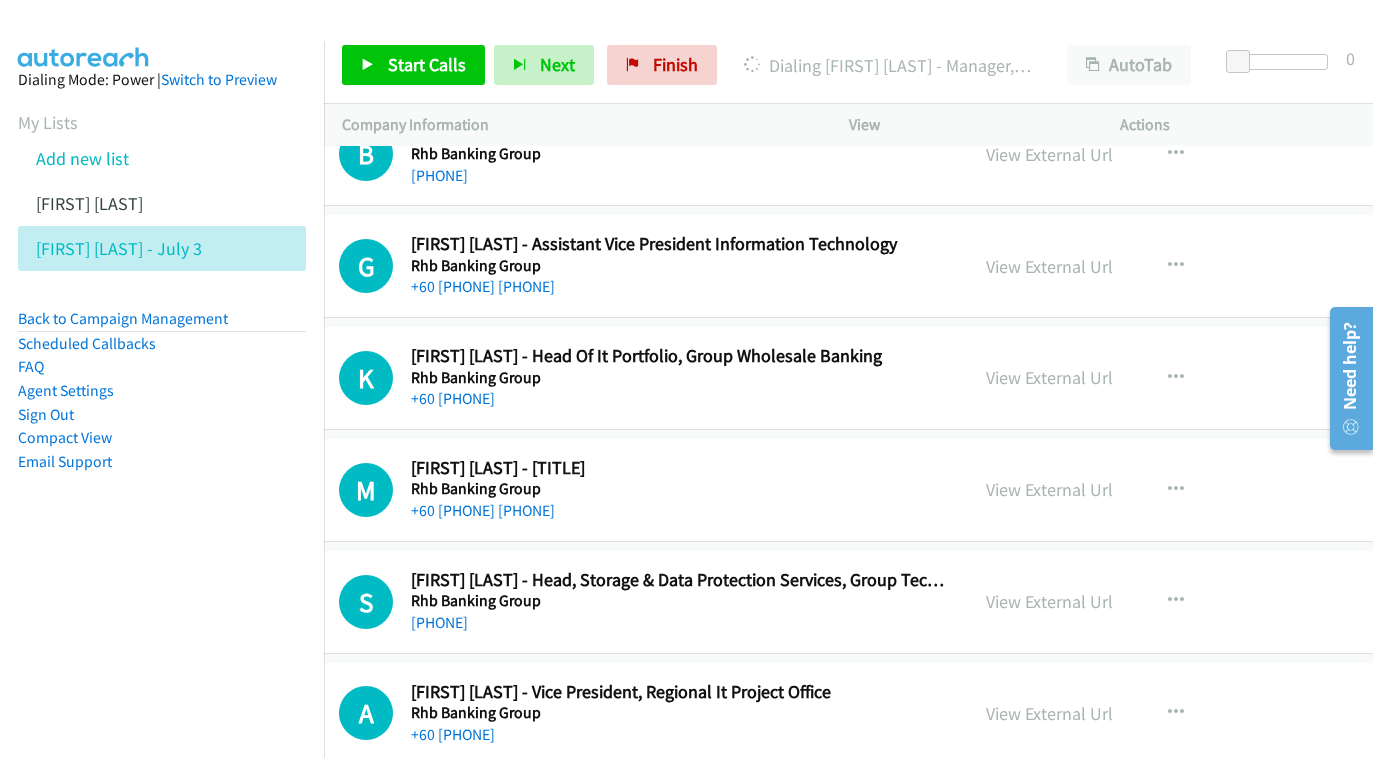 click on "View External Url
View External Url
Schedule/Manage Callback
Start Calls Here
Remove from list
Add to do not call list
Reset Call Status" at bounding box center [1149, 602] 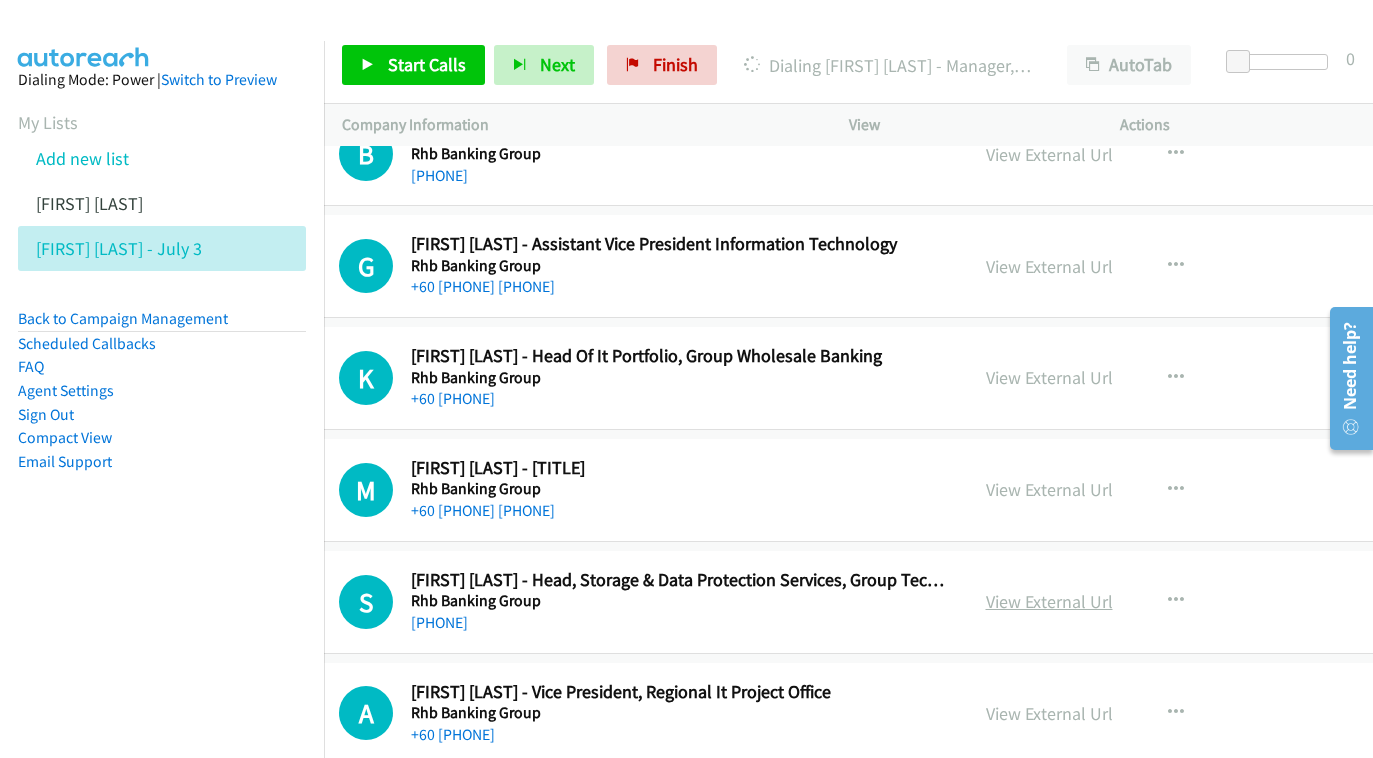 click on "View External Url" at bounding box center (1049, 601) 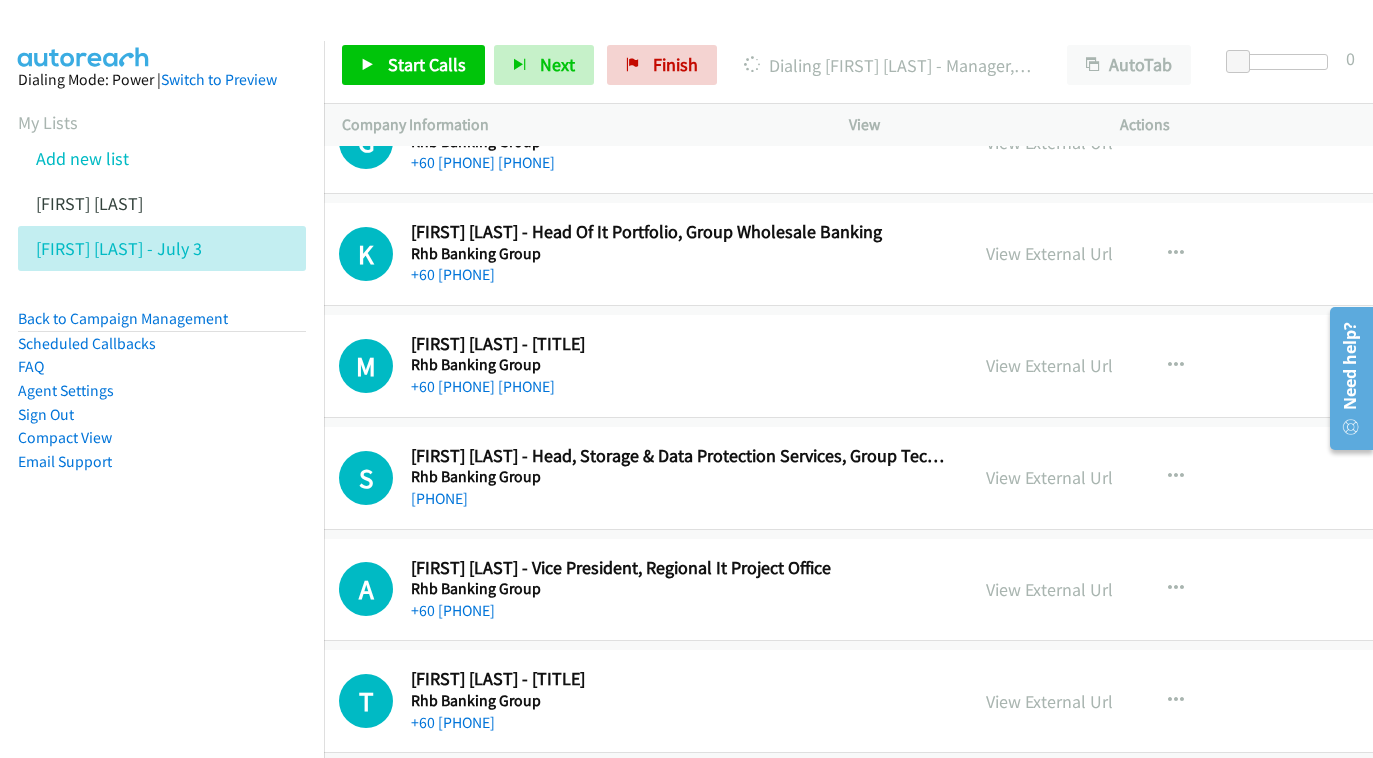 scroll, scrollTop: 21144, scrollLeft: 64, axis: both 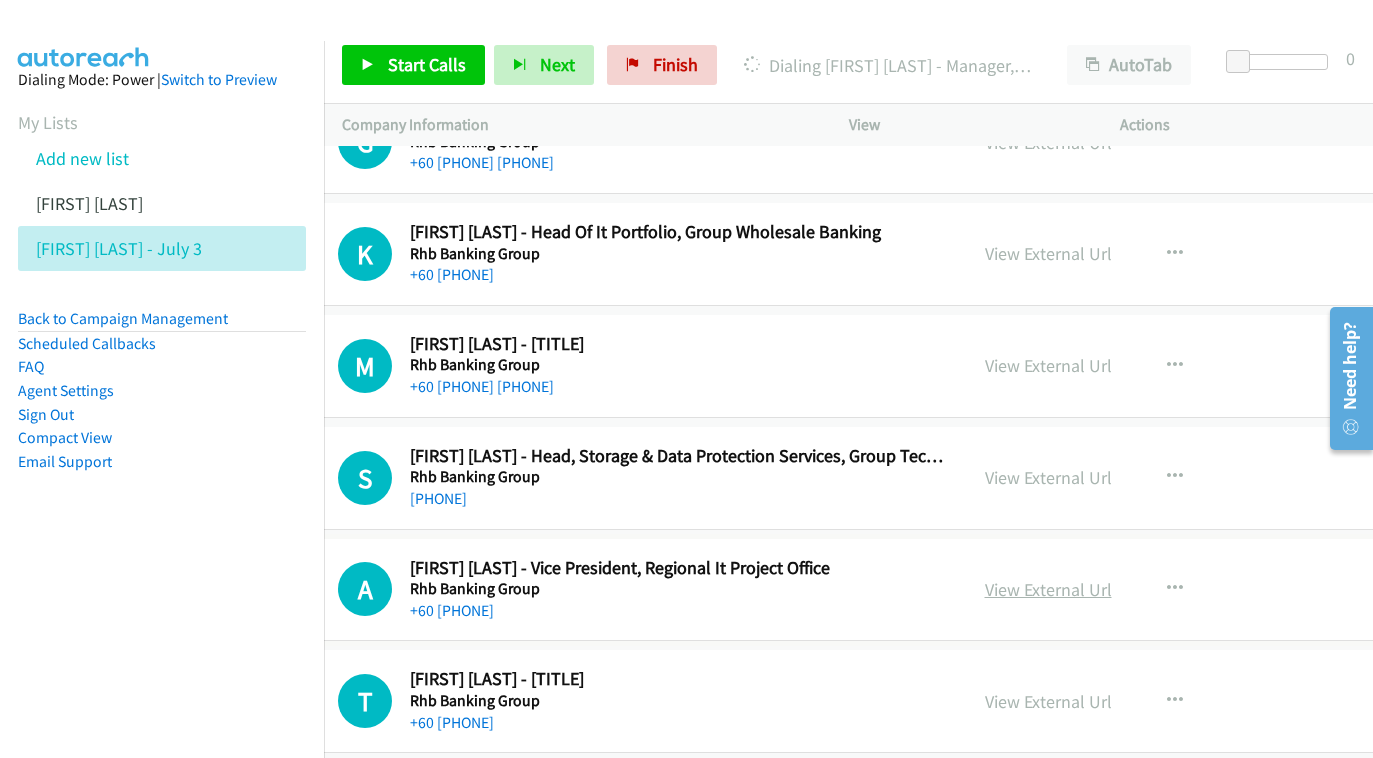 click on "View External Url" at bounding box center [1048, 589] 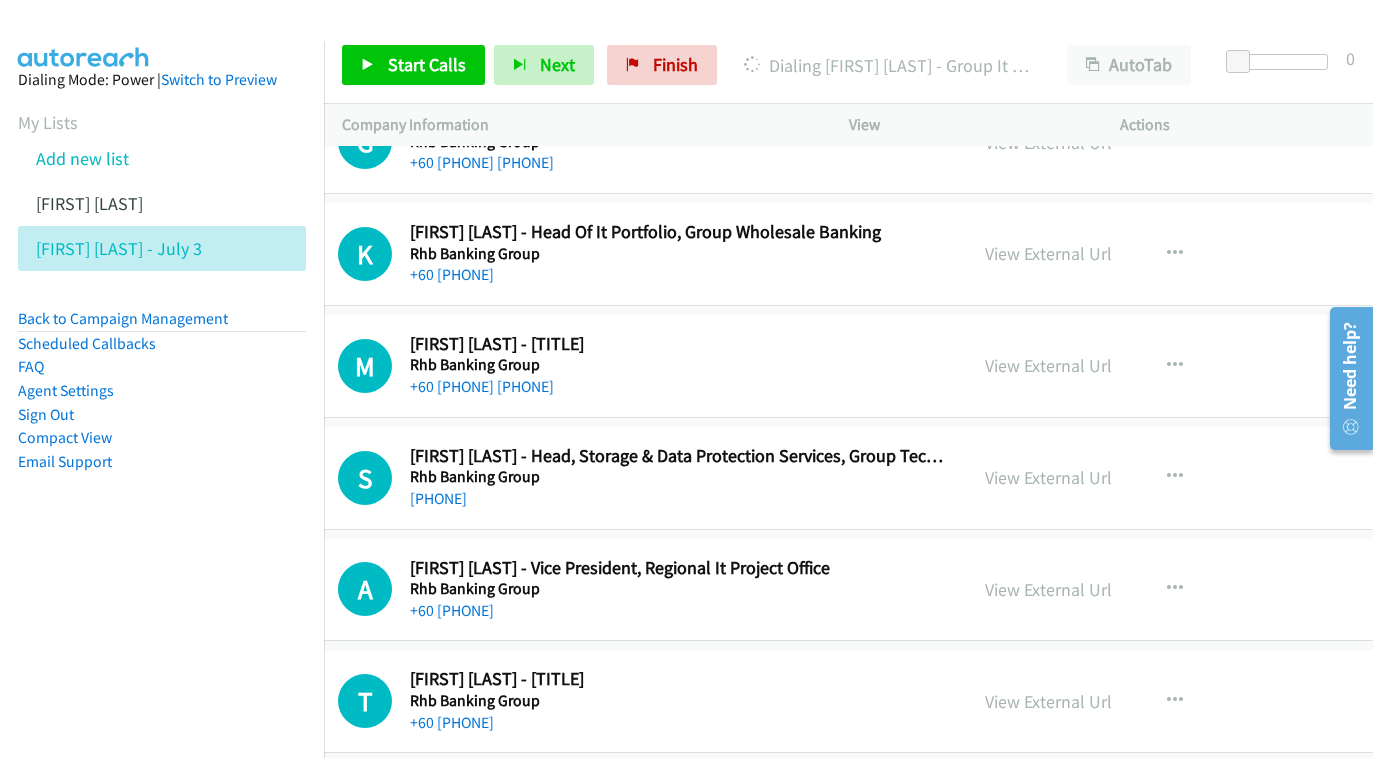 scroll, scrollTop: 21269, scrollLeft: 65, axis: both 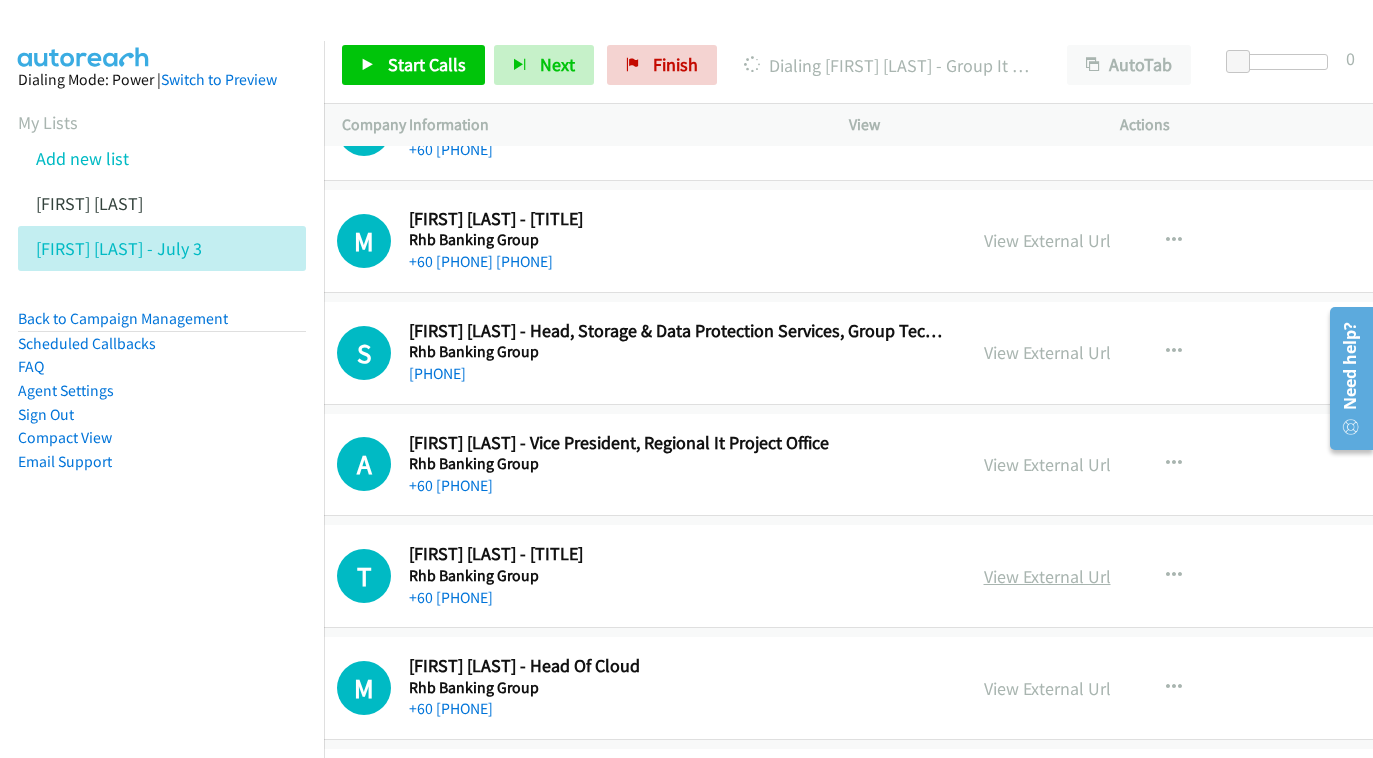 click on "View External Url" at bounding box center [1047, 576] 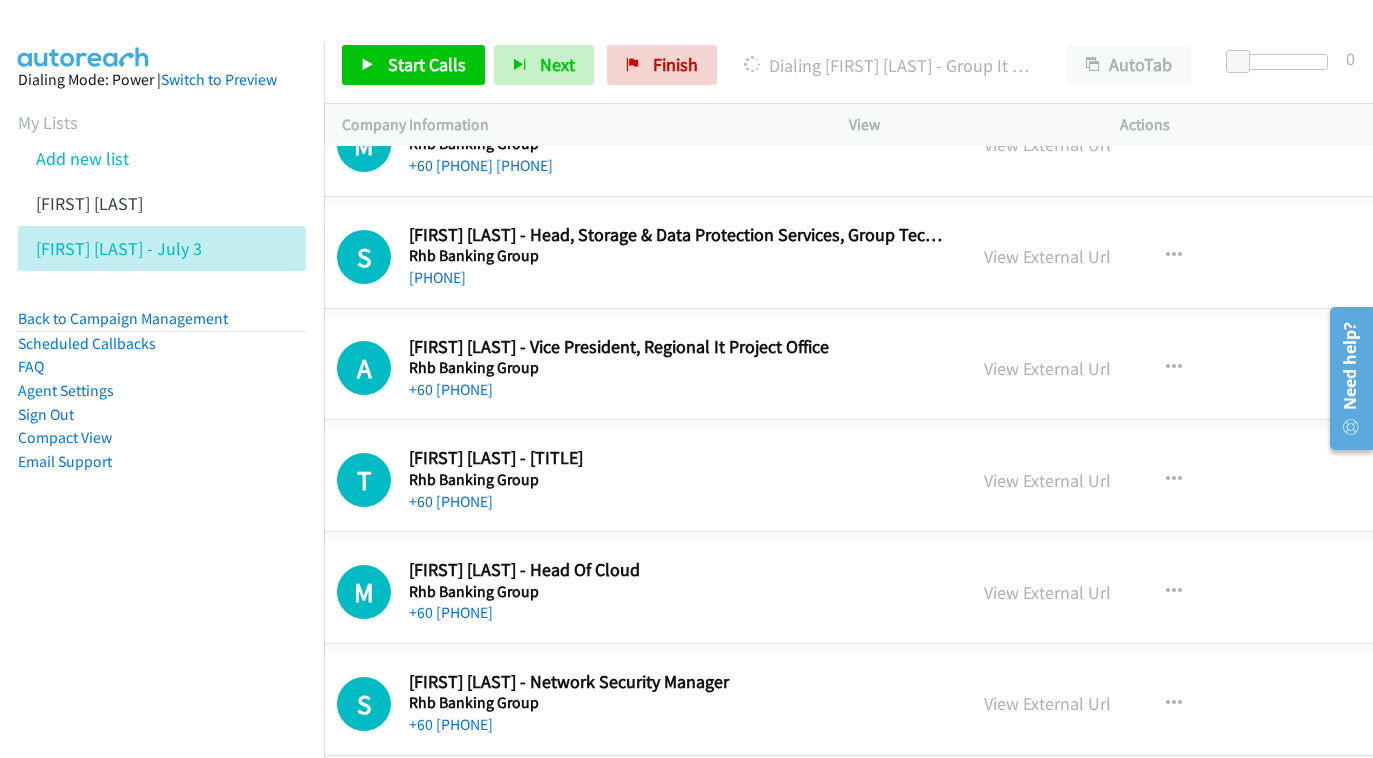 scroll, scrollTop: 21372, scrollLeft: 68, axis: both 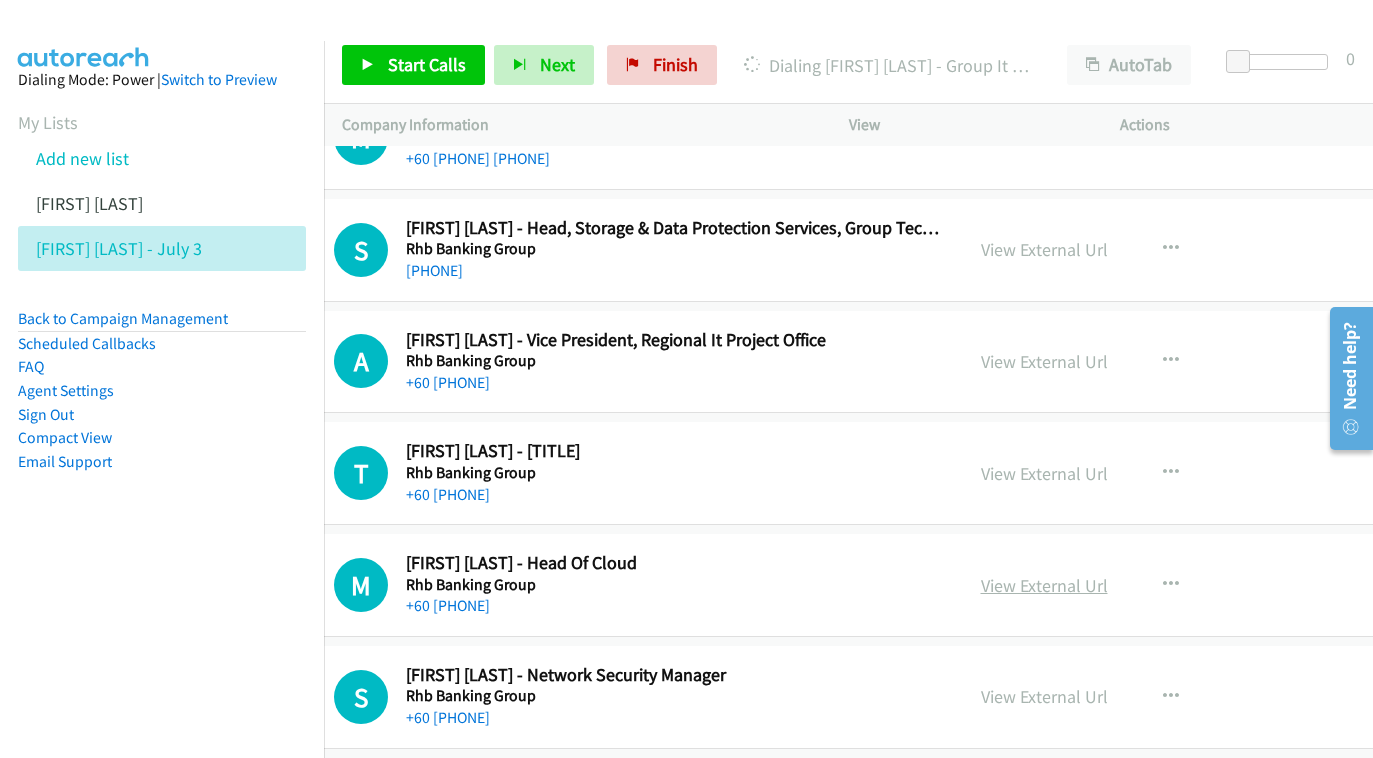 click on "View External Url" at bounding box center [1044, 585] 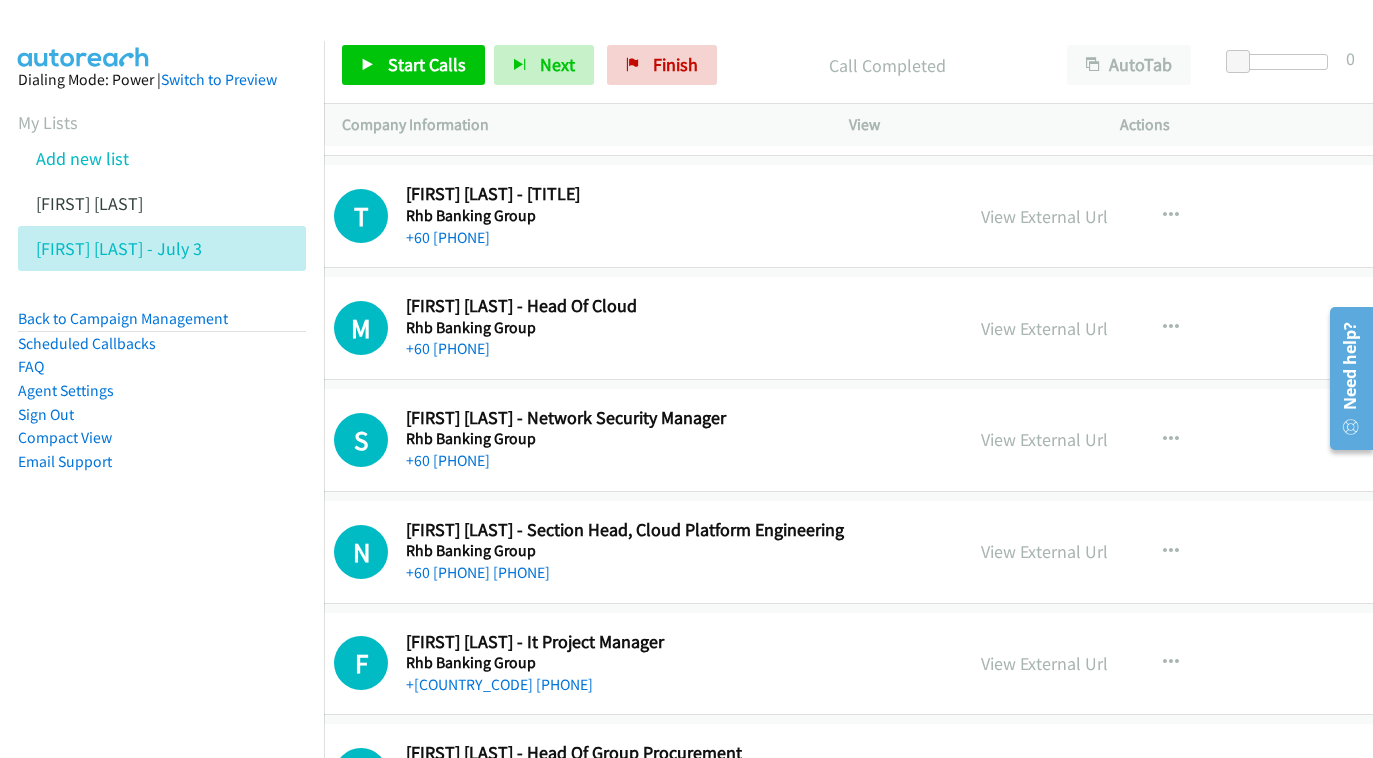 scroll, scrollTop: 21741, scrollLeft: 68, axis: both 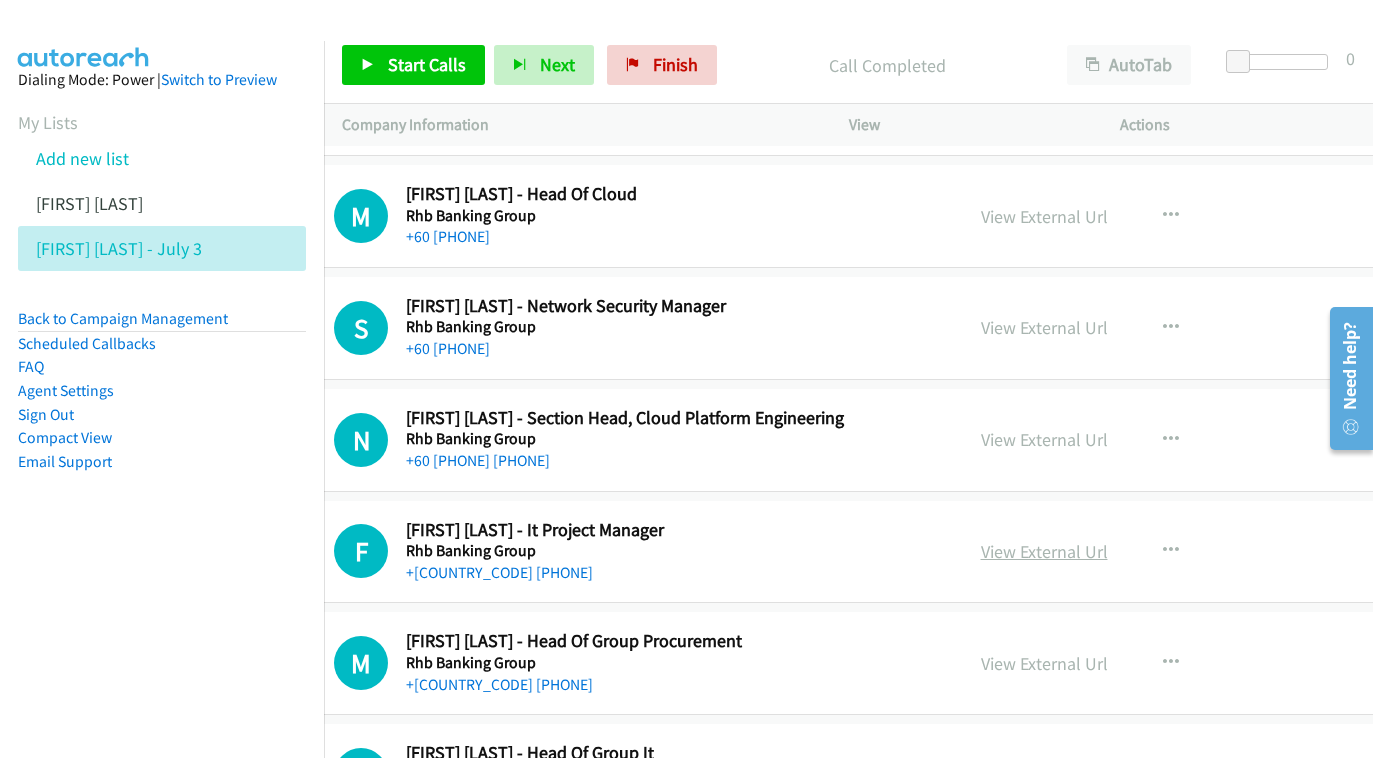 click on "View External Url" at bounding box center (1044, 551) 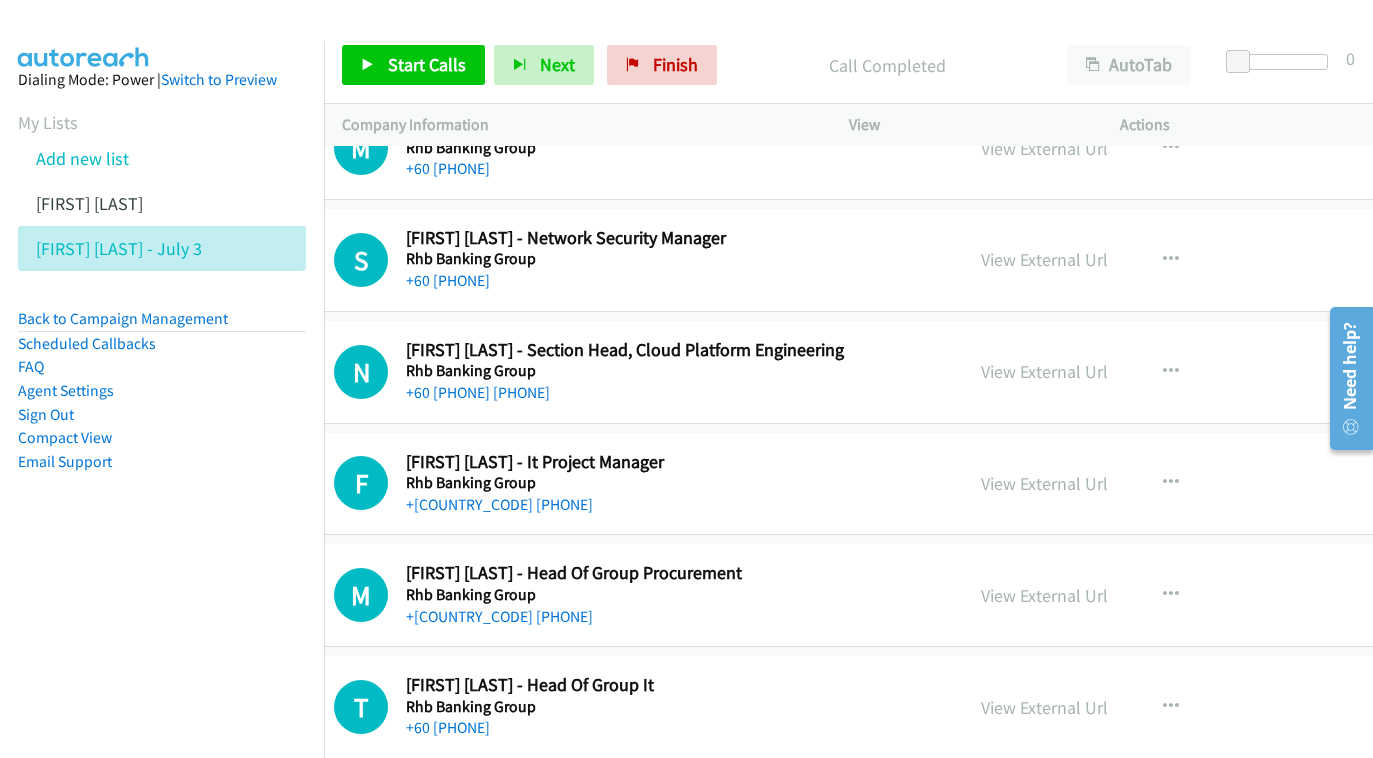 scroll, scrollTop: 21827, scrollLeft: 68, axis: both 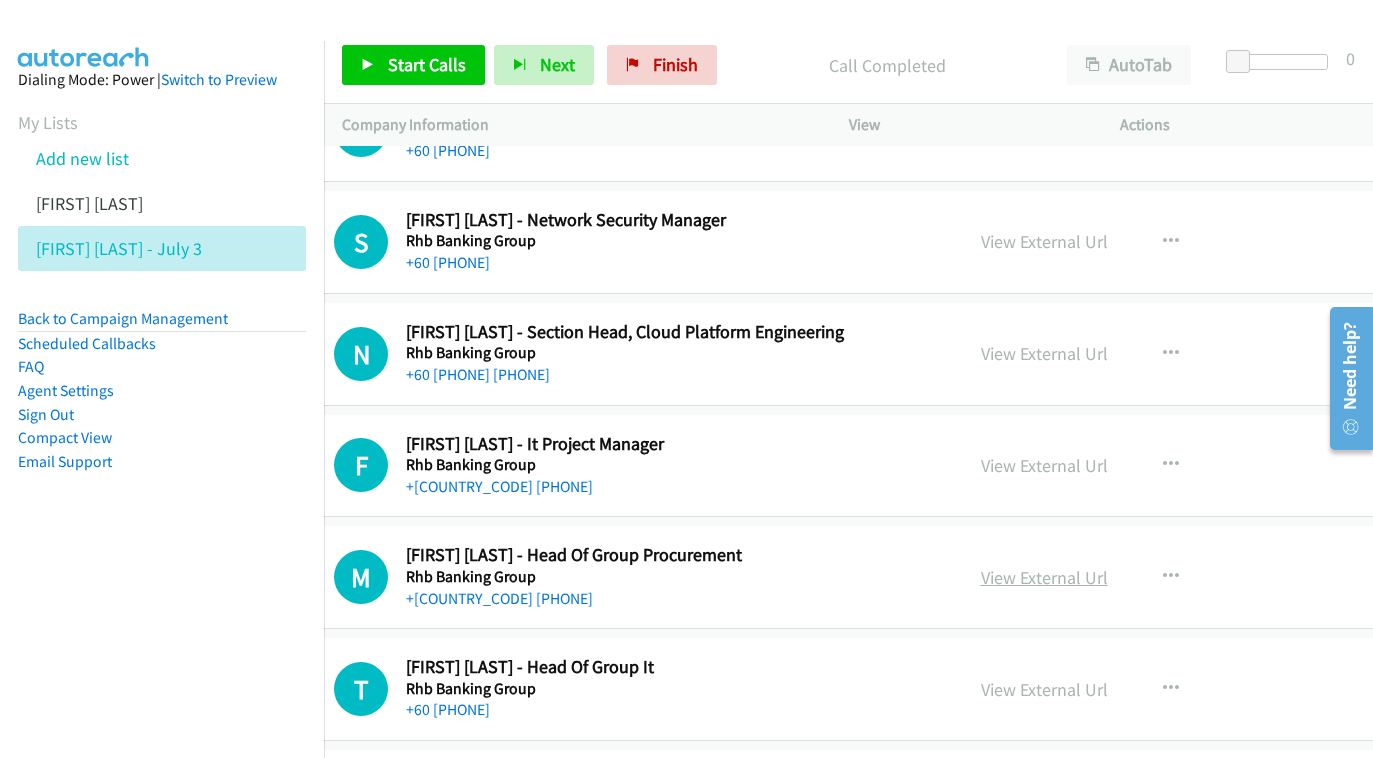 click on "View External Url" at bounding box center (1044, 577) 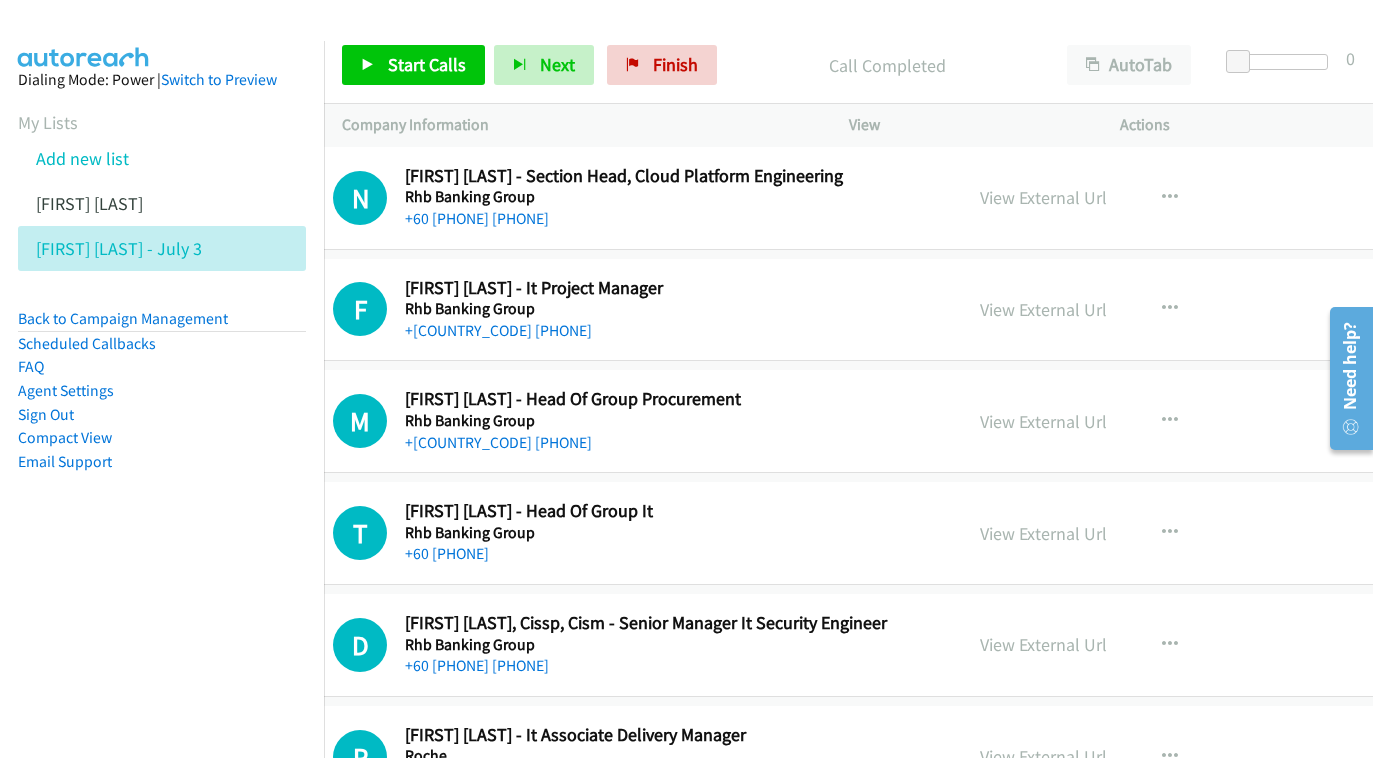 scroll, scrollTop: 21949, scrollLeft: 69, axis: both 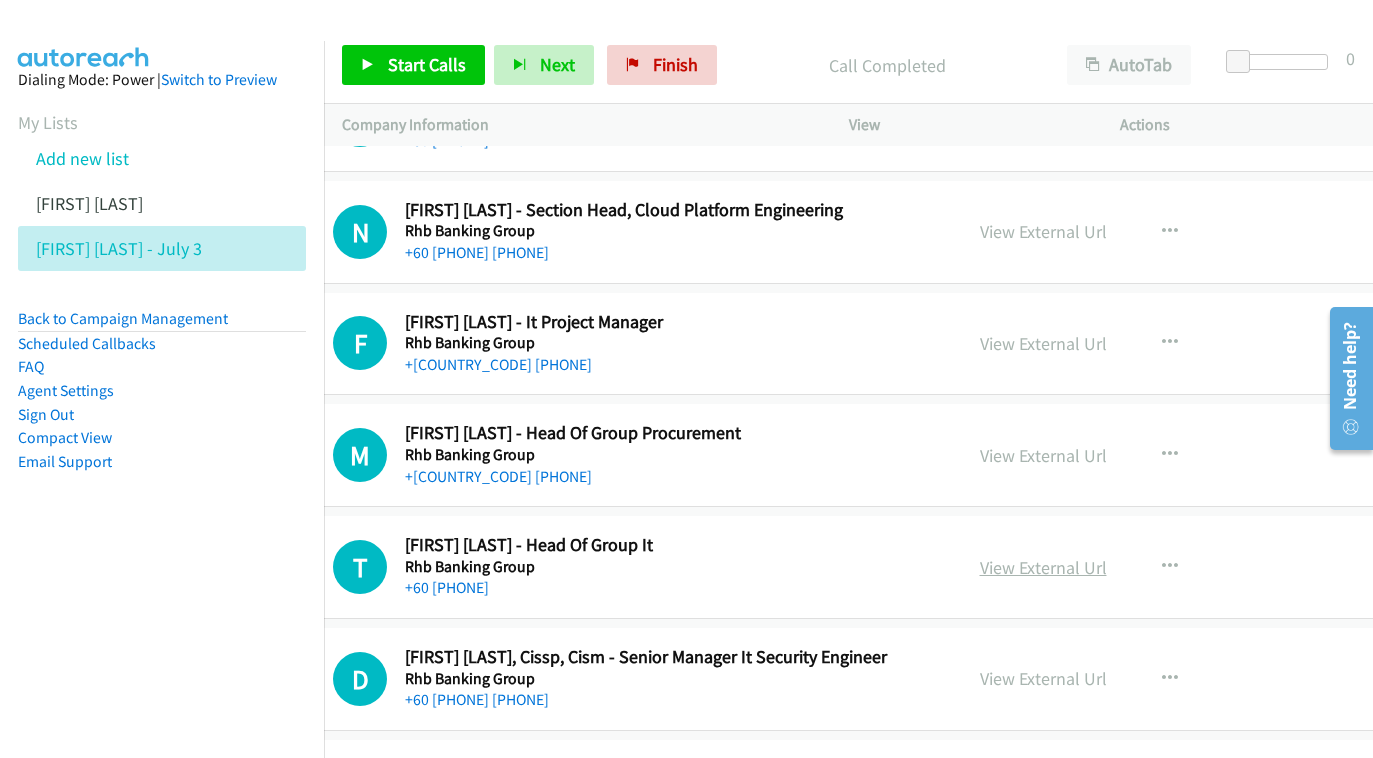 click on "View External Url" at bounding box center (1043, 567) 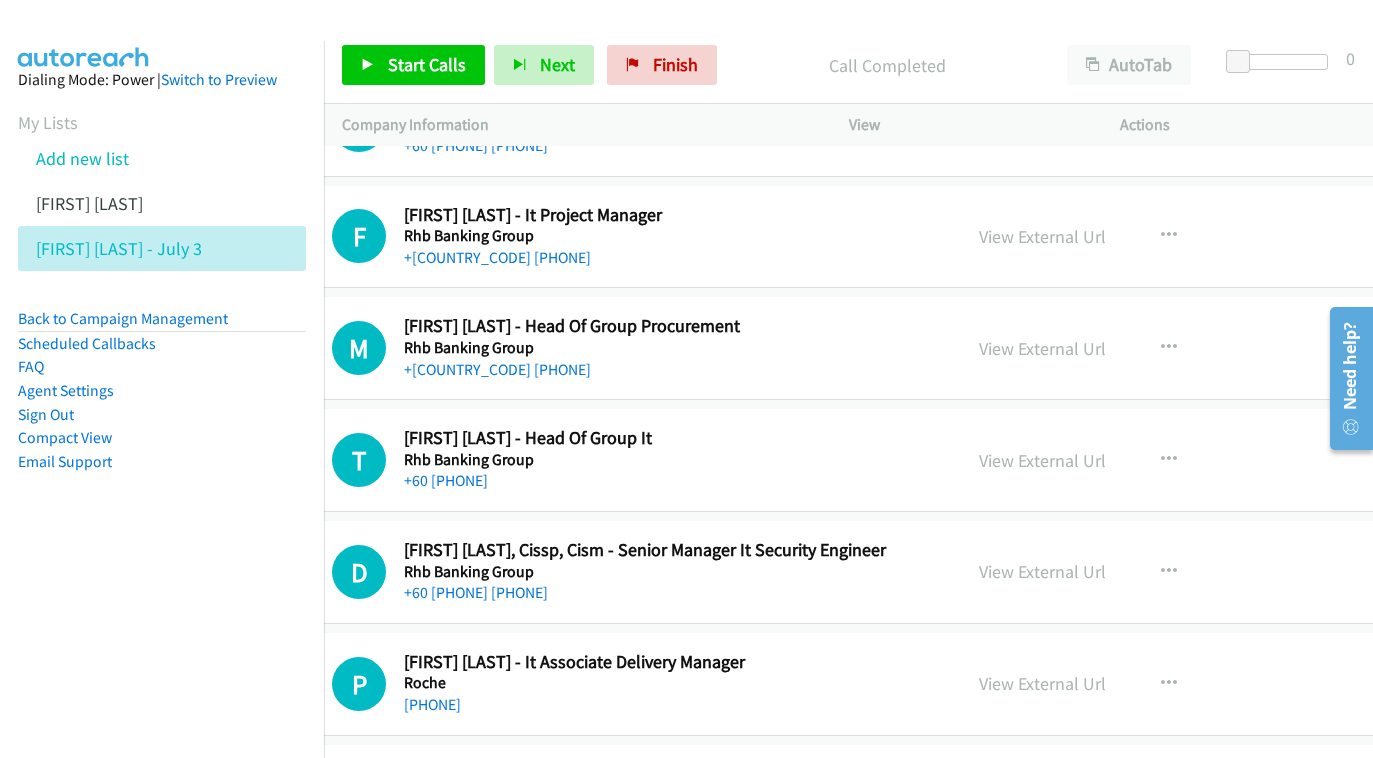 scroll, scrollTop: 22047, scrollLeft: 70, axis: both 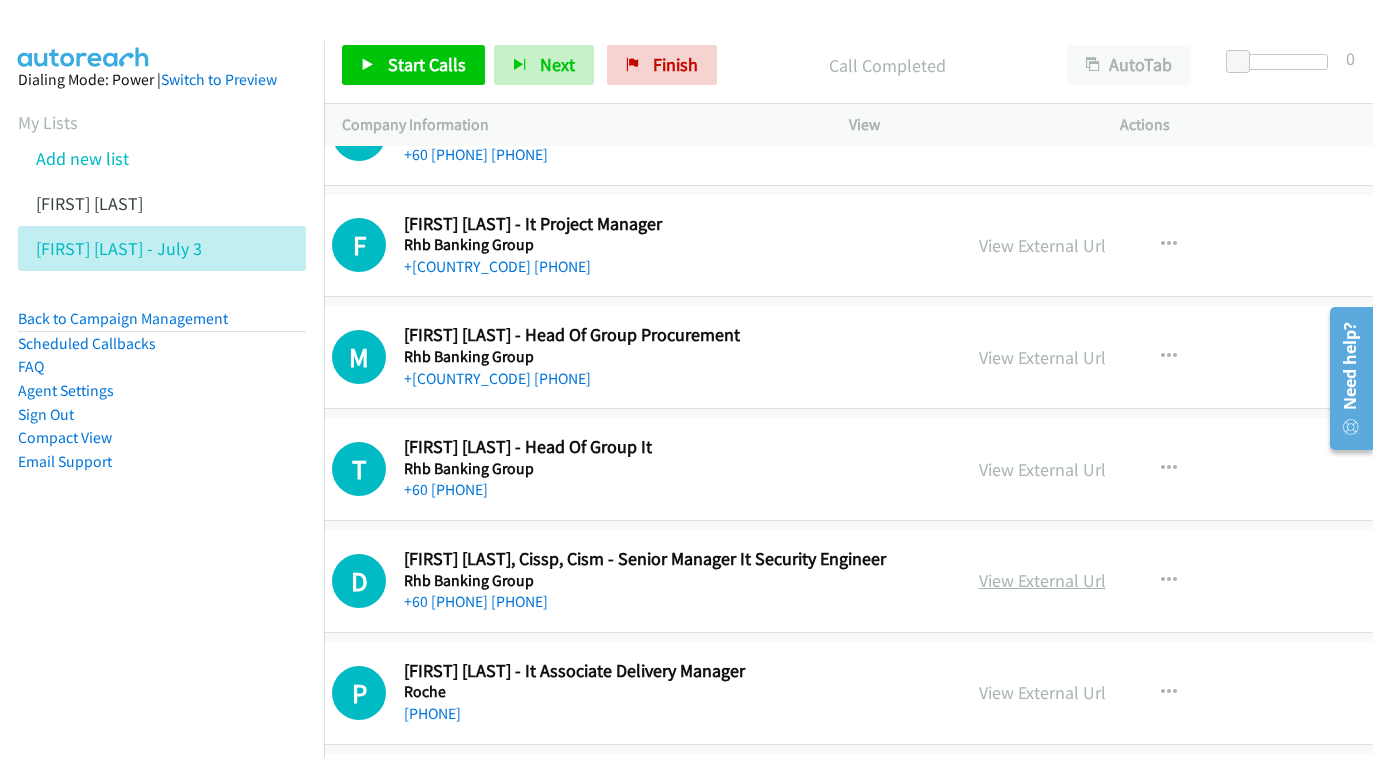 click on "View External Url" at bounding box center (1042, 580) 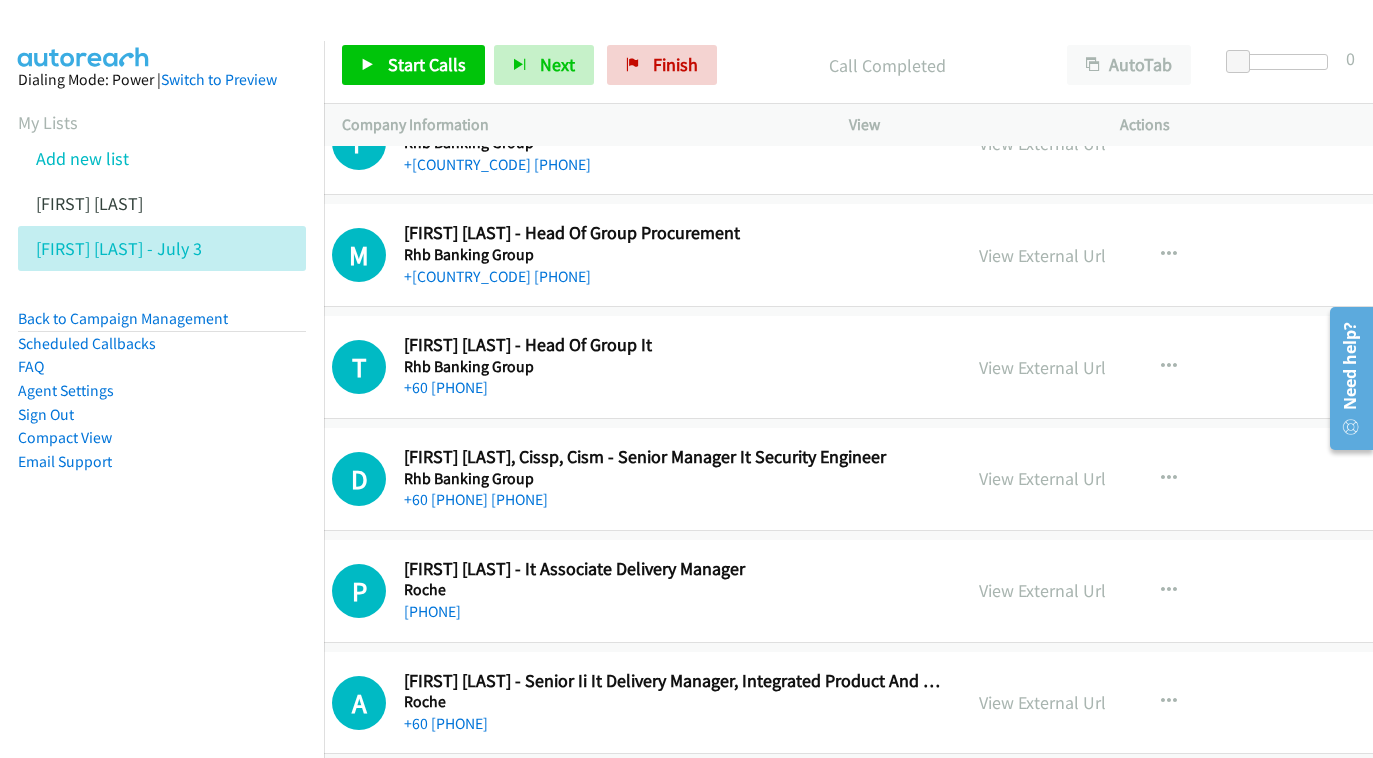 scroll, scrollTop: 22154, scrollLeft: 70, axis: both 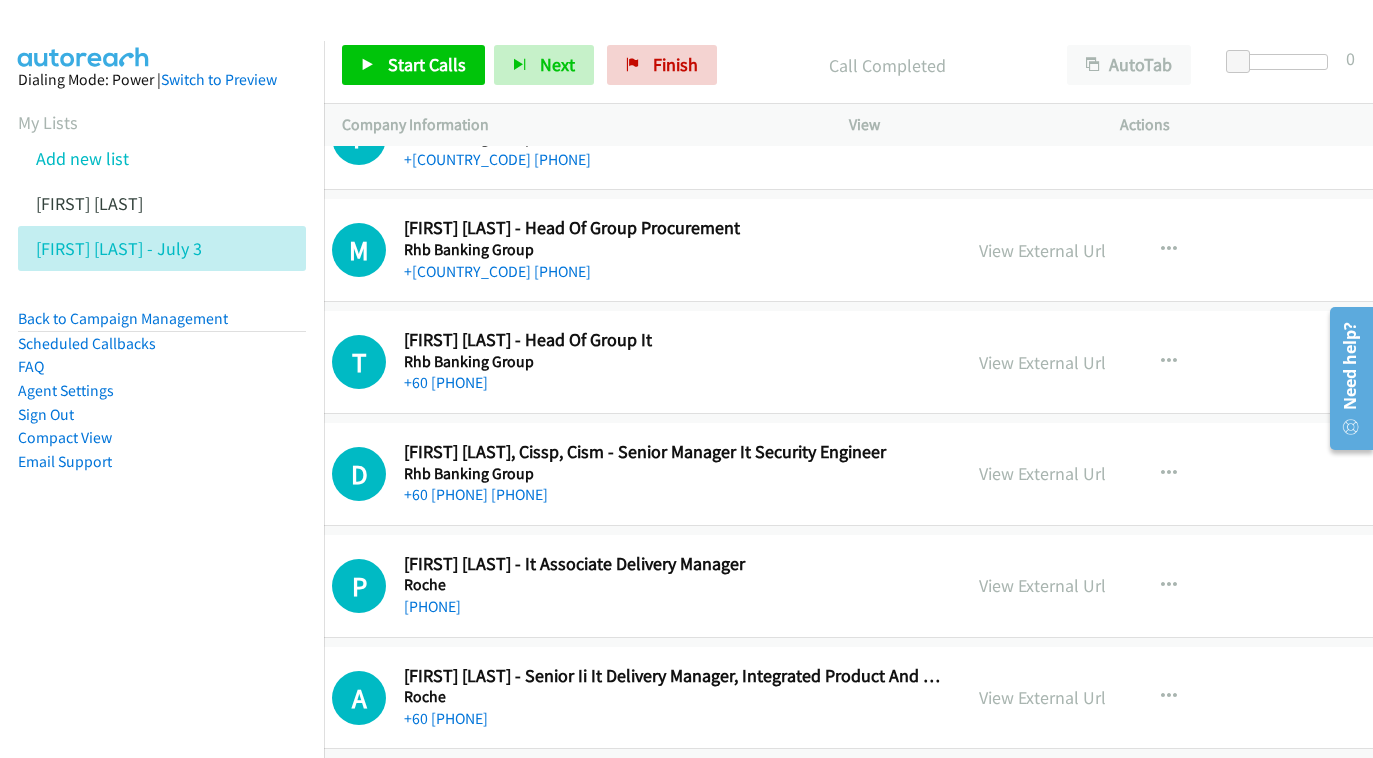 click on "View External Url" at bounding box center [1042, 585] 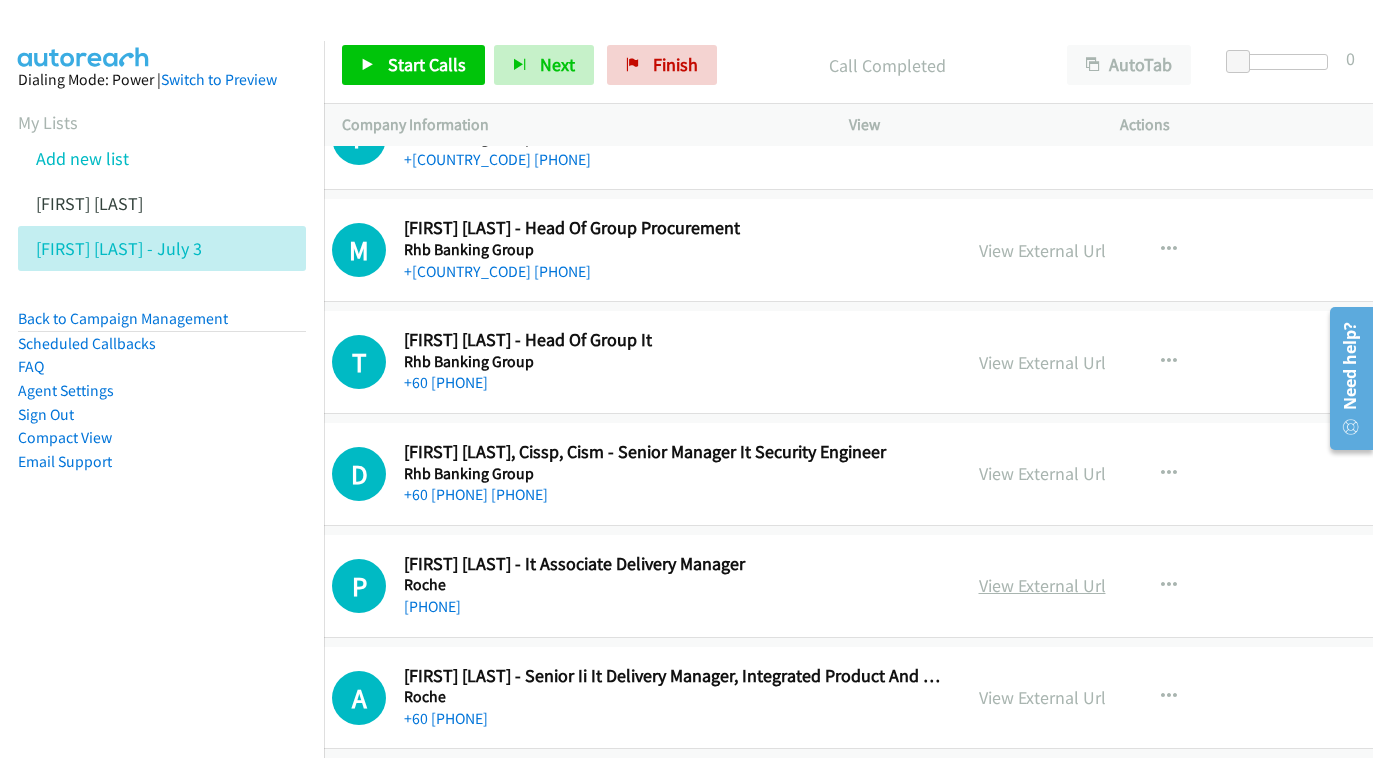 click on "View External Url" at bounding box center (1042, 585) 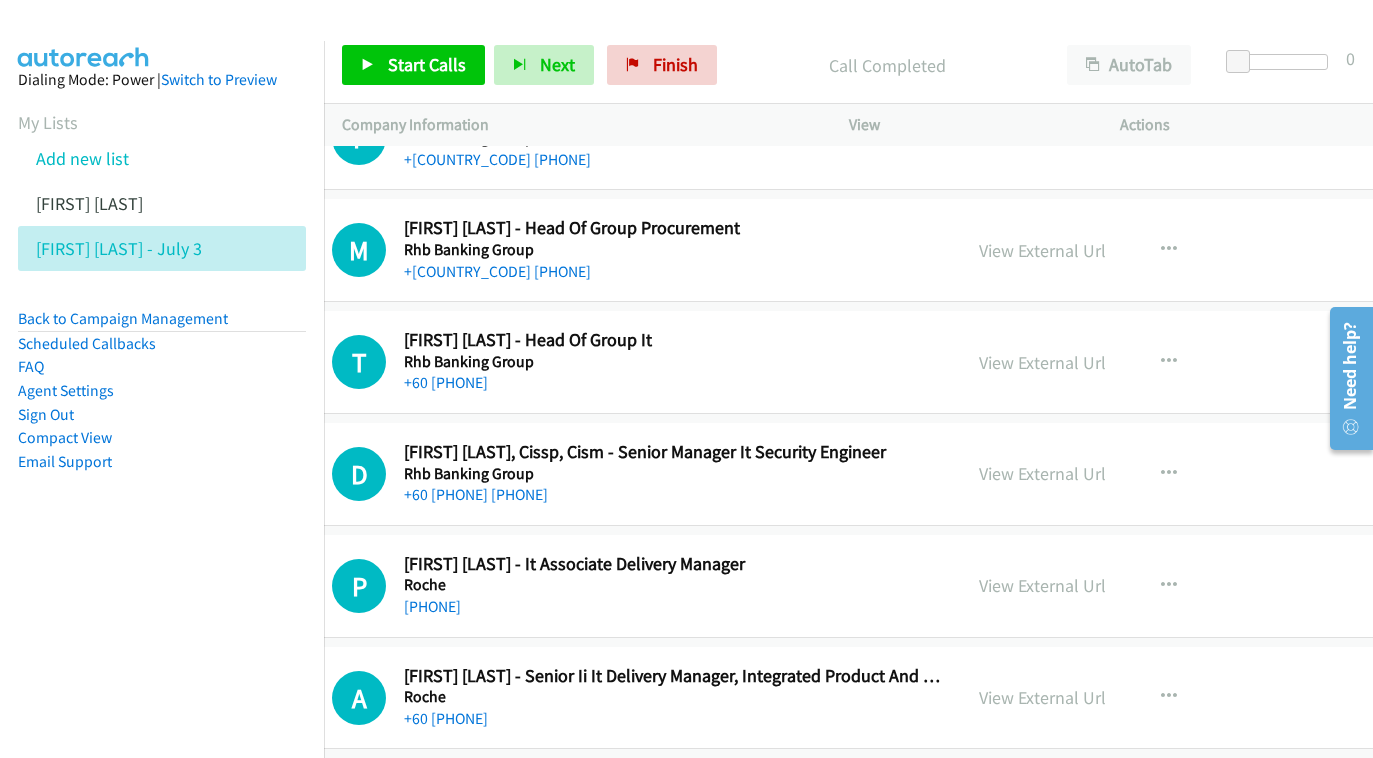 scroll, scrollTop: 22264, scrollLeft: 70, axis: both 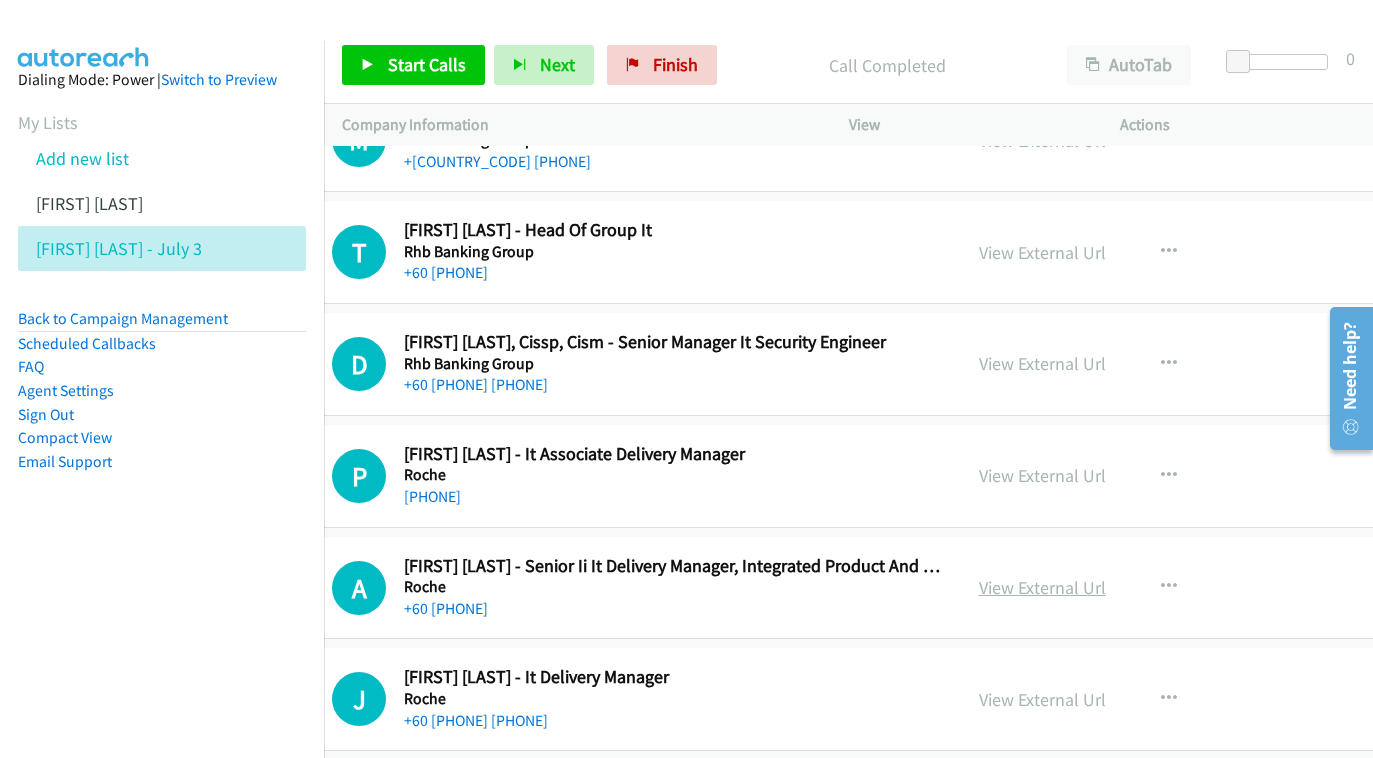 click on "View External Url" at bounding box center (1042, 587) 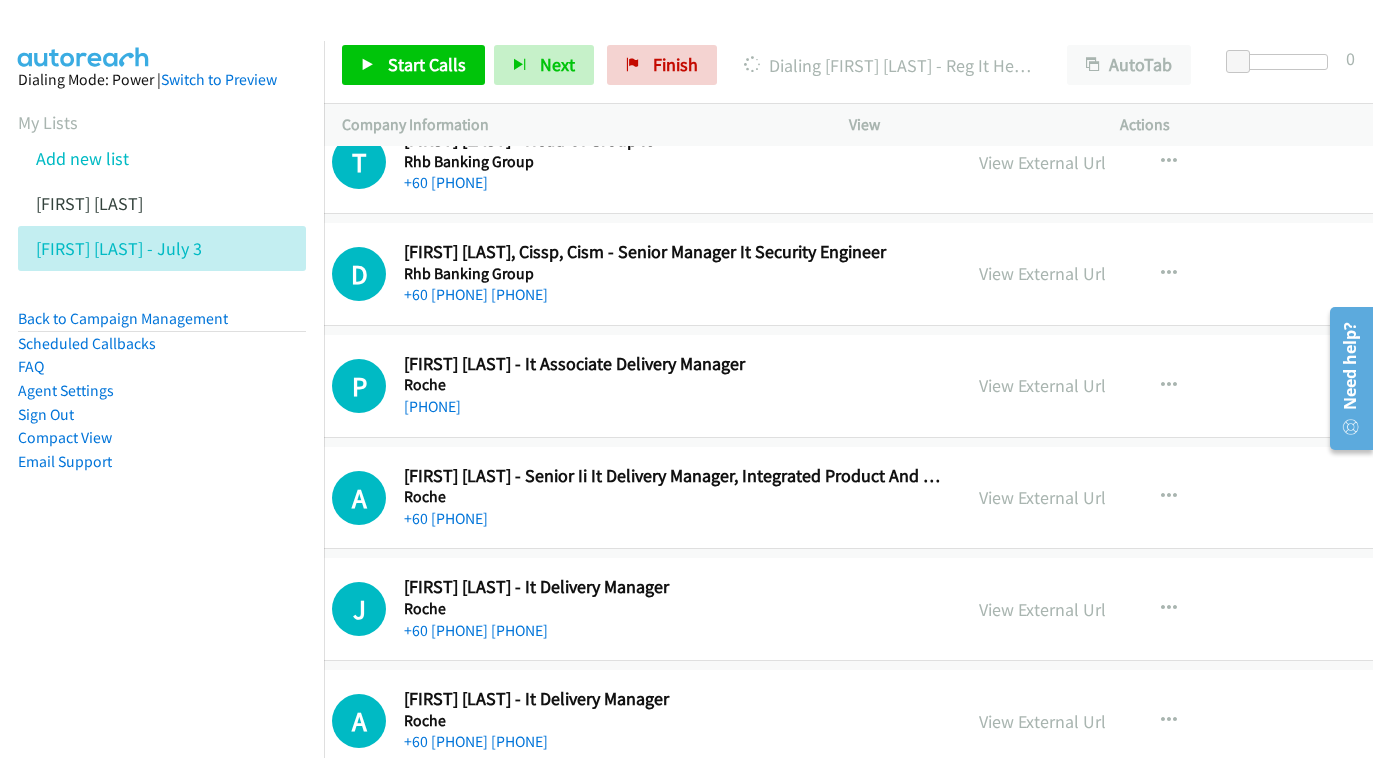 scroll, scrollTop: 22370, scrollLeft: 70, axis: both 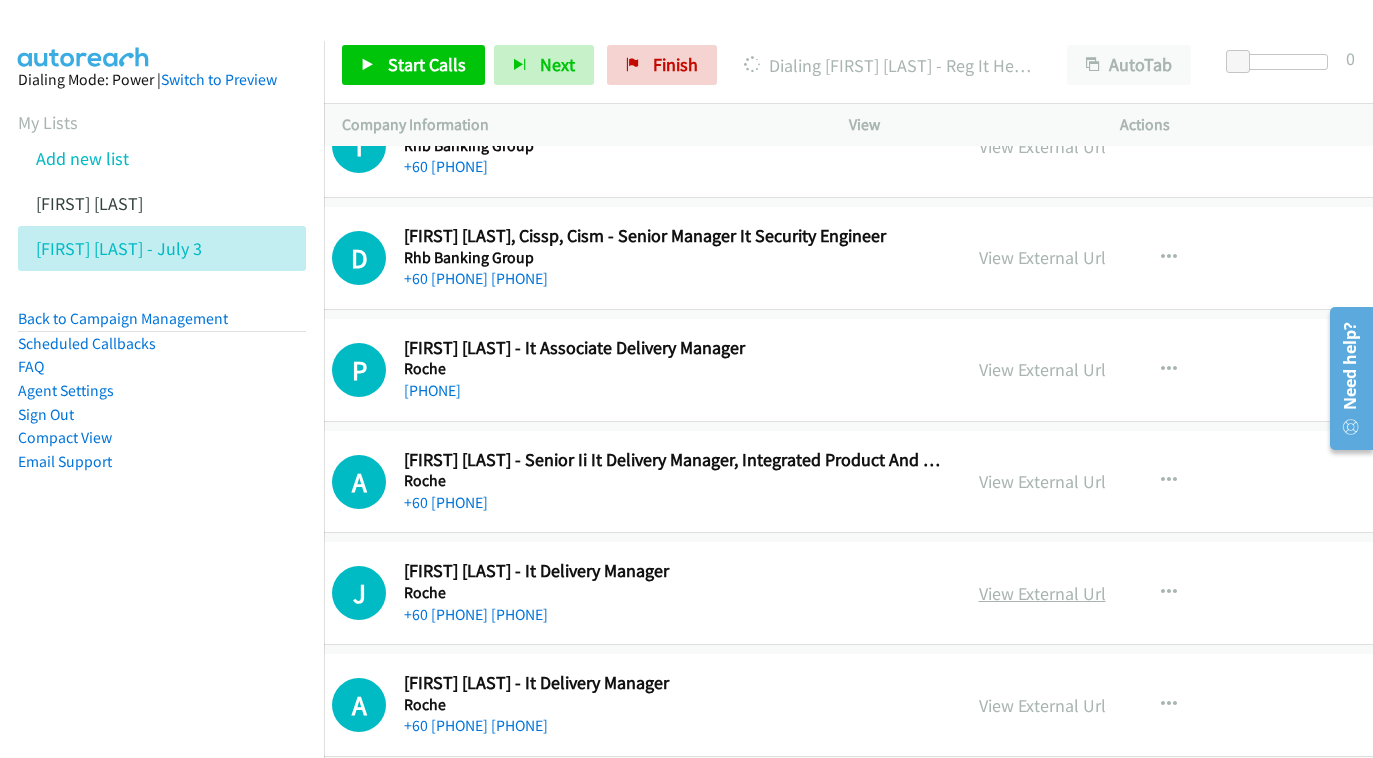 click on "View External Url" at bounding box center (1042, 593) 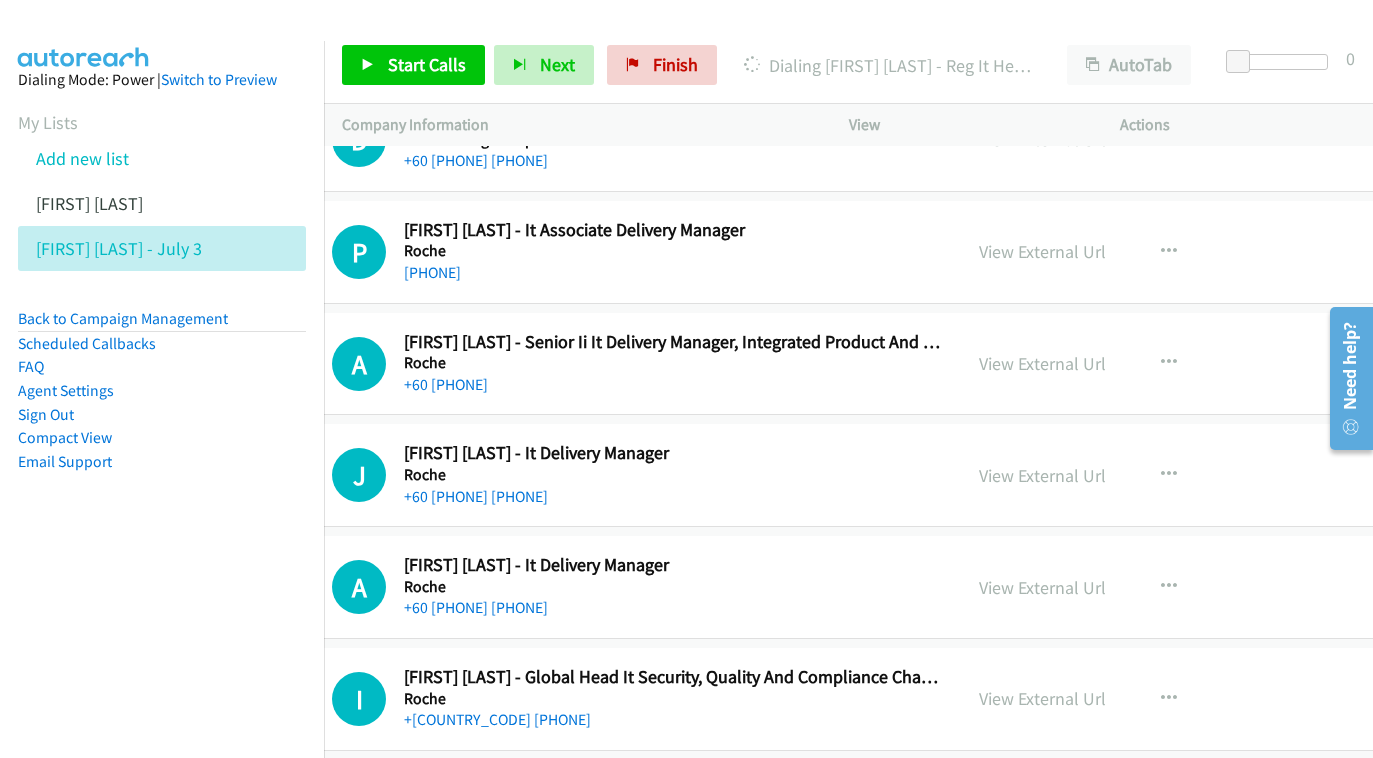 scroll, scrollTop: 22503, scrollLeft: 72, axis: both 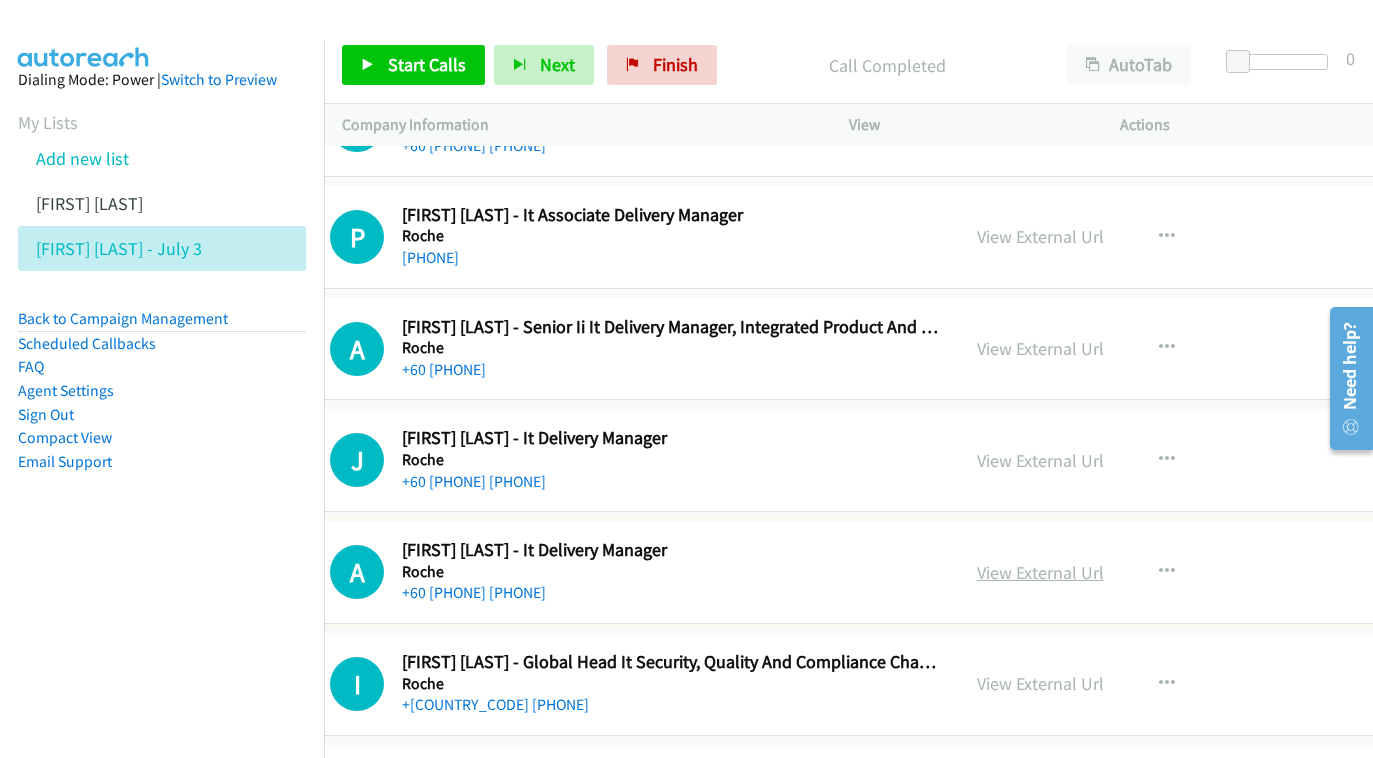 click on "View External Url" at bounding box center (1040, 572) 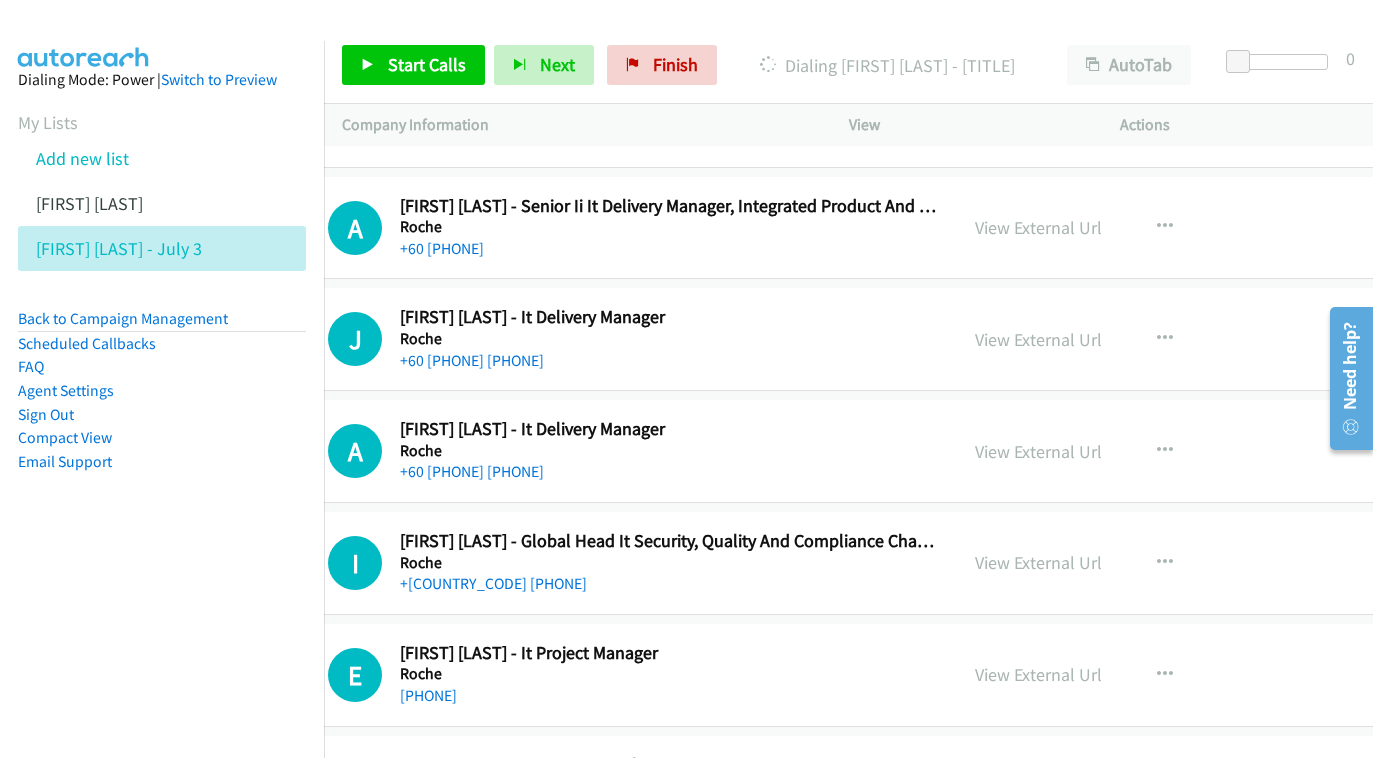 scroll, scrollTop: 22624, scrollLeft: 75, axis: both 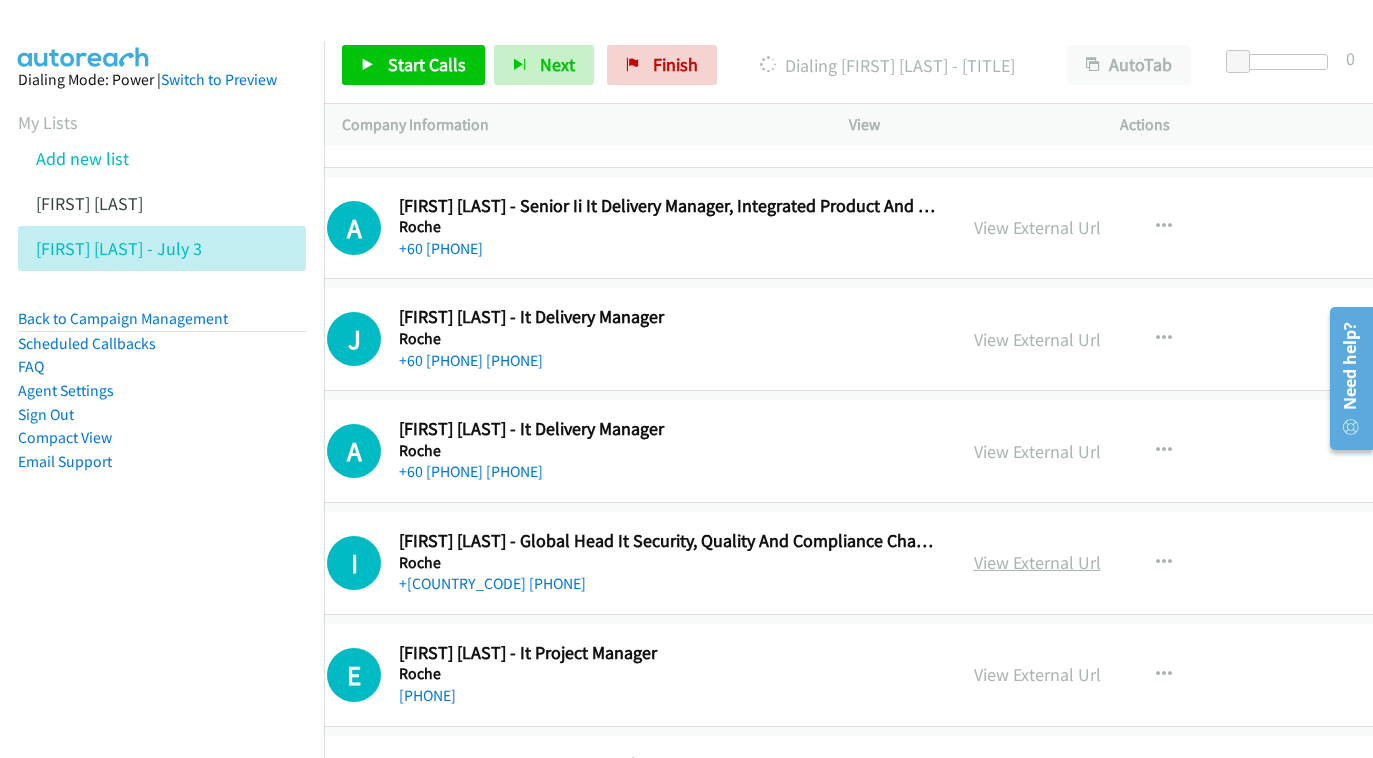 click on "View External Url" at bounding box center [1037, 562] 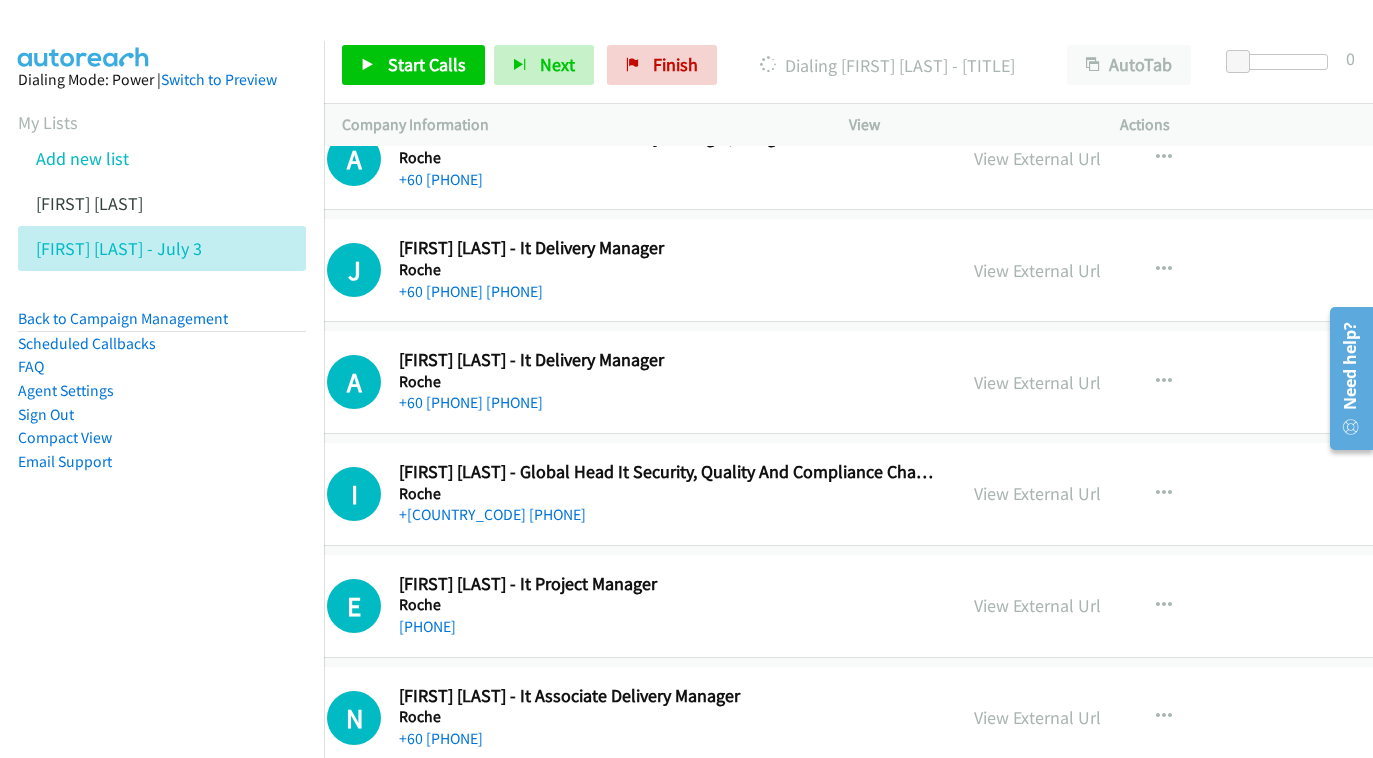 scroll, scrollTop: 22711, scrollLeft: 75, axis: both 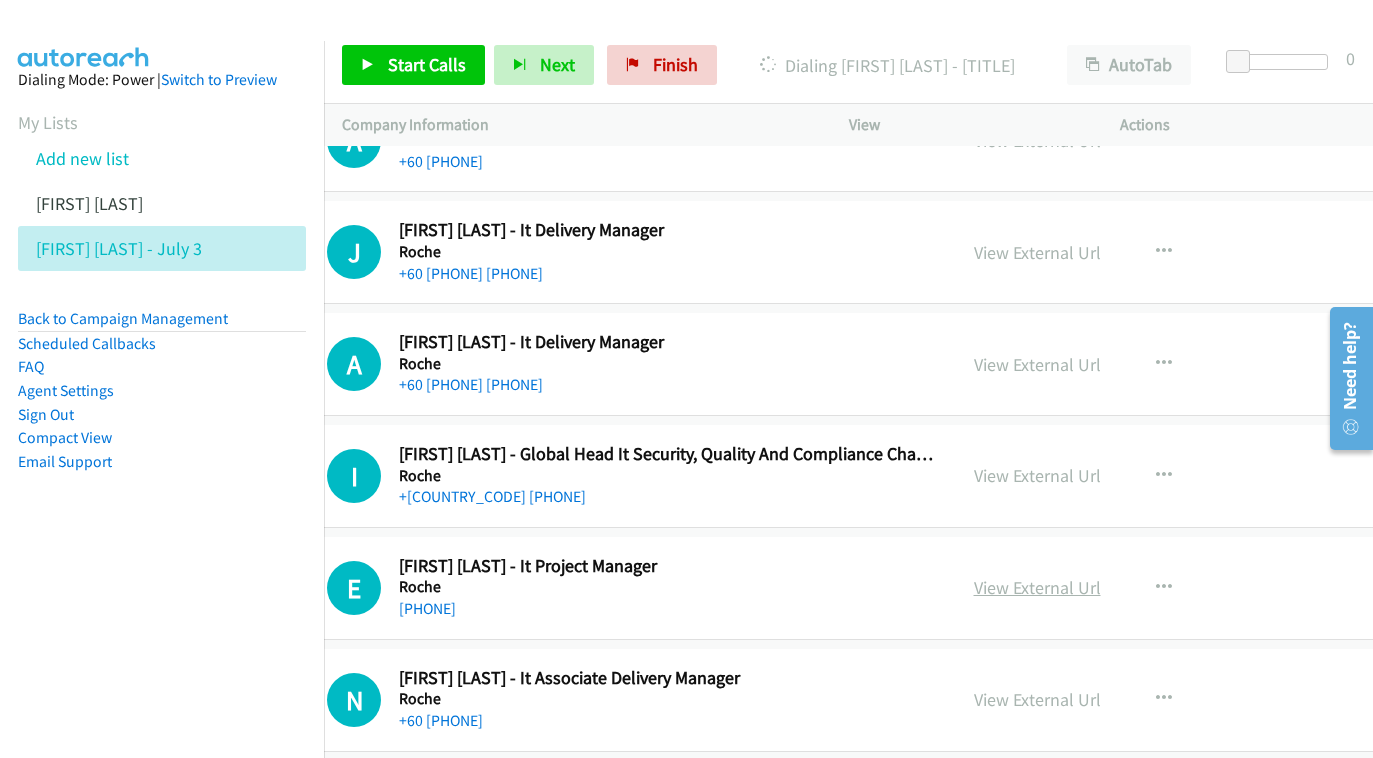 click on "View External Url" at bounding box center [1037, 587] 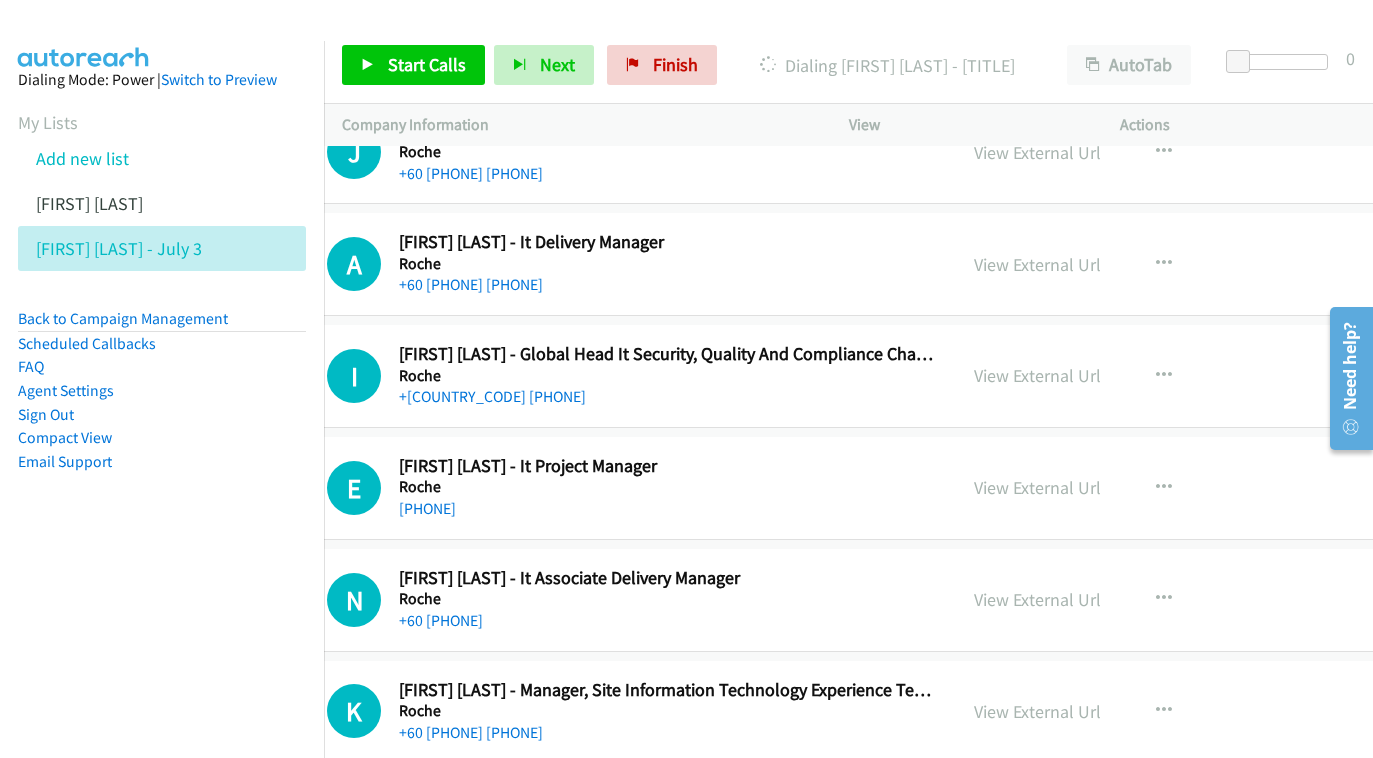 scroll, scrollTop: 22828, scrollLeft: 75, axis: both 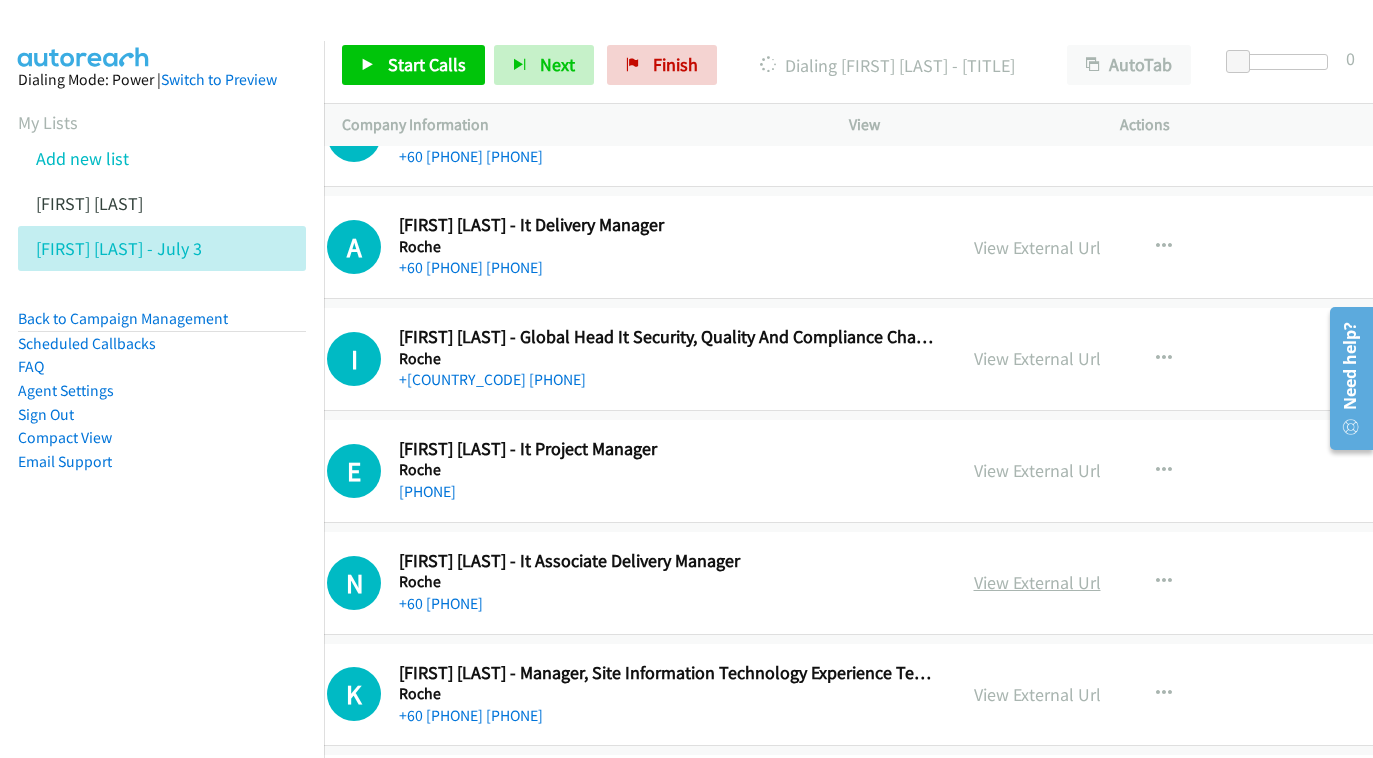 click on "View External Url" at bounding box center [1037, 582] 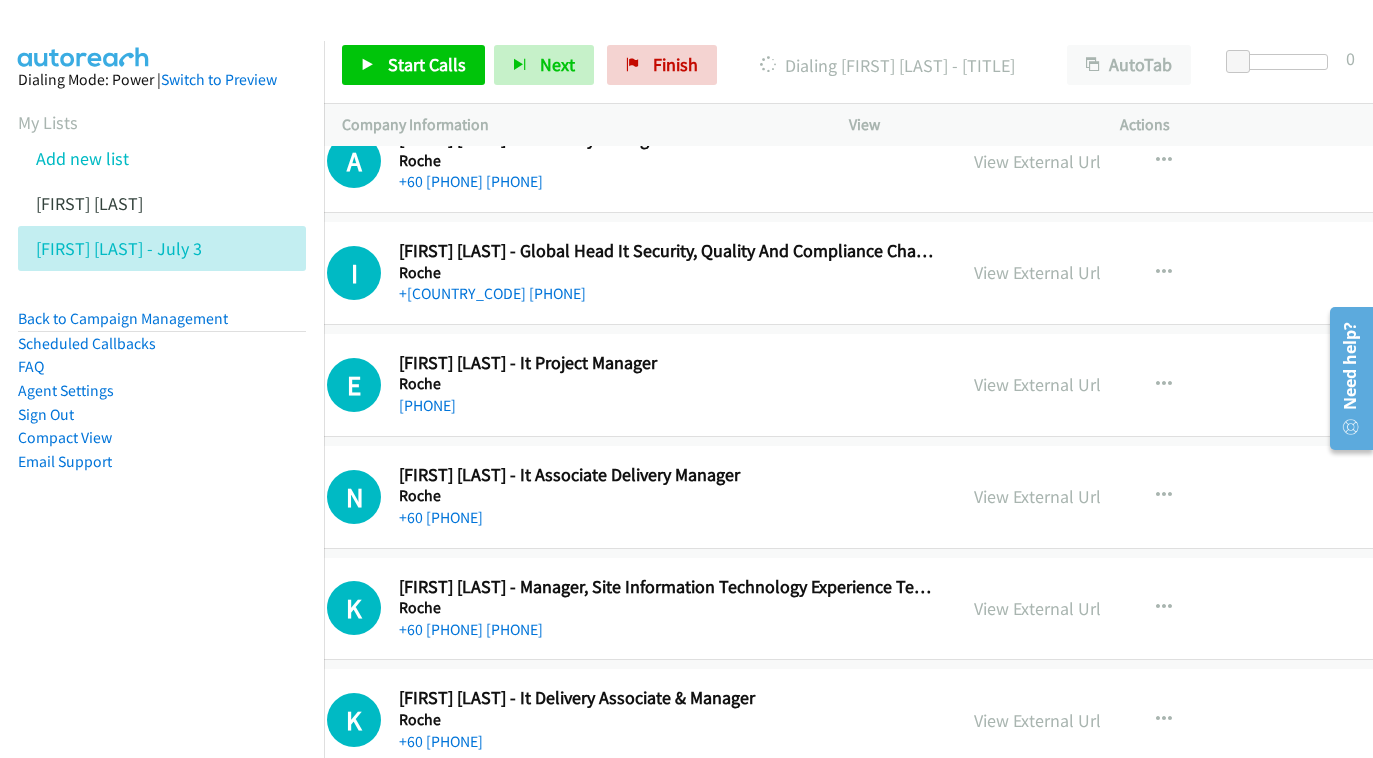 scroll, scrollTop: 22936, scrollLeft: 76, axis: both 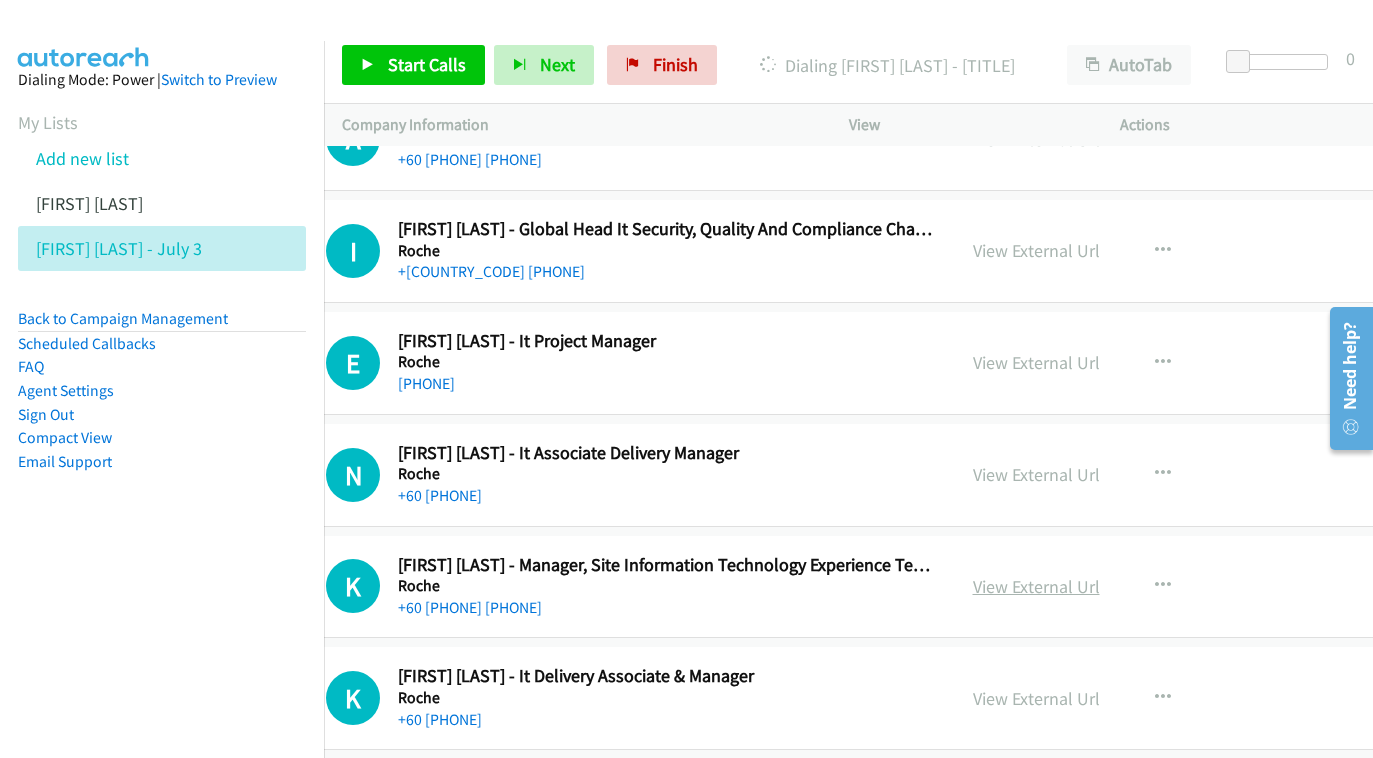 click on "View External Url" at bounding box center (1036, 586) 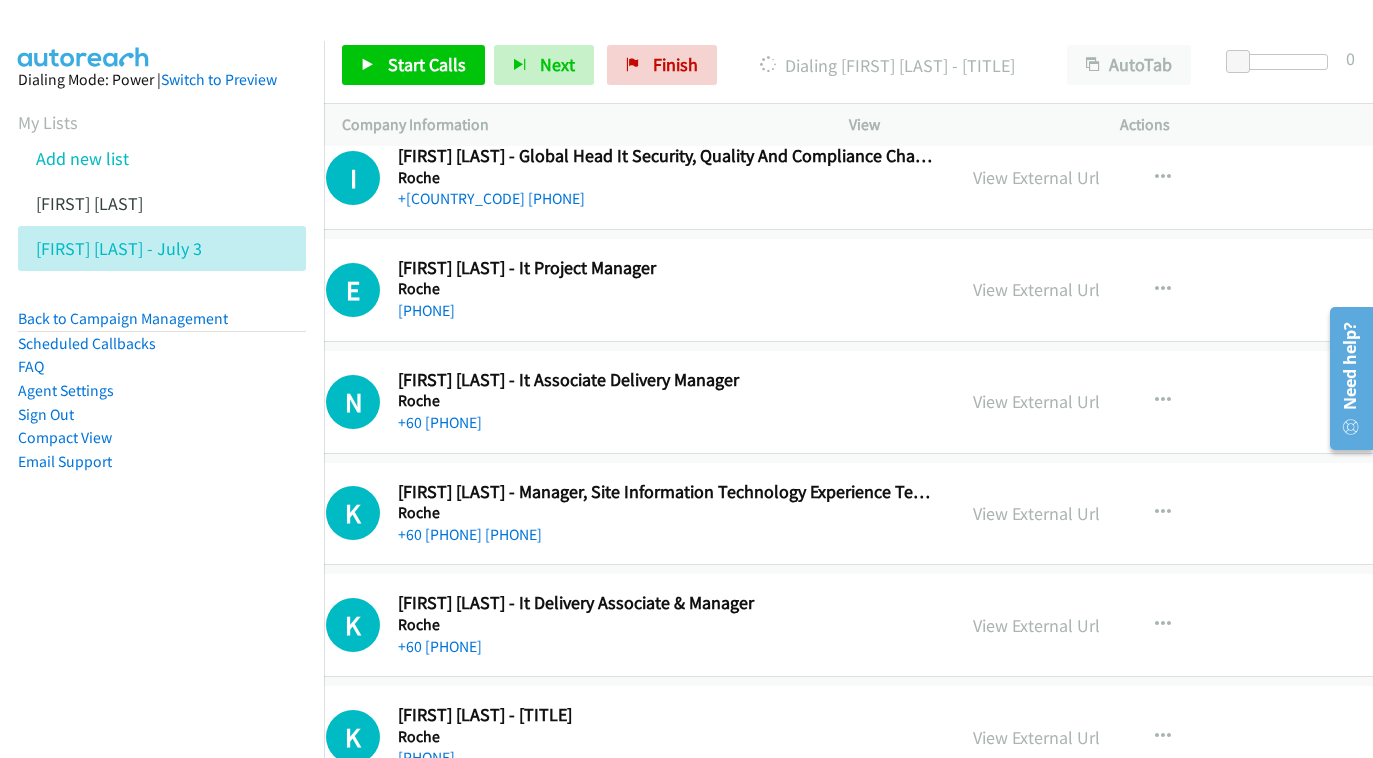 scroll, scrollTop: 23029, scrollLeft: 76, axis: both 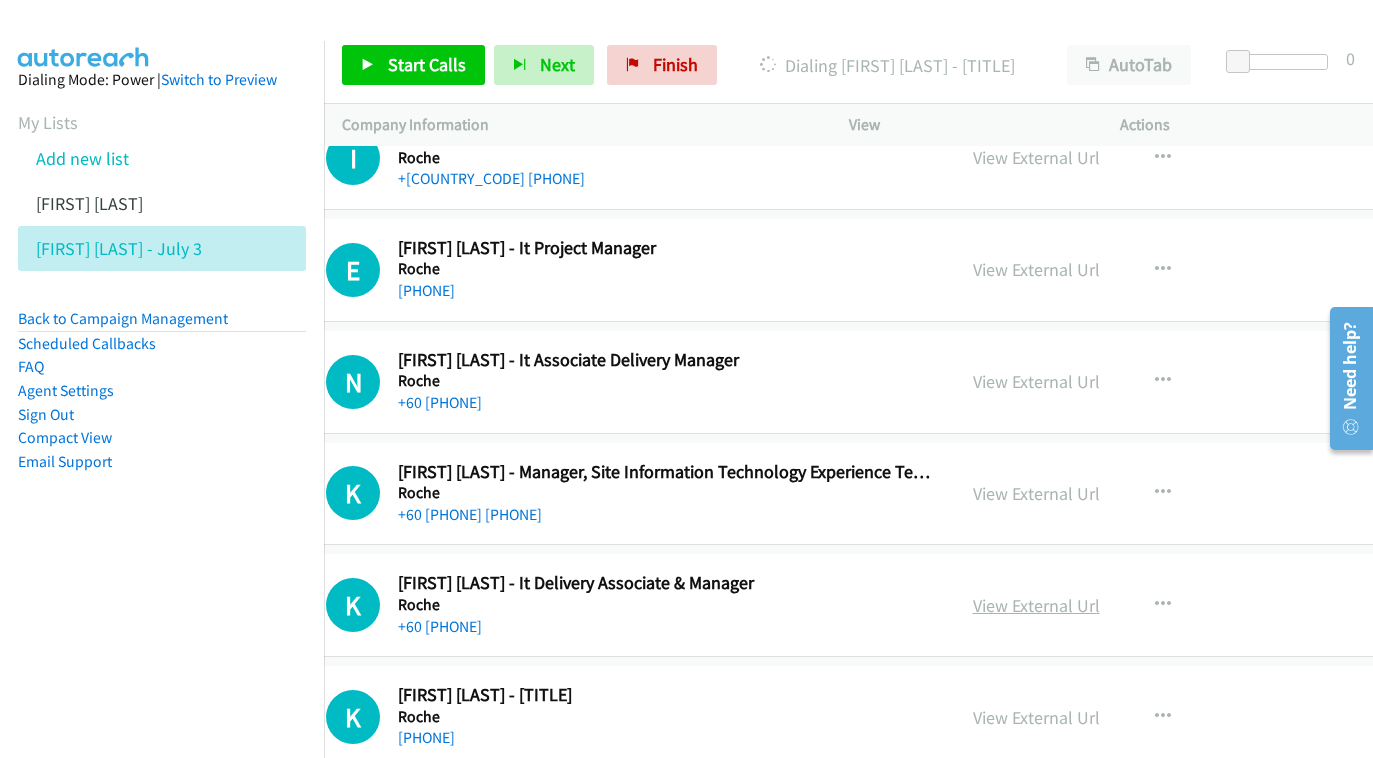 click on "View External Url" at bounding box center (1036, 605) 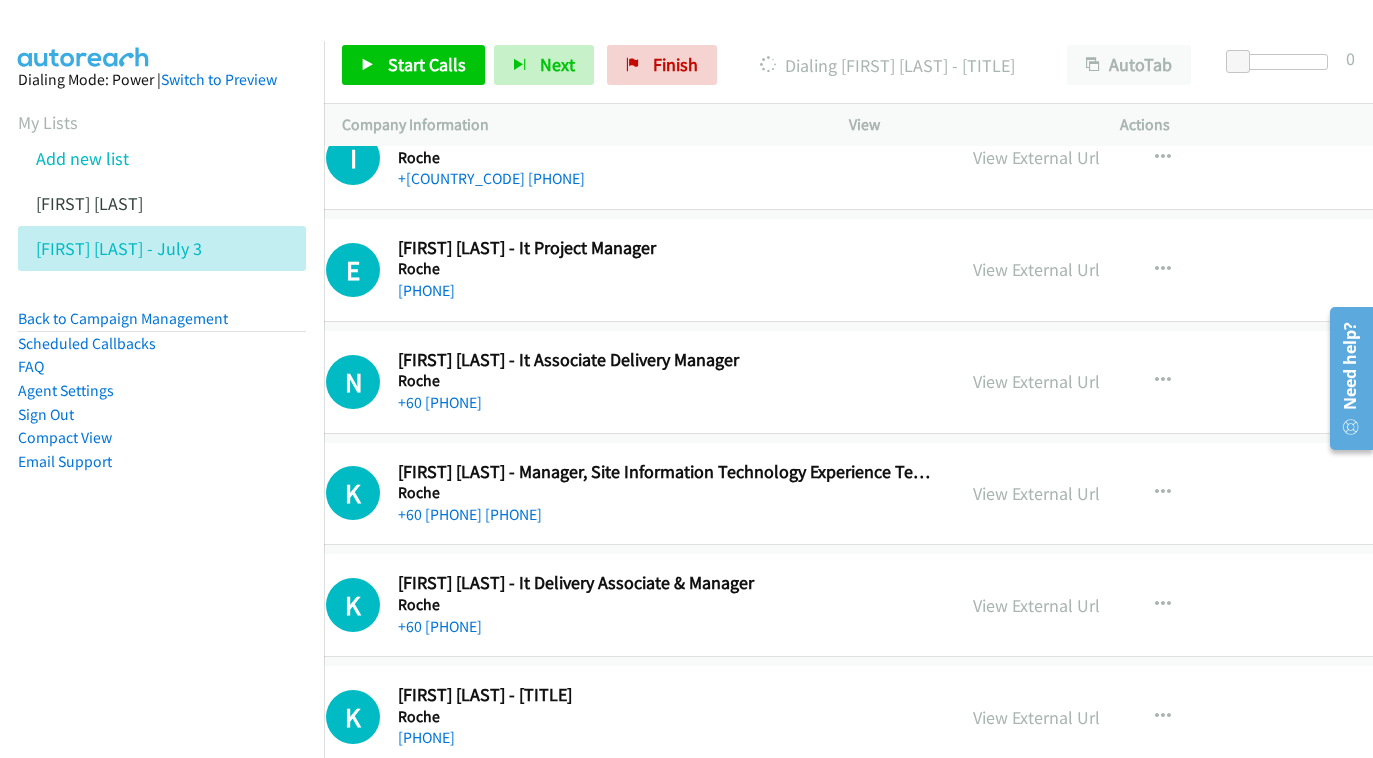 scroll, scrollTop: 23156, scrollLeft: 76, axis: both 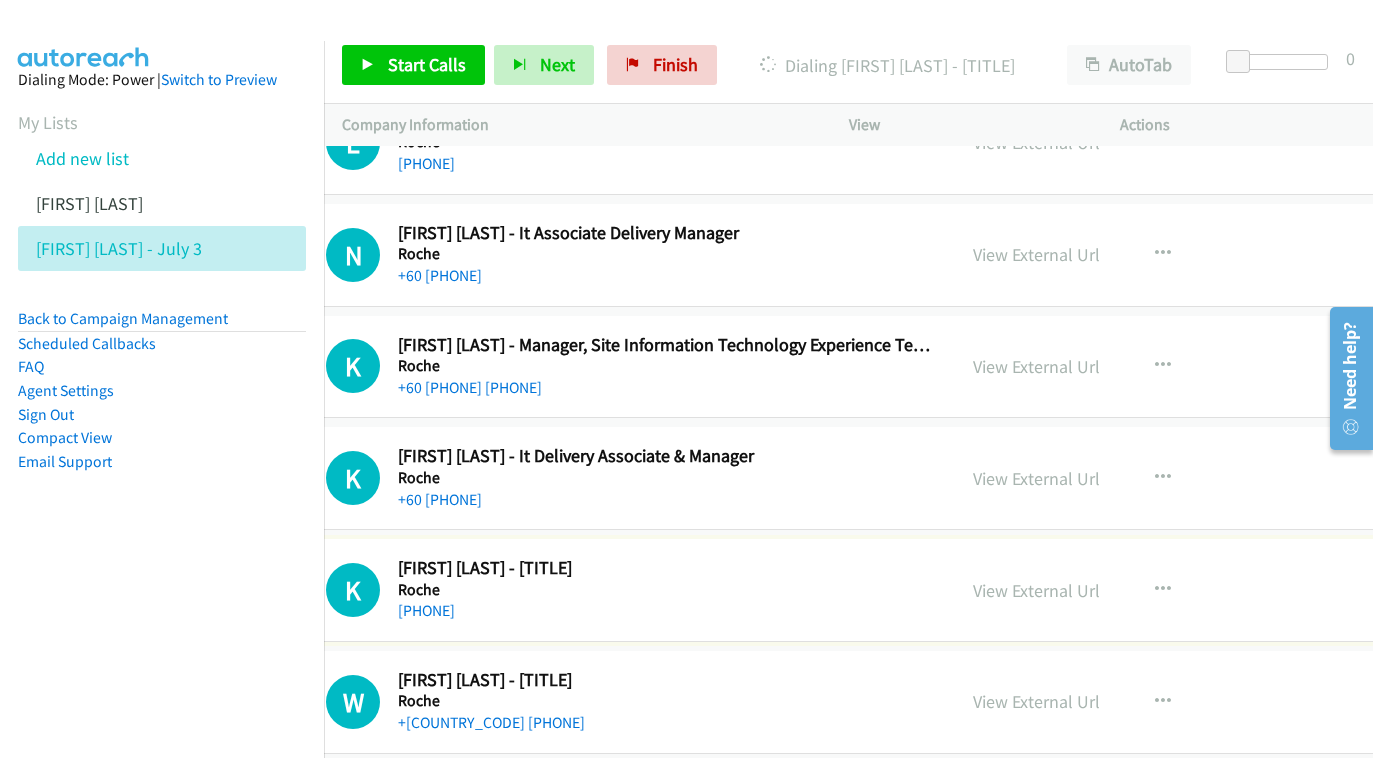 click on "View External Url
View External Url
Schedule/Manage Callback
Start Calls Here
Remove from list
Add to do not call list
Reset Call Status" at bounding box center (1136, 590) 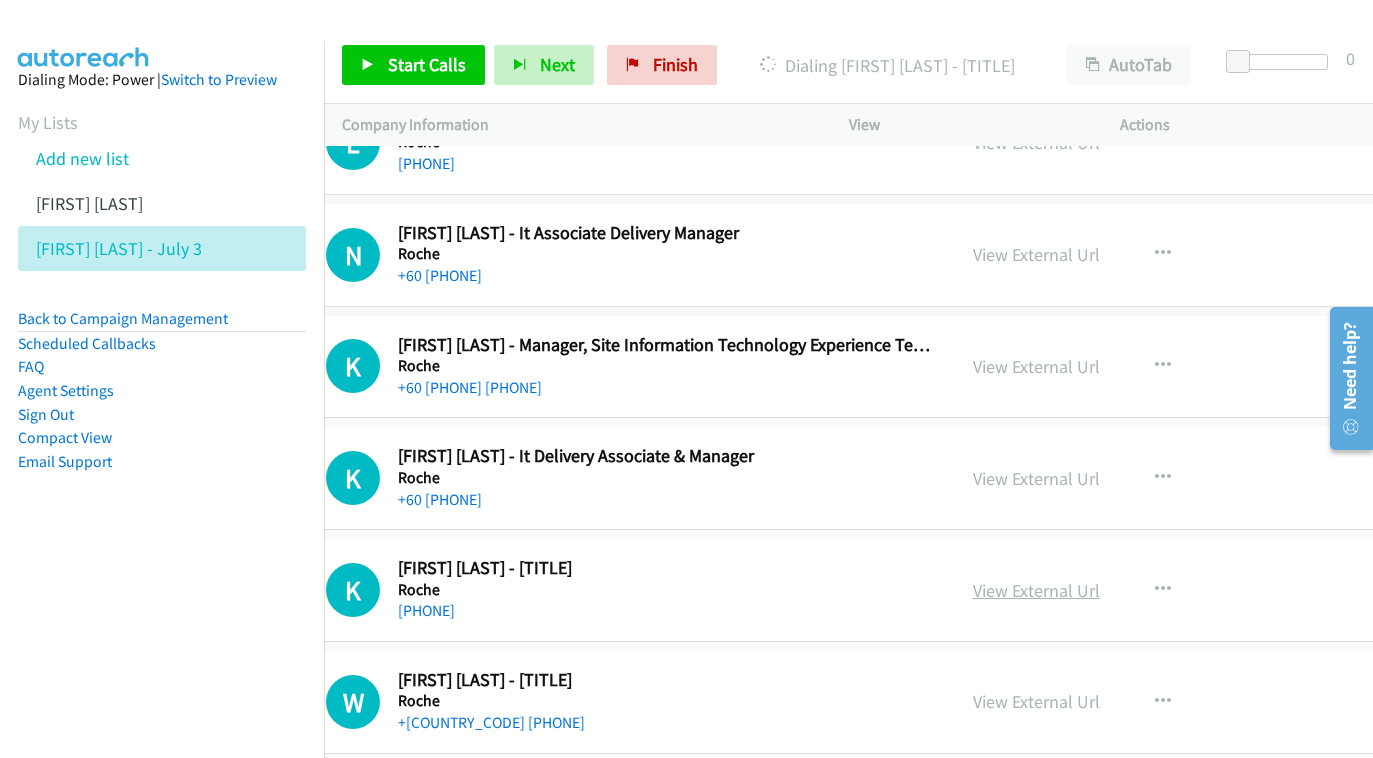 click on "View External Url" at bounding box center [1036, 590] 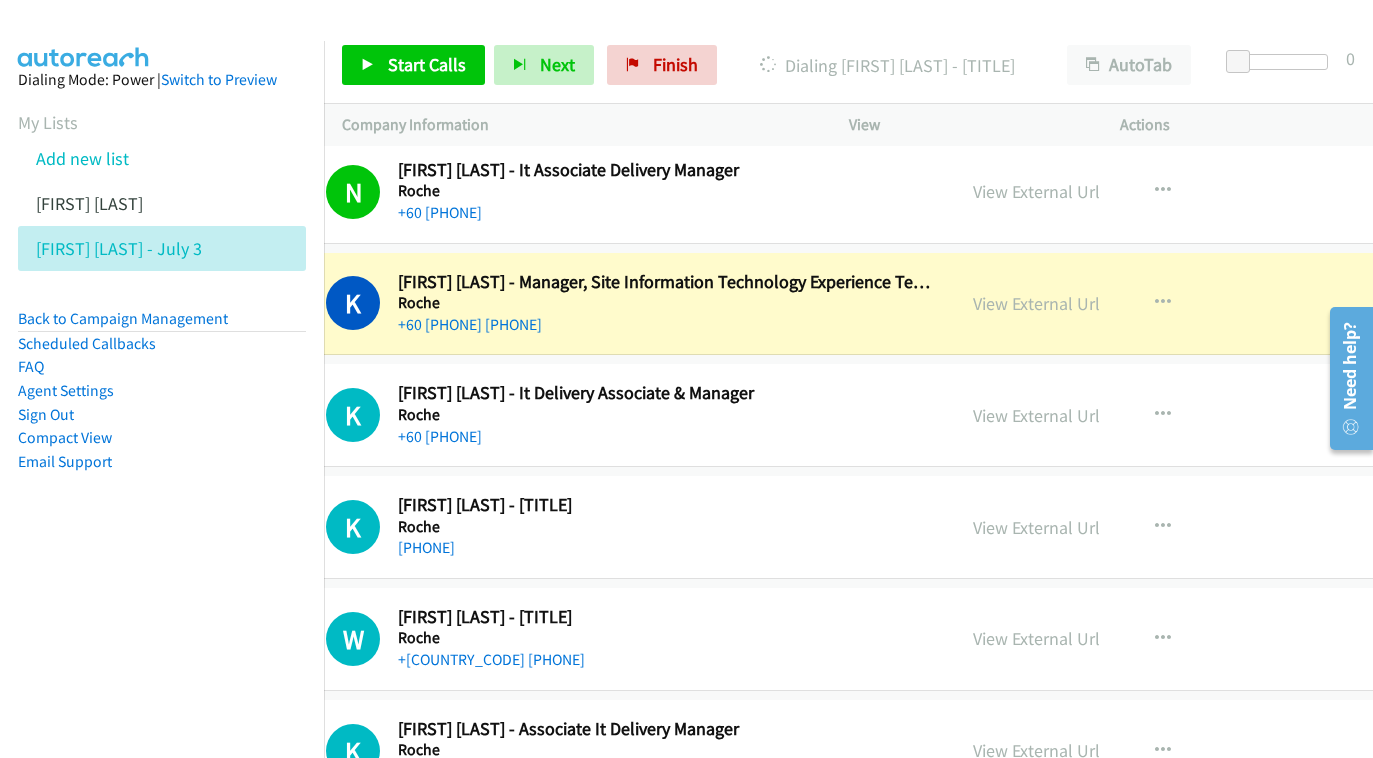 scroll, scrollTop: 23225, scrollLeft: 76, axis: both 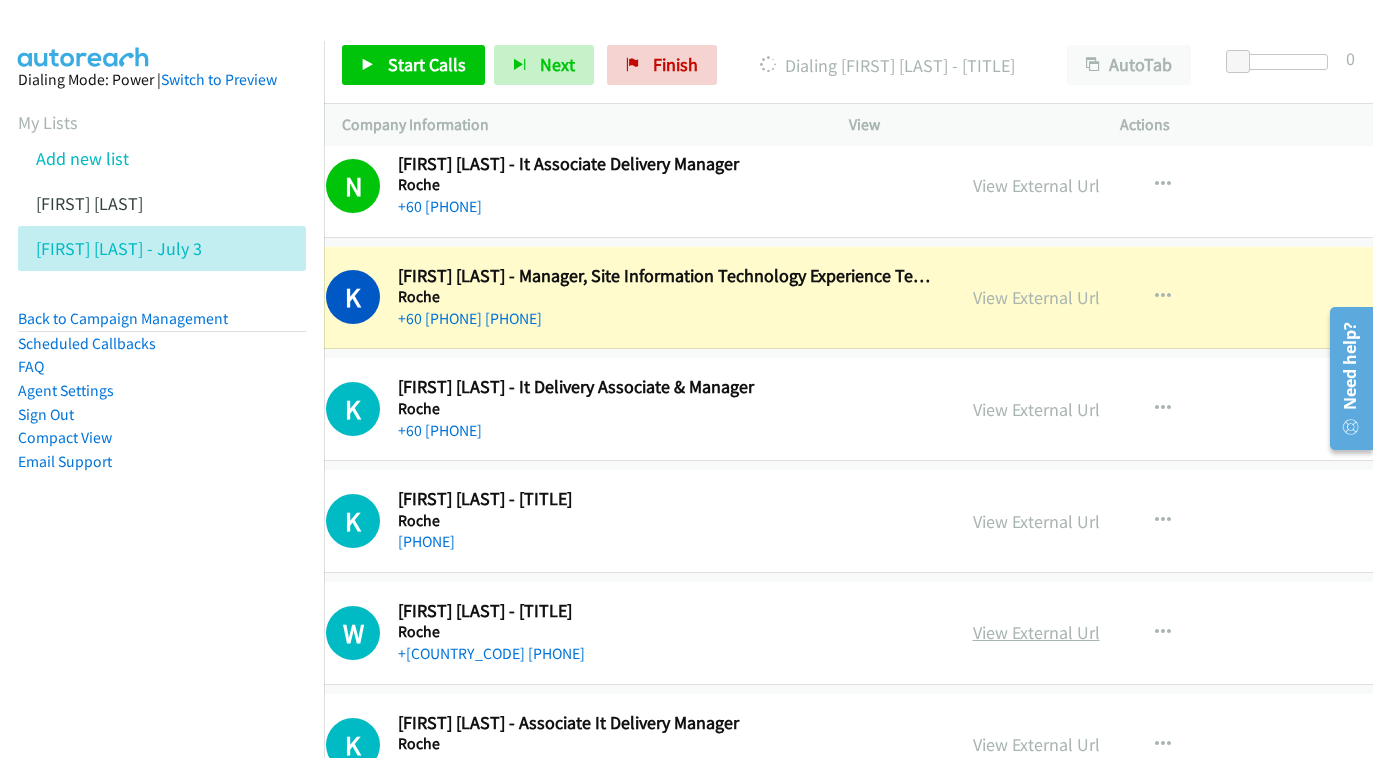 click on "View External Url" at bounding box center [1036, 632] 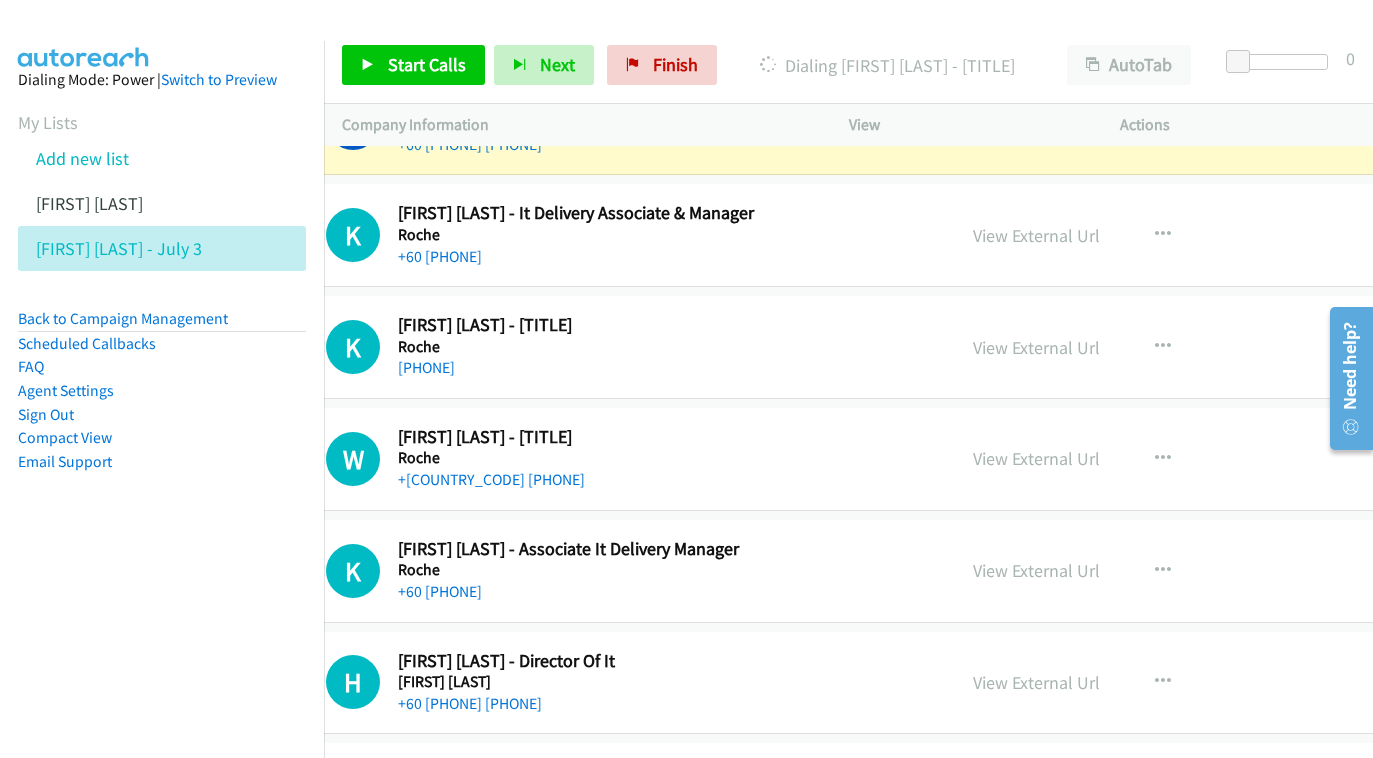 scroll, scrollTop: 23475, scrollLeft: 76, axis: both 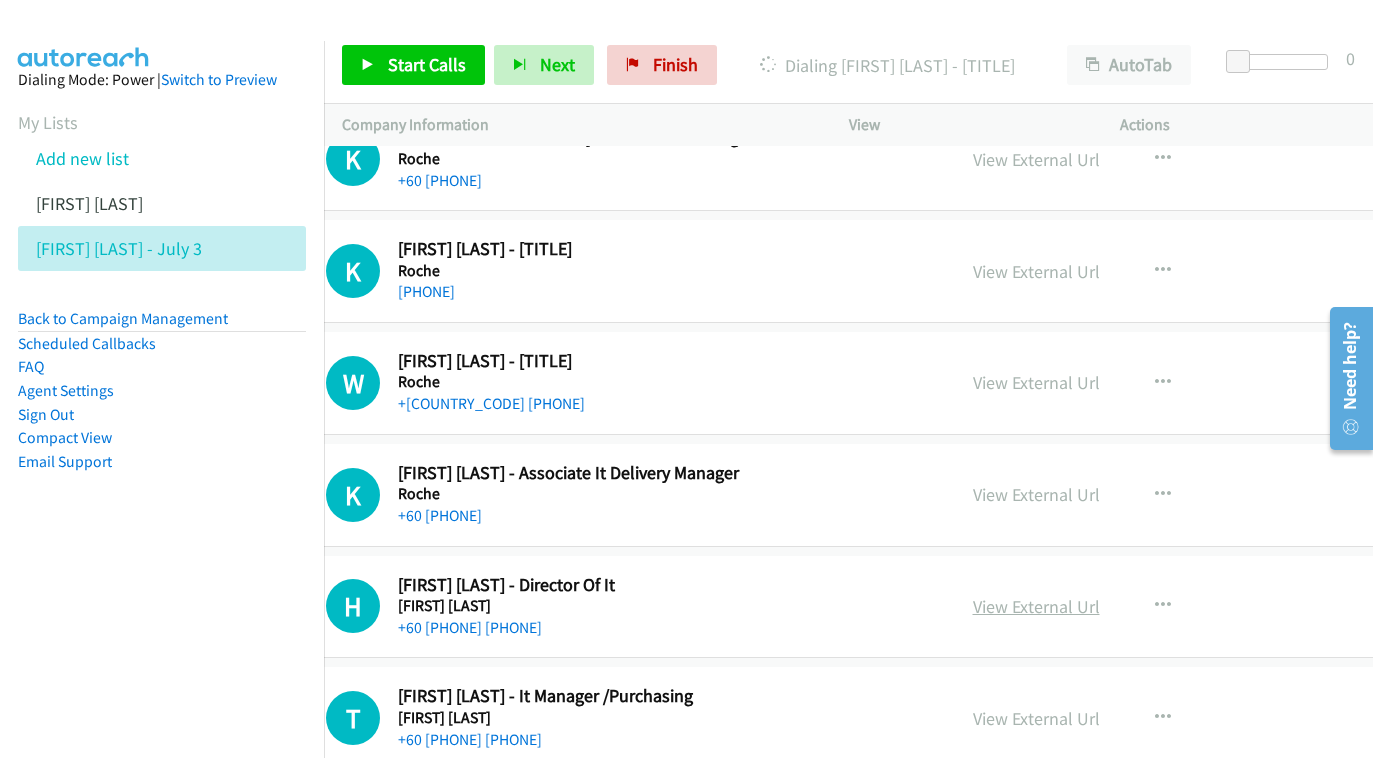 click on "View External Url" at bounding box center [1036, 606] 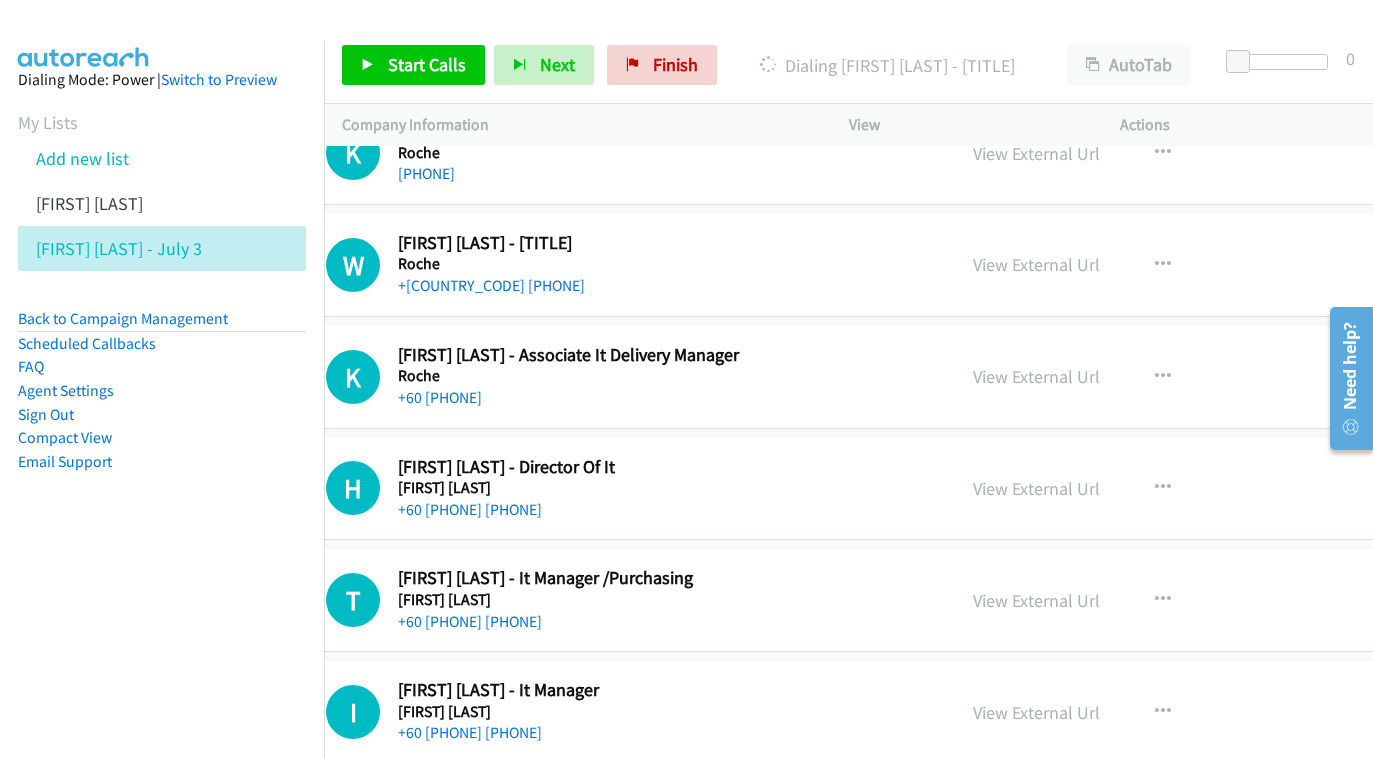 scroll, scrollTop: 23593, scrollLeft: 77, axis: both 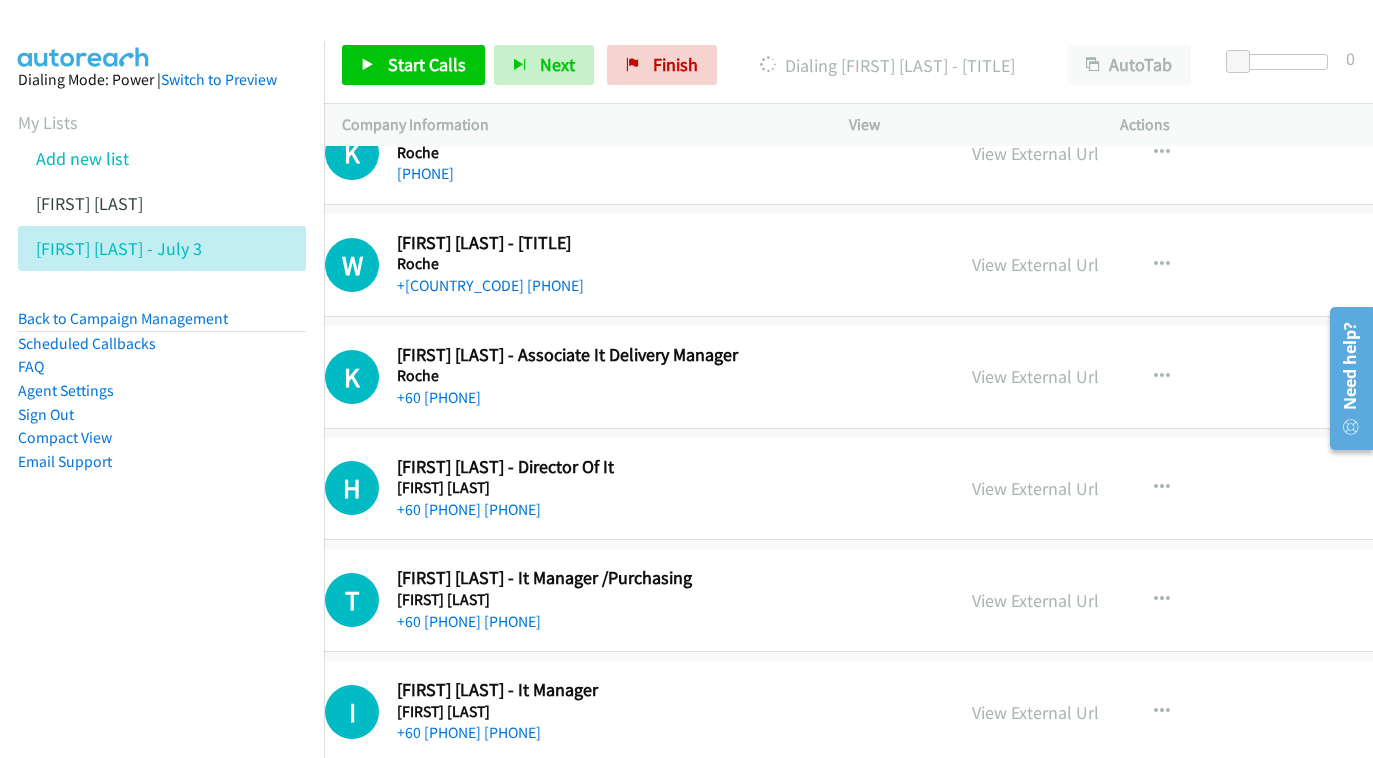 click on "View External Url
View External Url
Schedule/Manage Callback
Start Calls Here
Remove from list
Add to do not call list
Reset Call Status" at bounding box center [1135, 600] 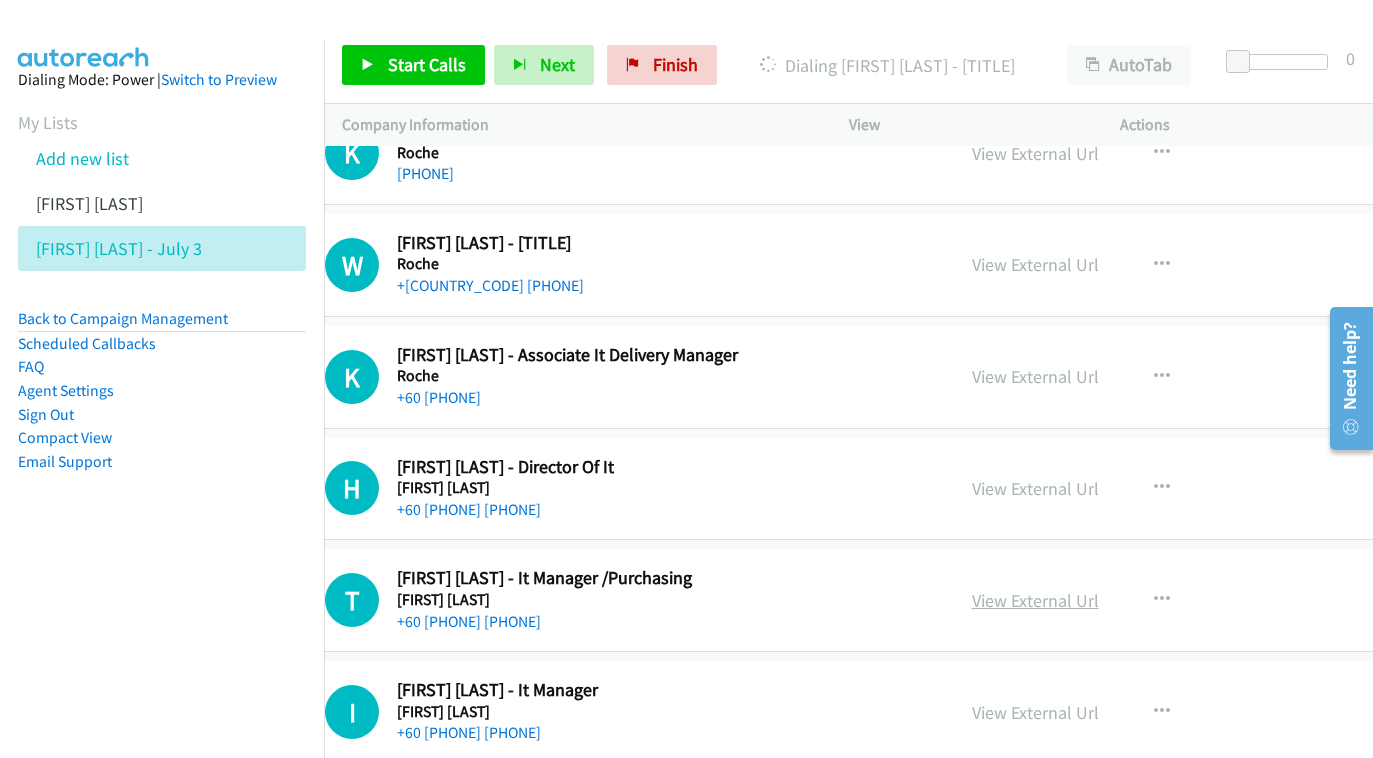 click on "View External Url" at bounding box center [1035, 600] 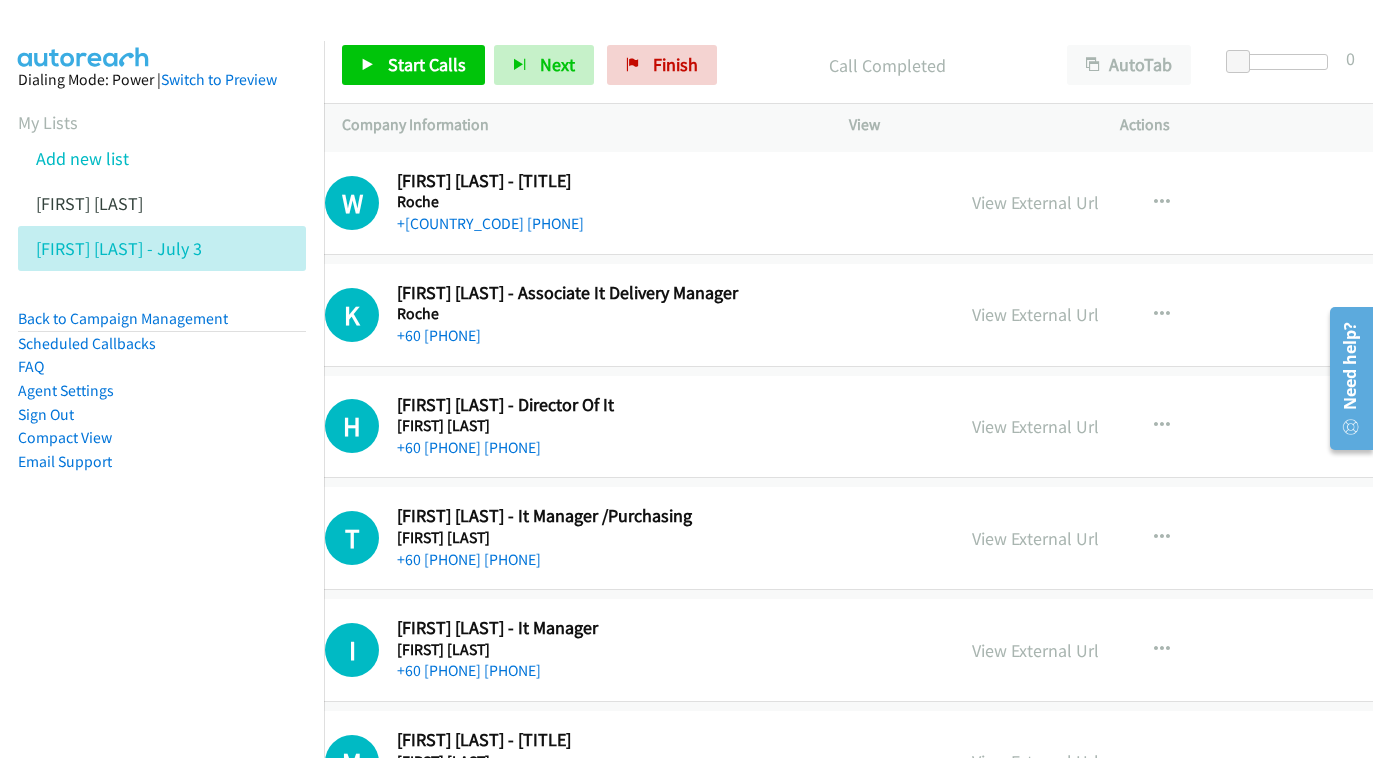 scroll, scrollTop: 23673, scrollLeft: 77, axis: both 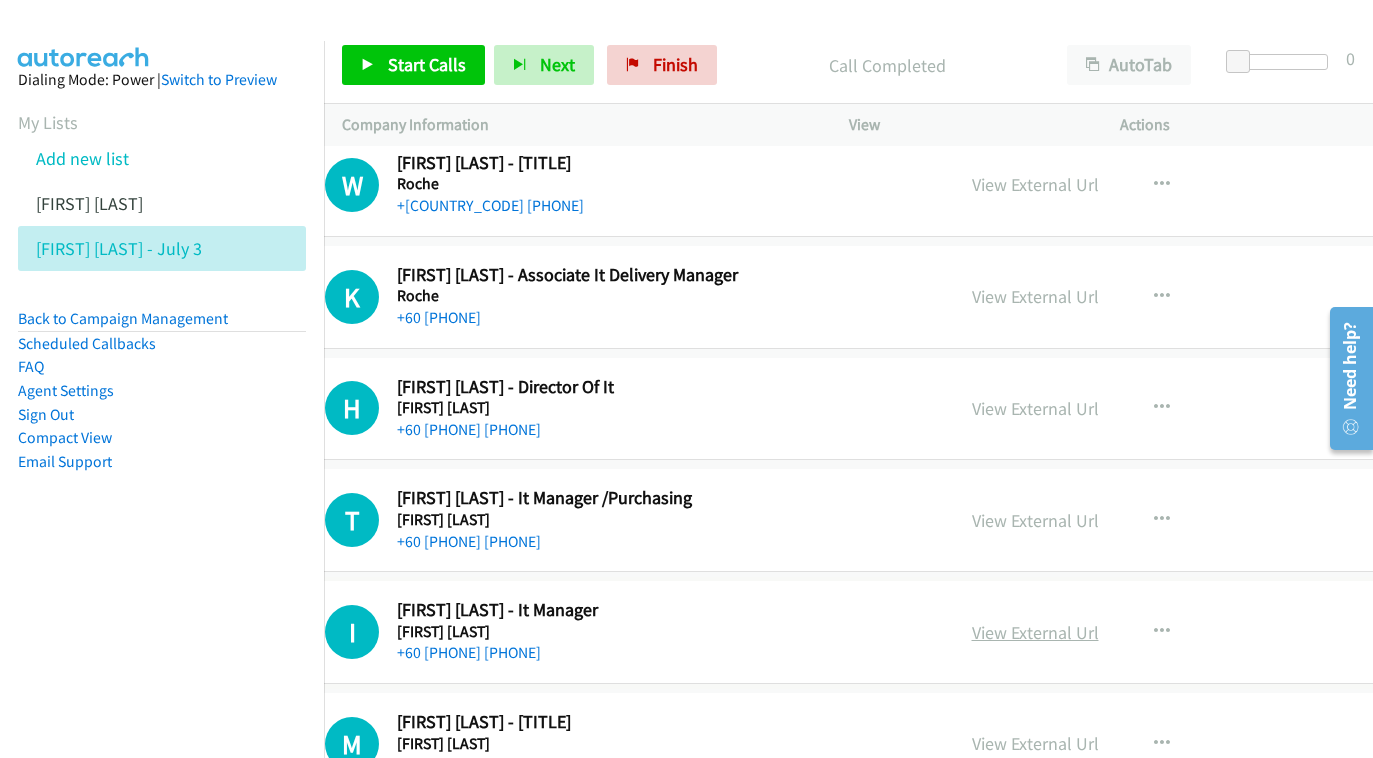click on "View External Url" at bounding box center (1035, 632) 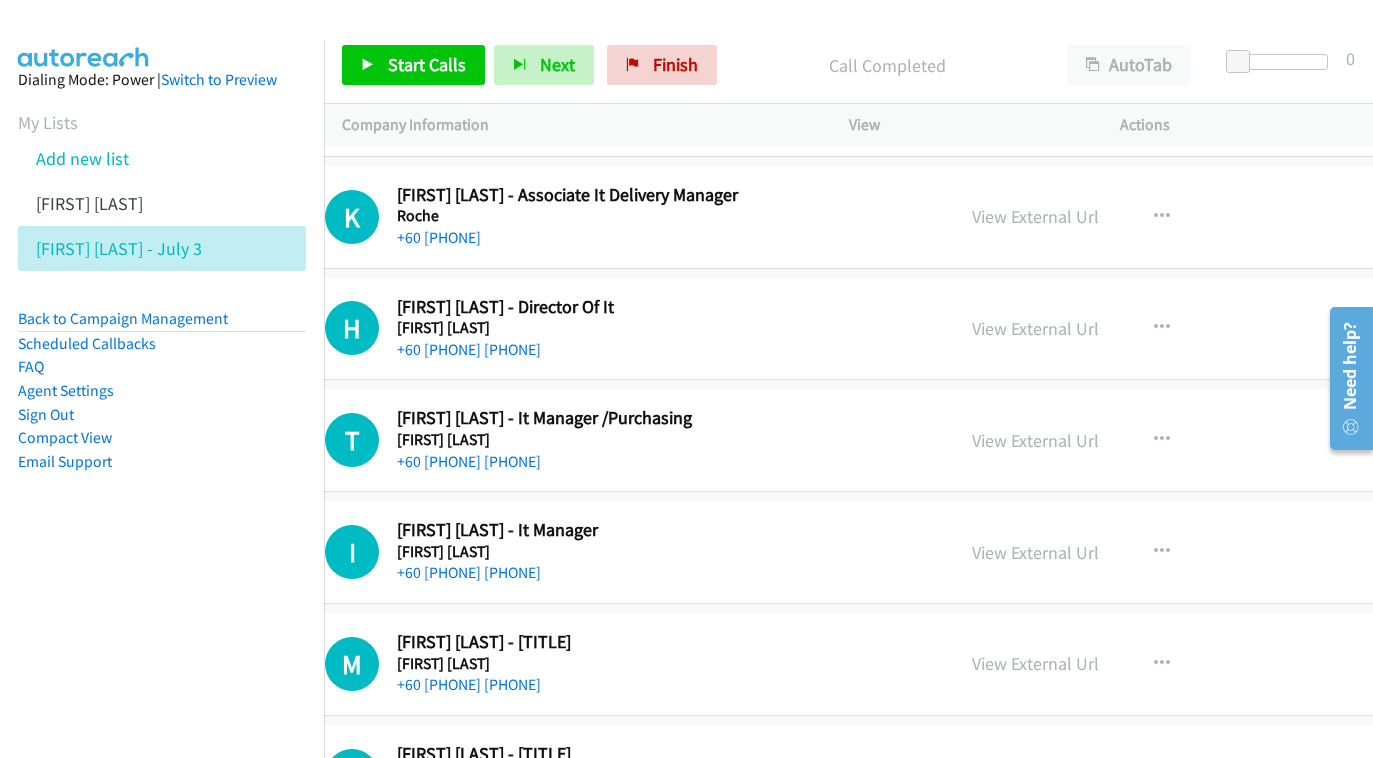 scroll, scrollTop: 23756, scrollLeft: 77, axis: both 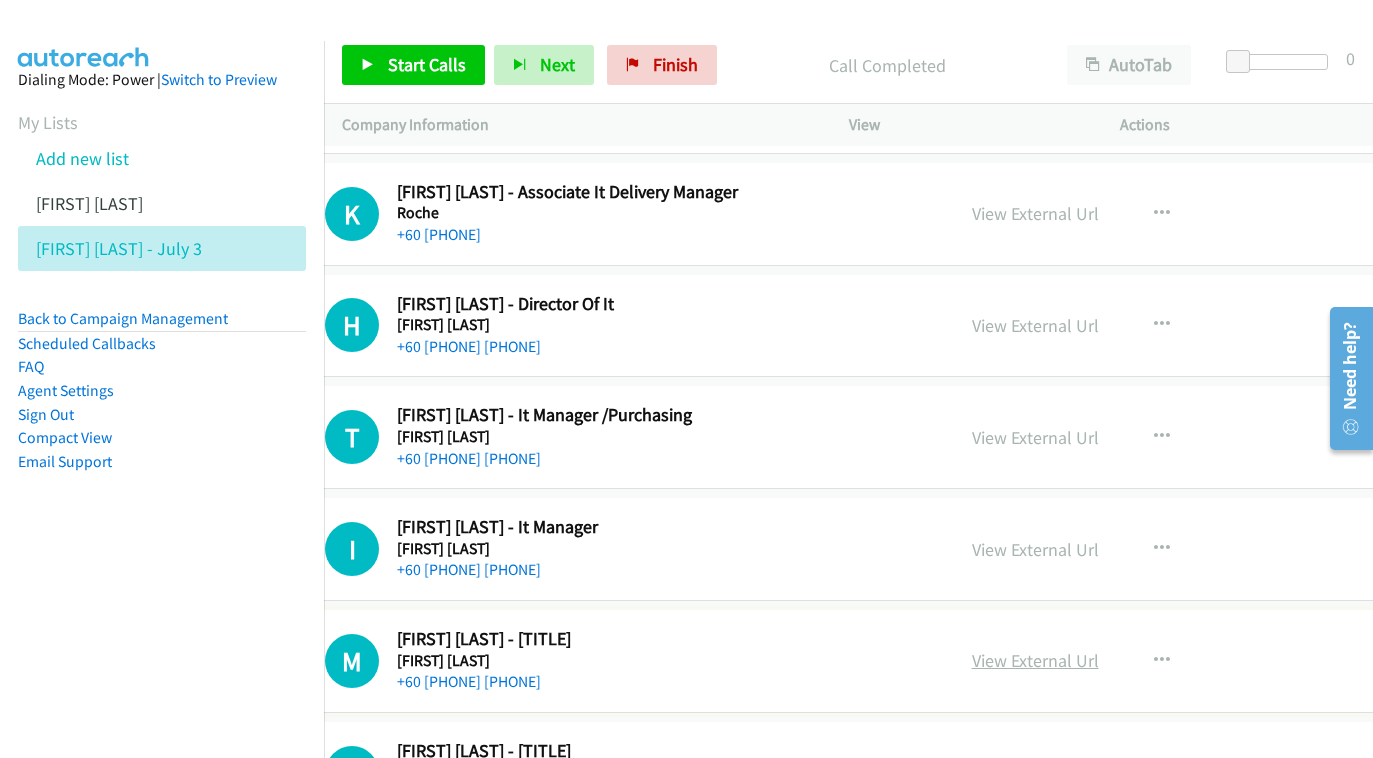 click on "View External Url" at bounding box center [1035, 660] 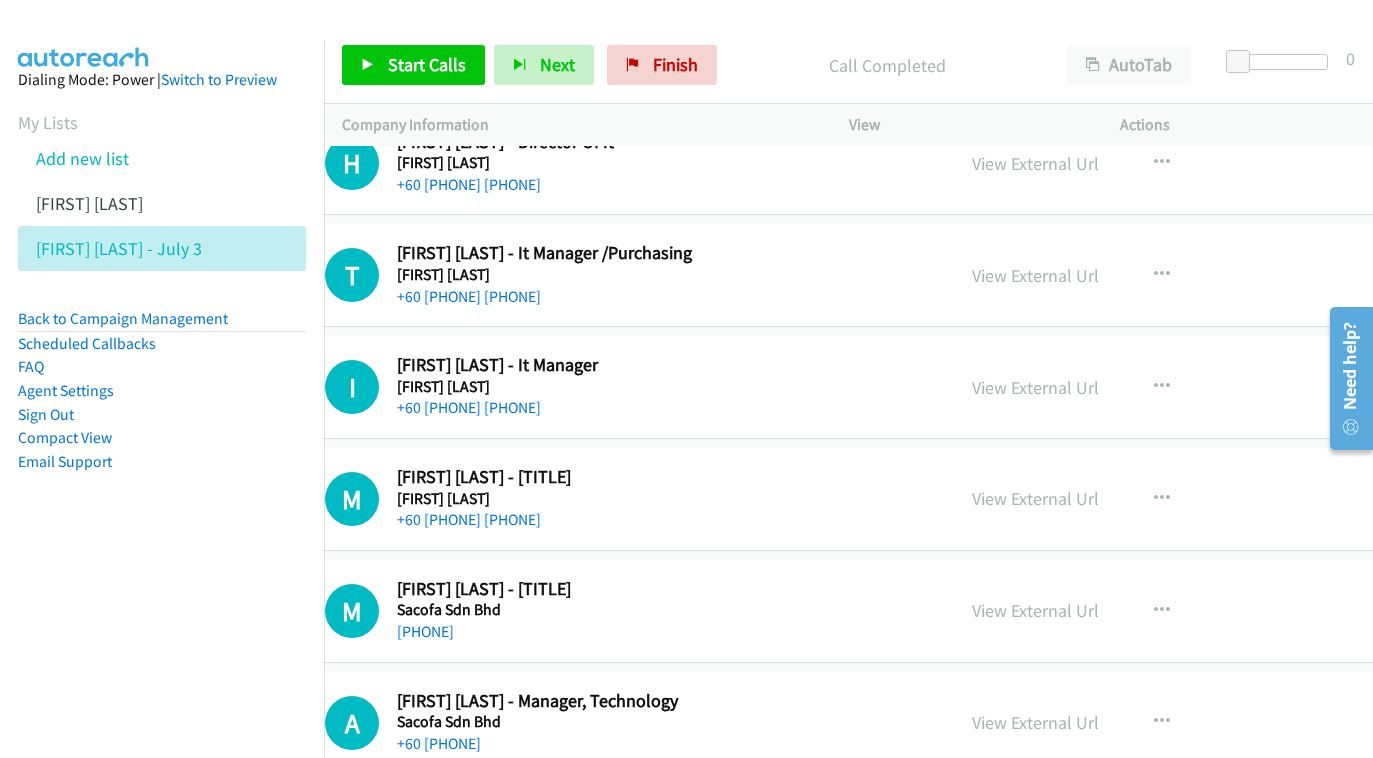 scroll, scrollTop: 23919, scrollLeft: 77, axis: both 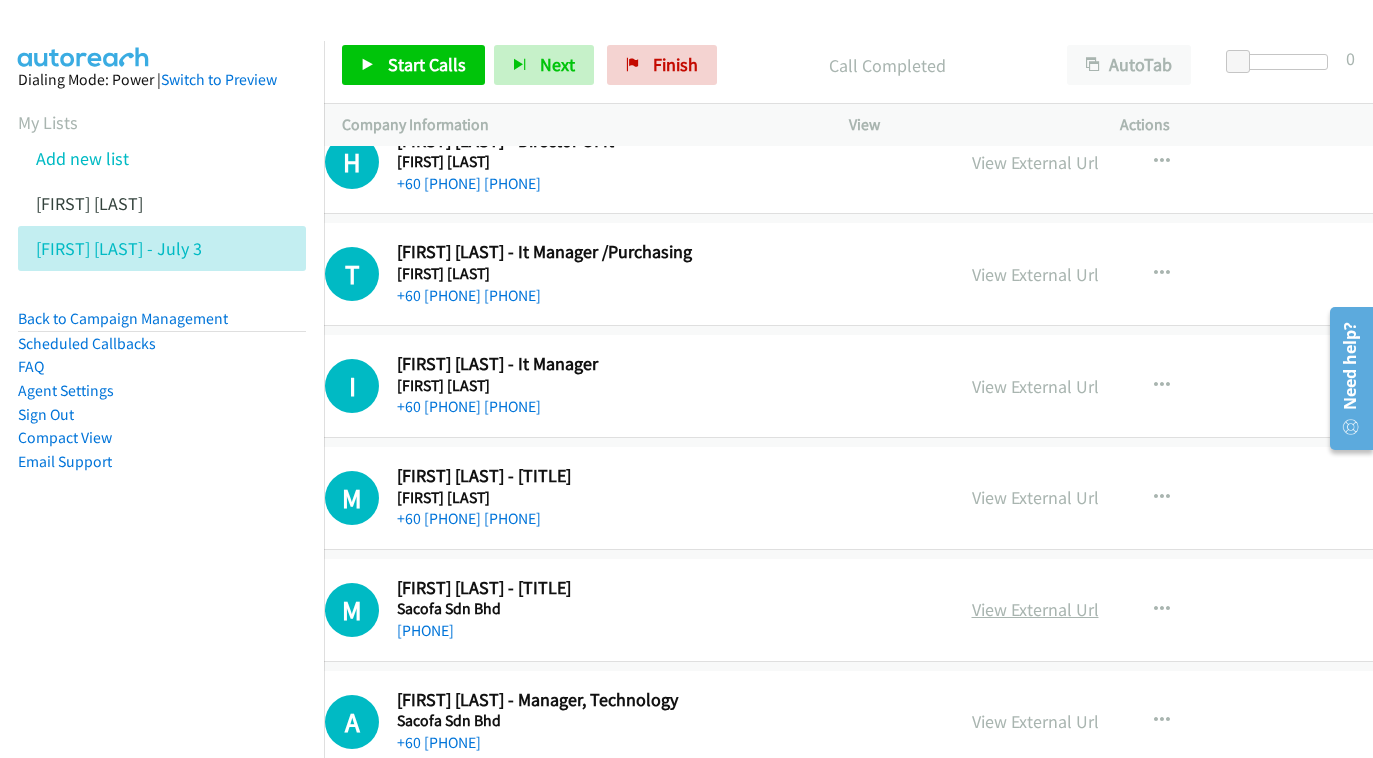 click on "View External Url" at bounding box center [1035, 609] 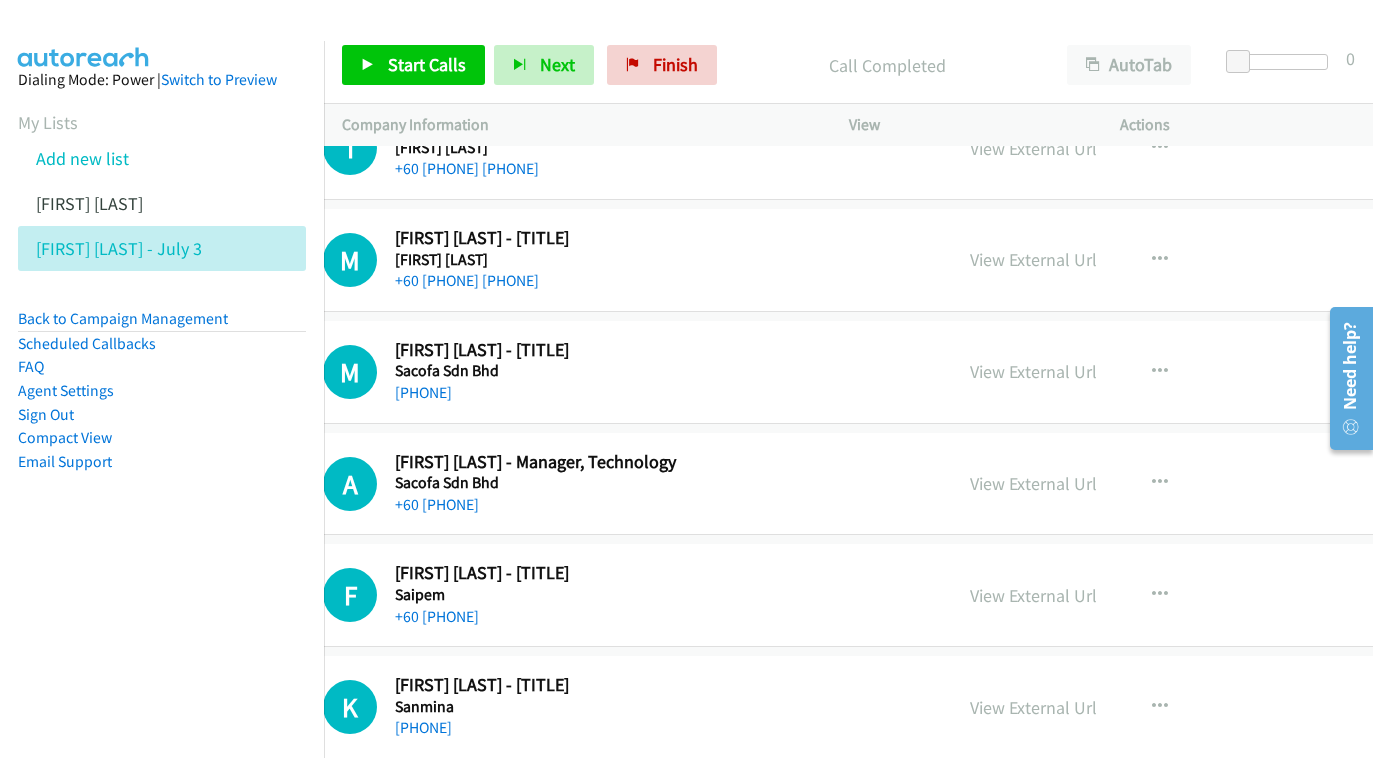 scroll, scrollTop: 24178, scrollLeft: 79, axis: both 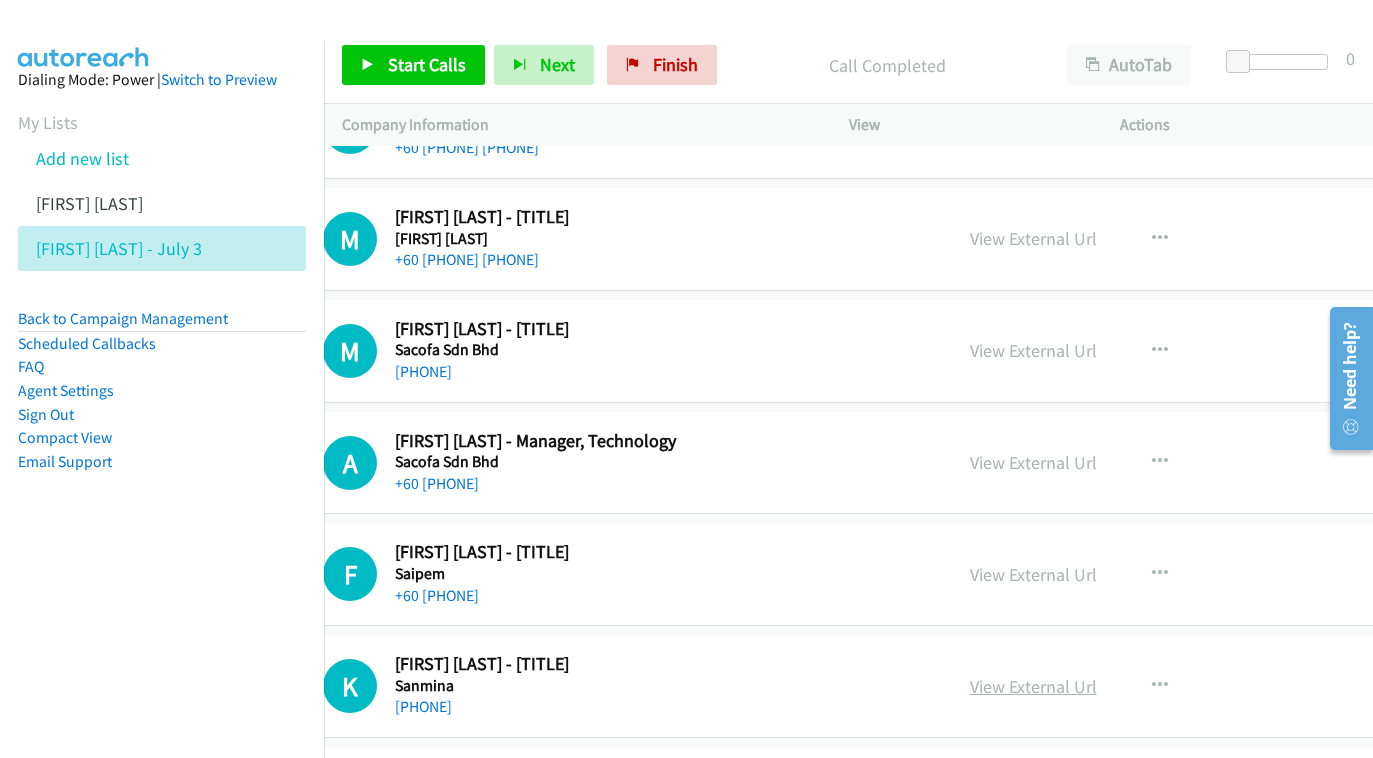 click on "View External Url" at bounding box center (1033, 686) 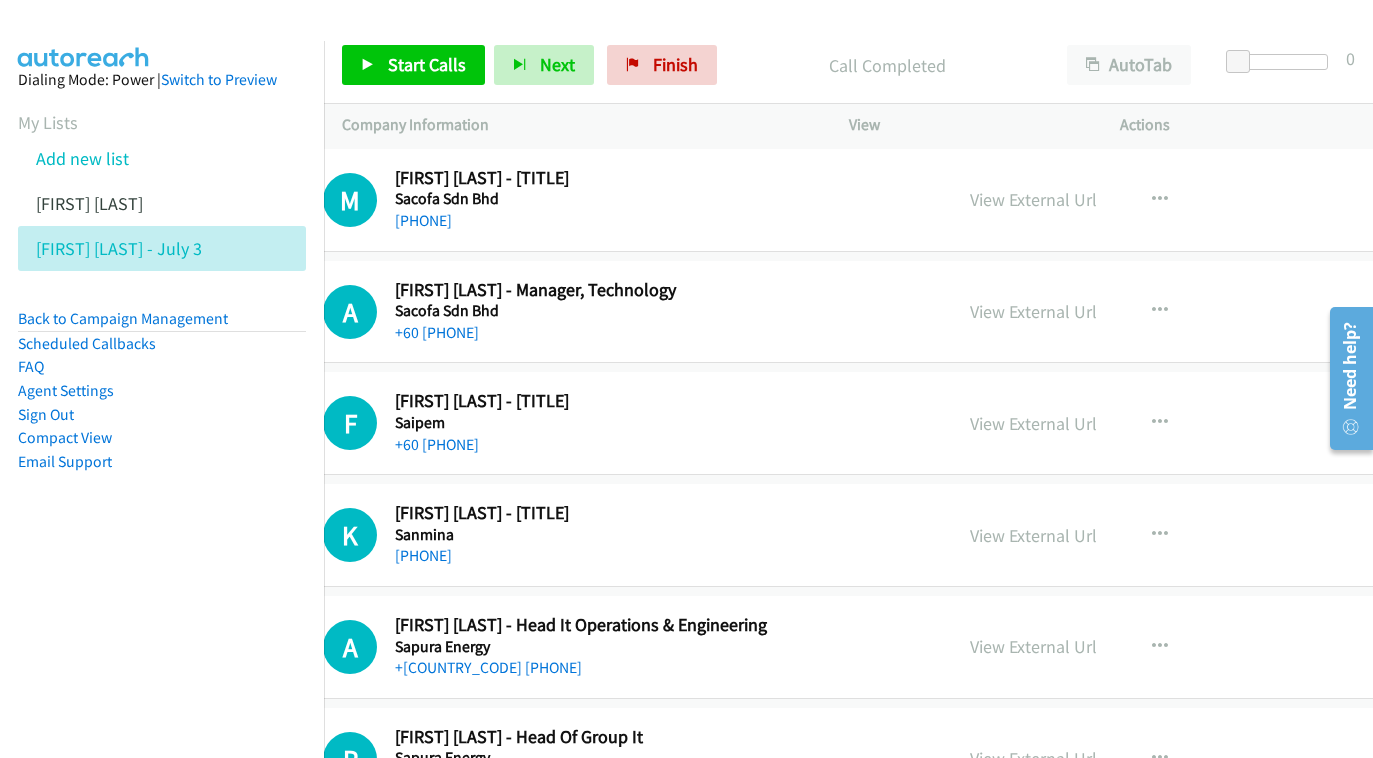 scroll, scrollTop: 24332, scrollLeft: 80, axis: both 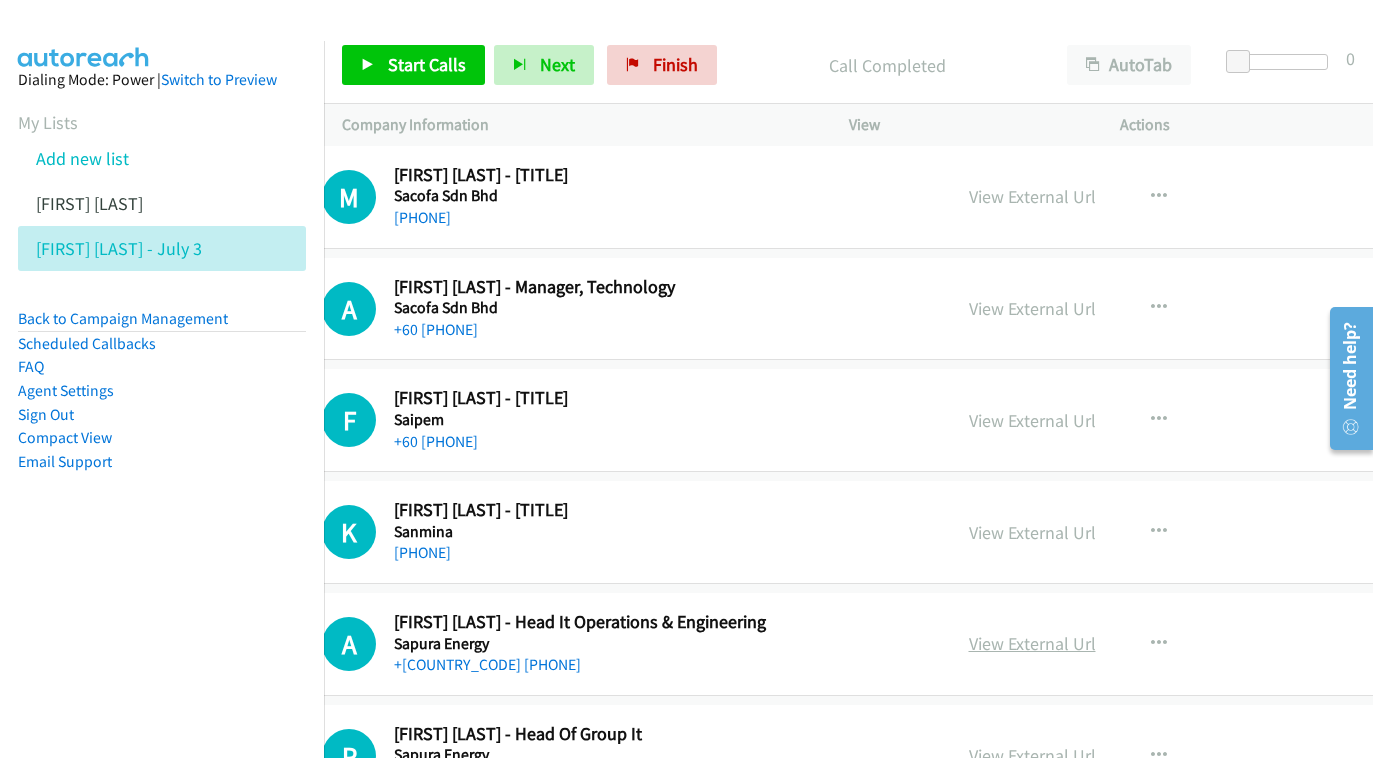 click on "View External Url" at bounding box center [1032, 643] 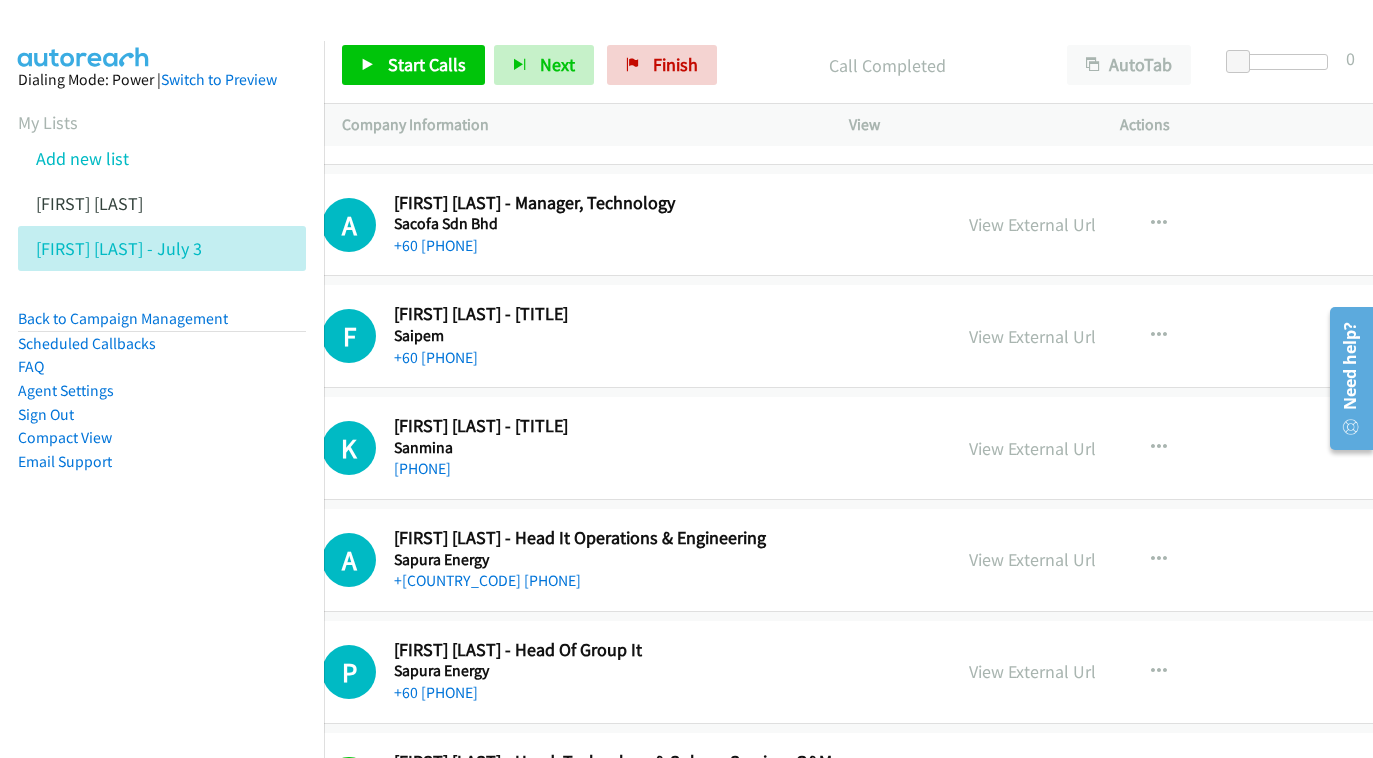 scroll, scrollTop: 24432, scrollLeft: 80, axis: both 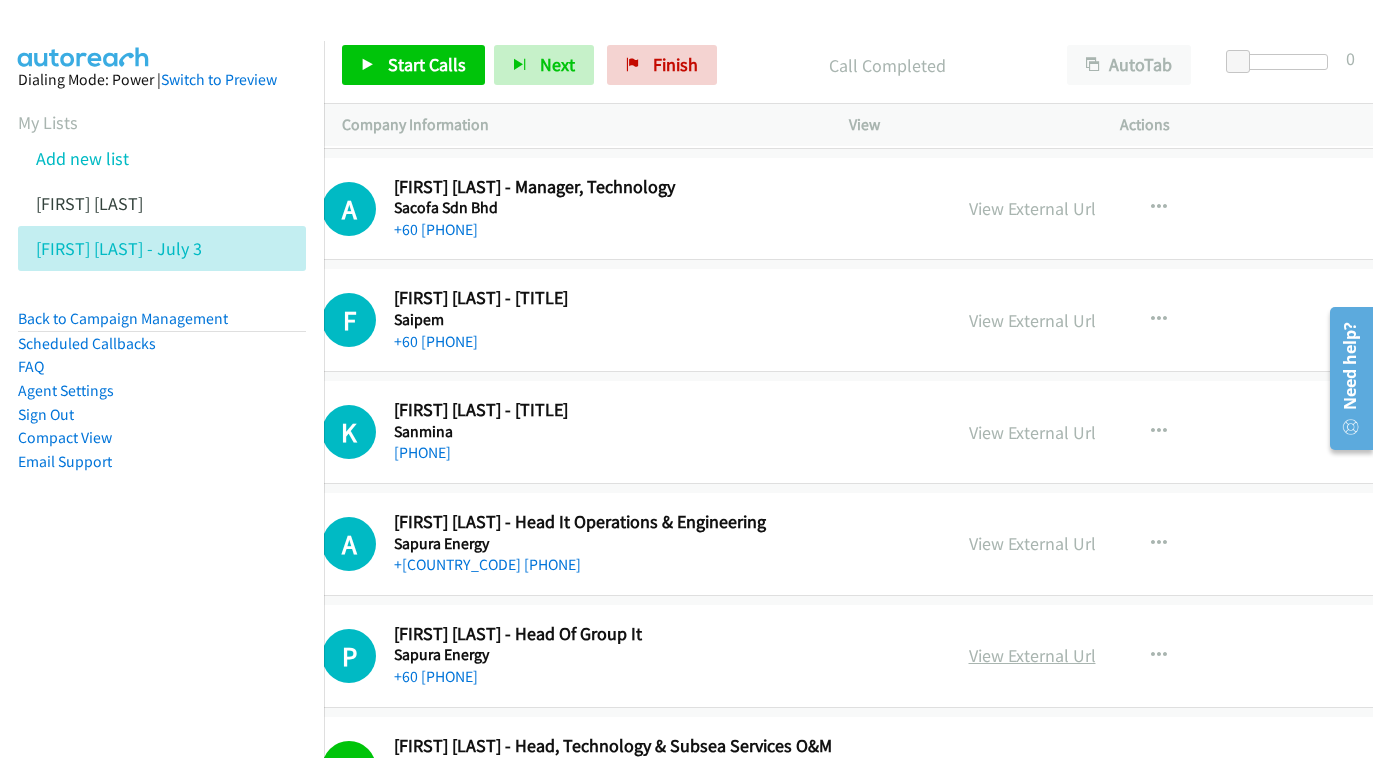 click on "View External Url" at bounding box center [1032, 655] 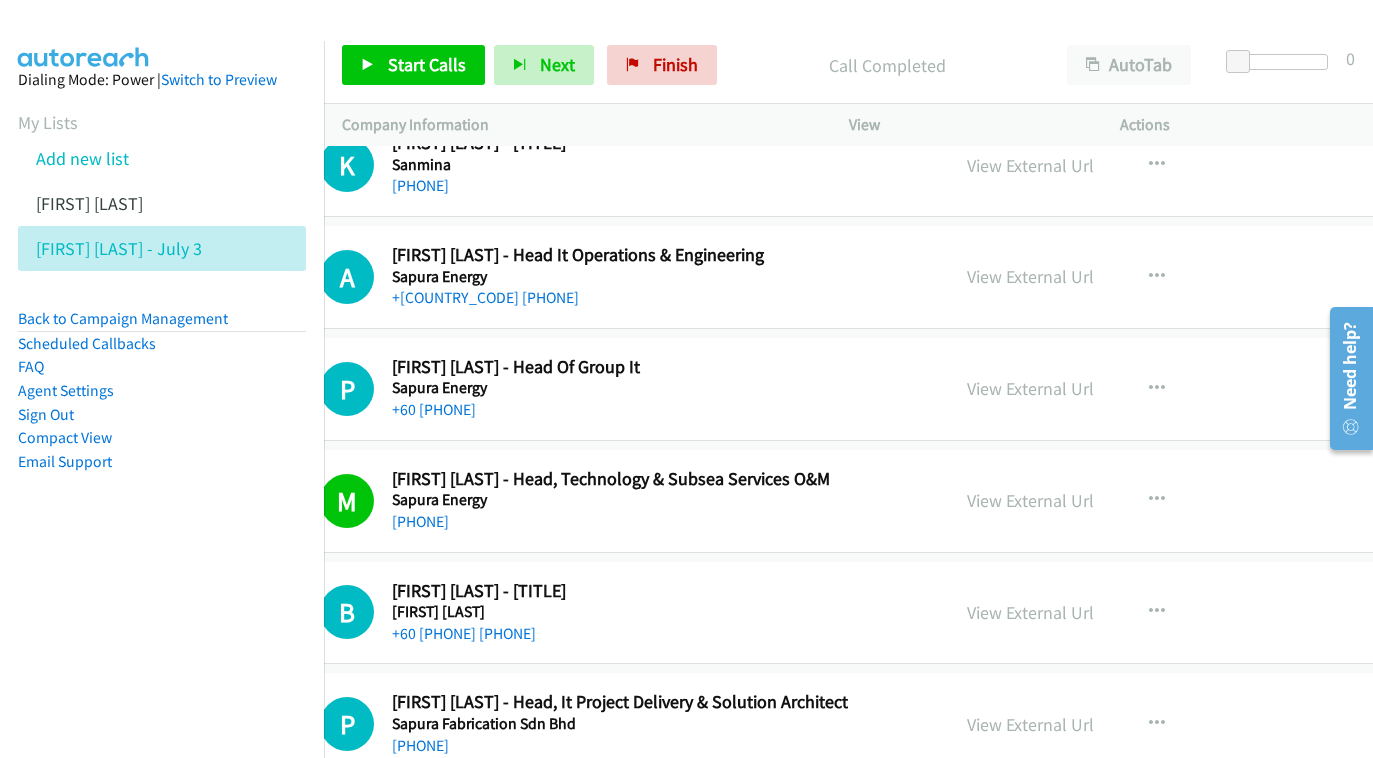 scroll, scrollTop: 24700, scrollLeft: 84, axis: both 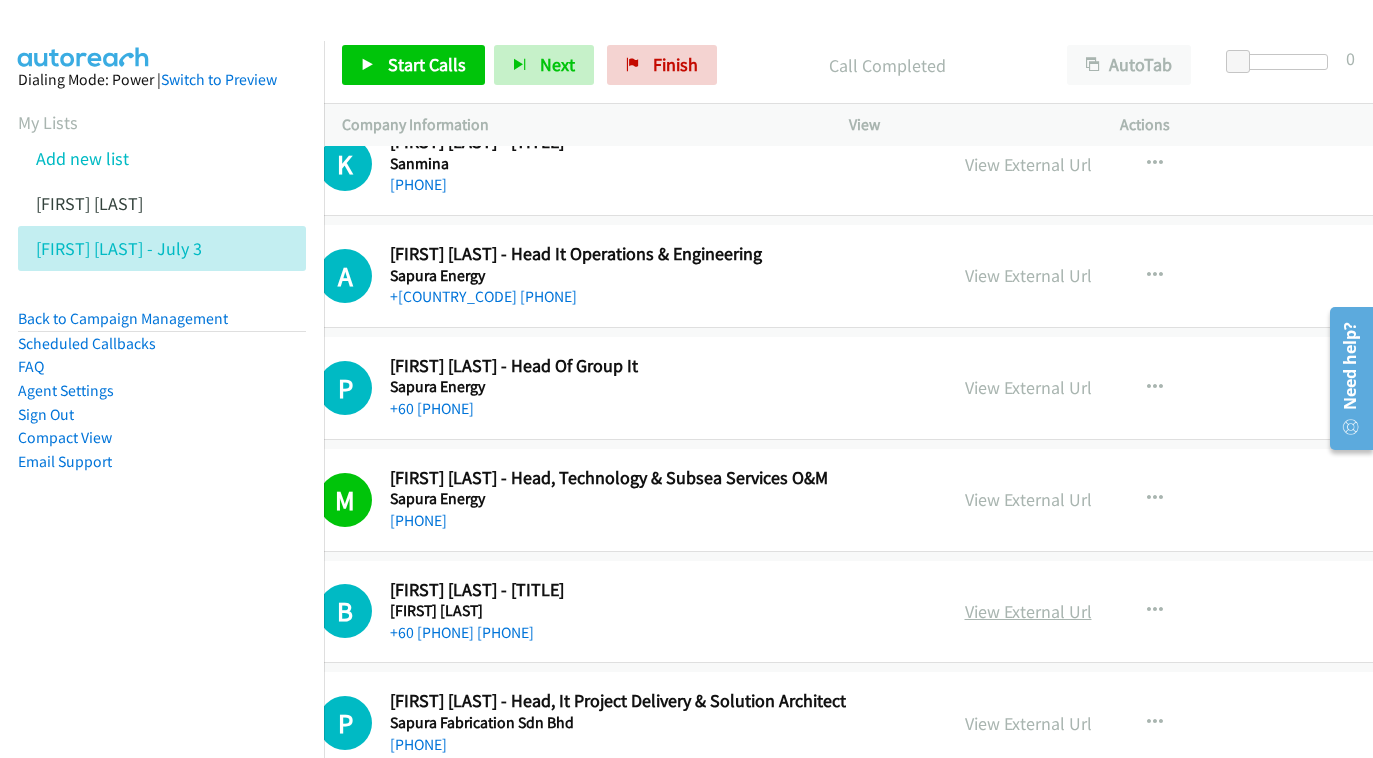 click on "View External Url" at bounding box center (1028, 611) 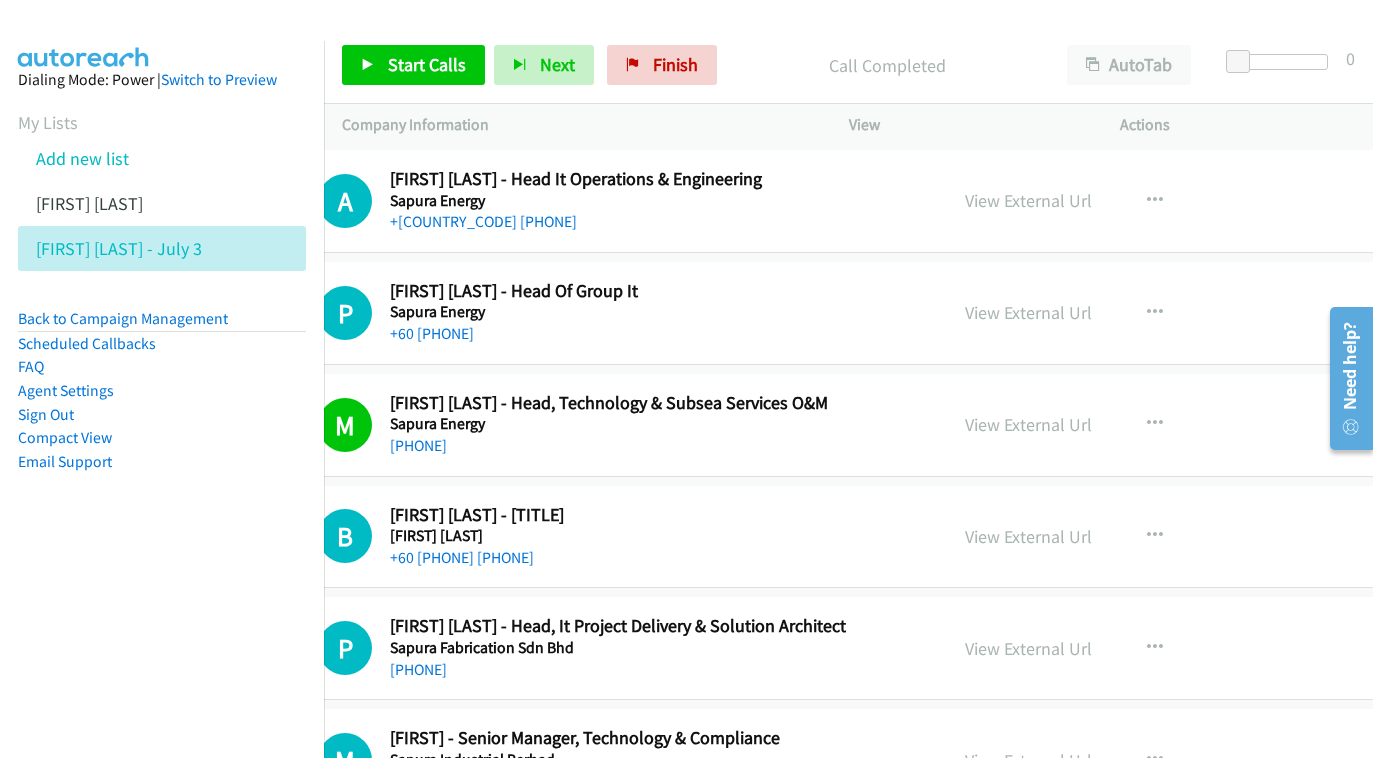 scroll, scrollTop: 24804, scrollLeft: 84, axis: both 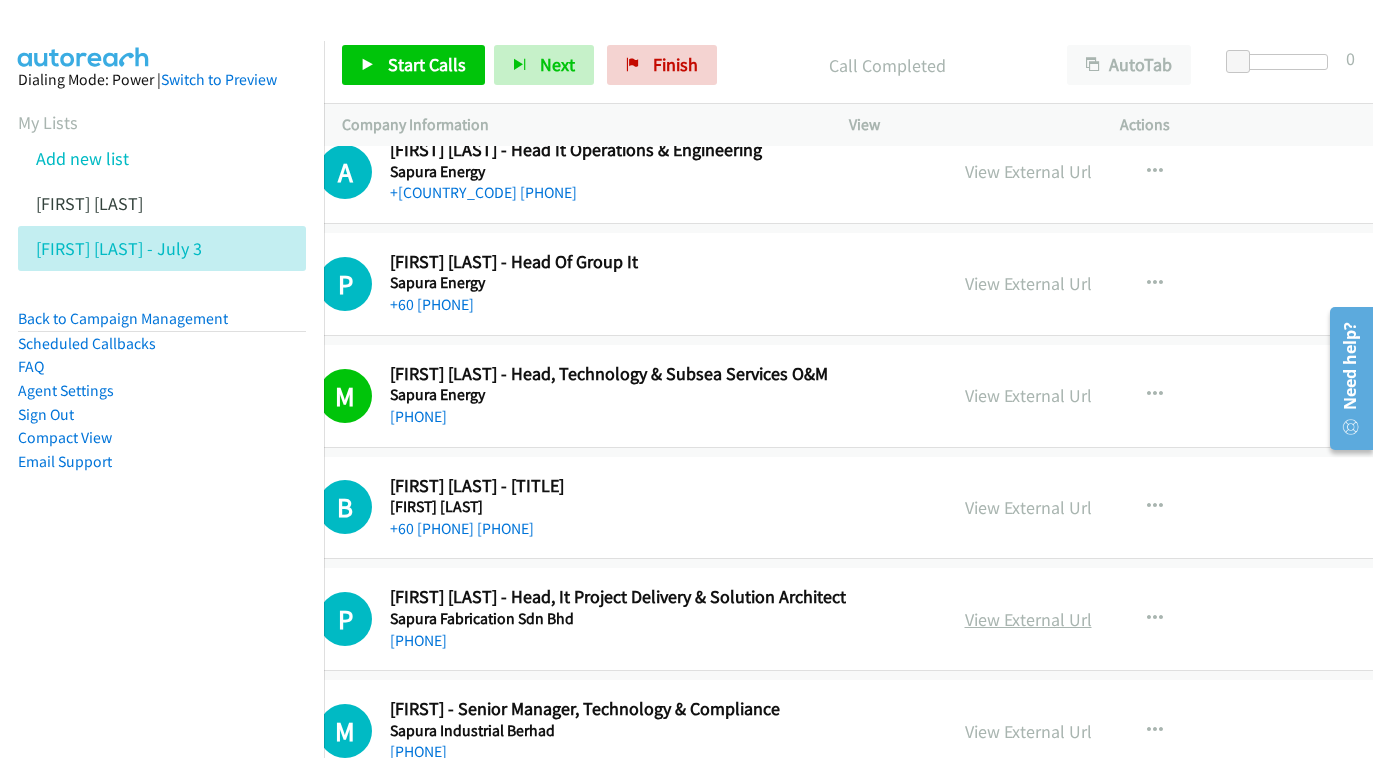 click on "View External Url" at bounding box center (1028, 619) 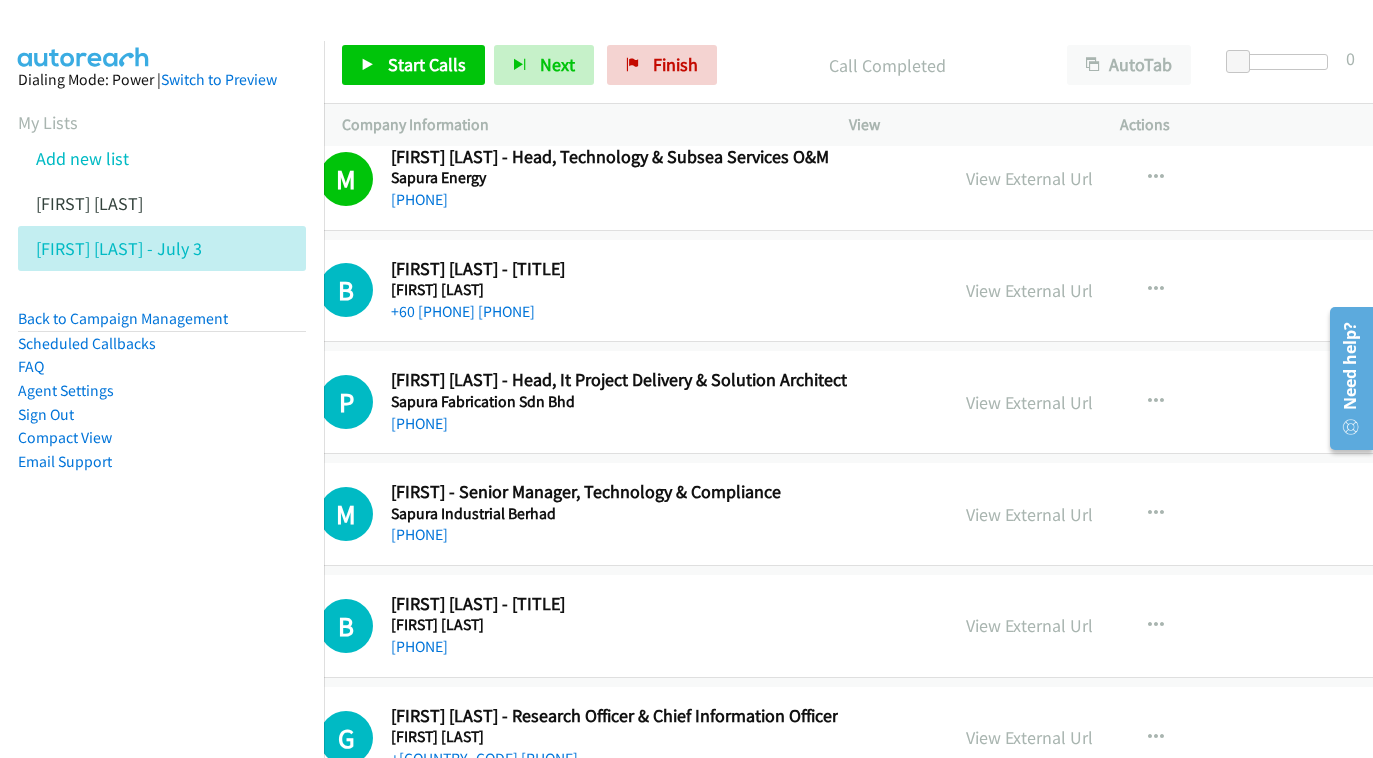 scroll, scrollTop: 25022, scrollLeft: 83, axis: both 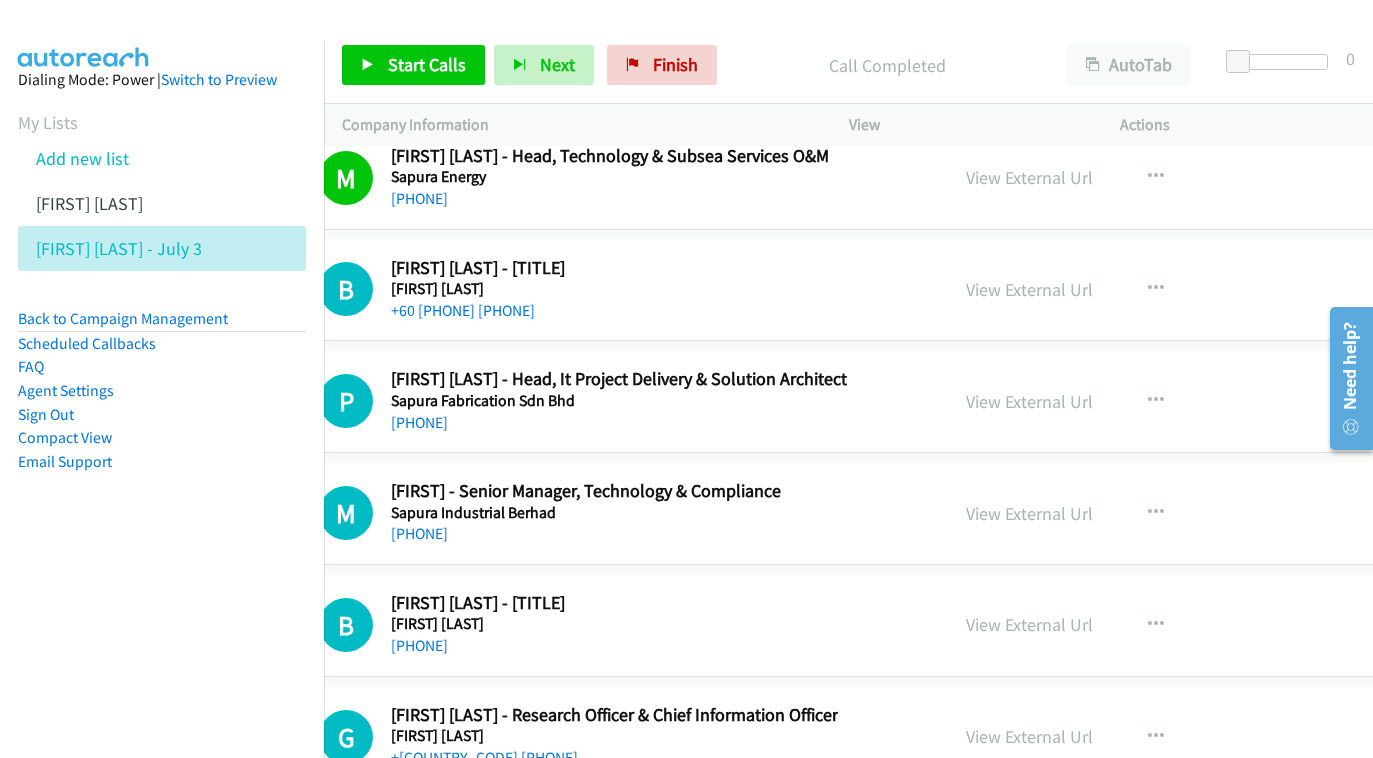 click on "View External Url" at bounding box center (1029, 624) 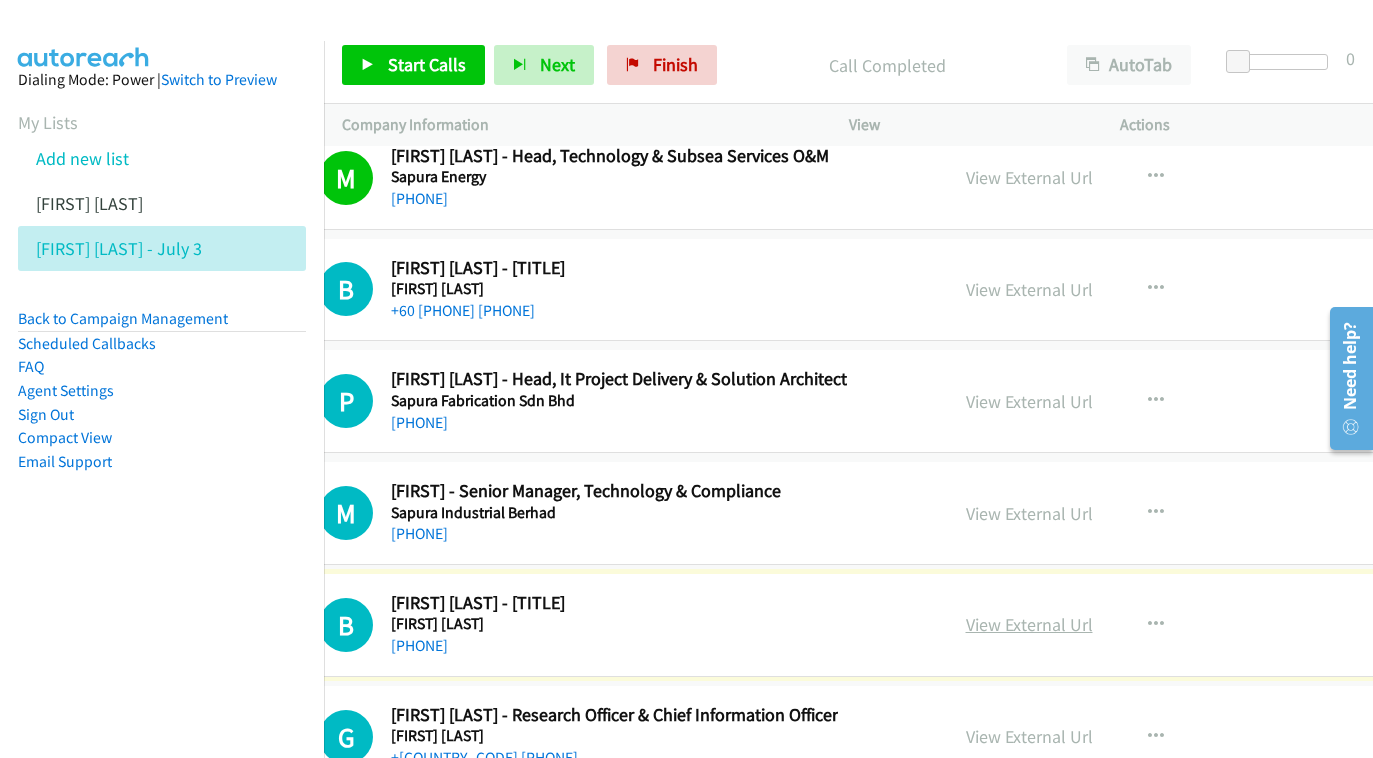 click on "View External Url" at bounding box center (1029, 624) 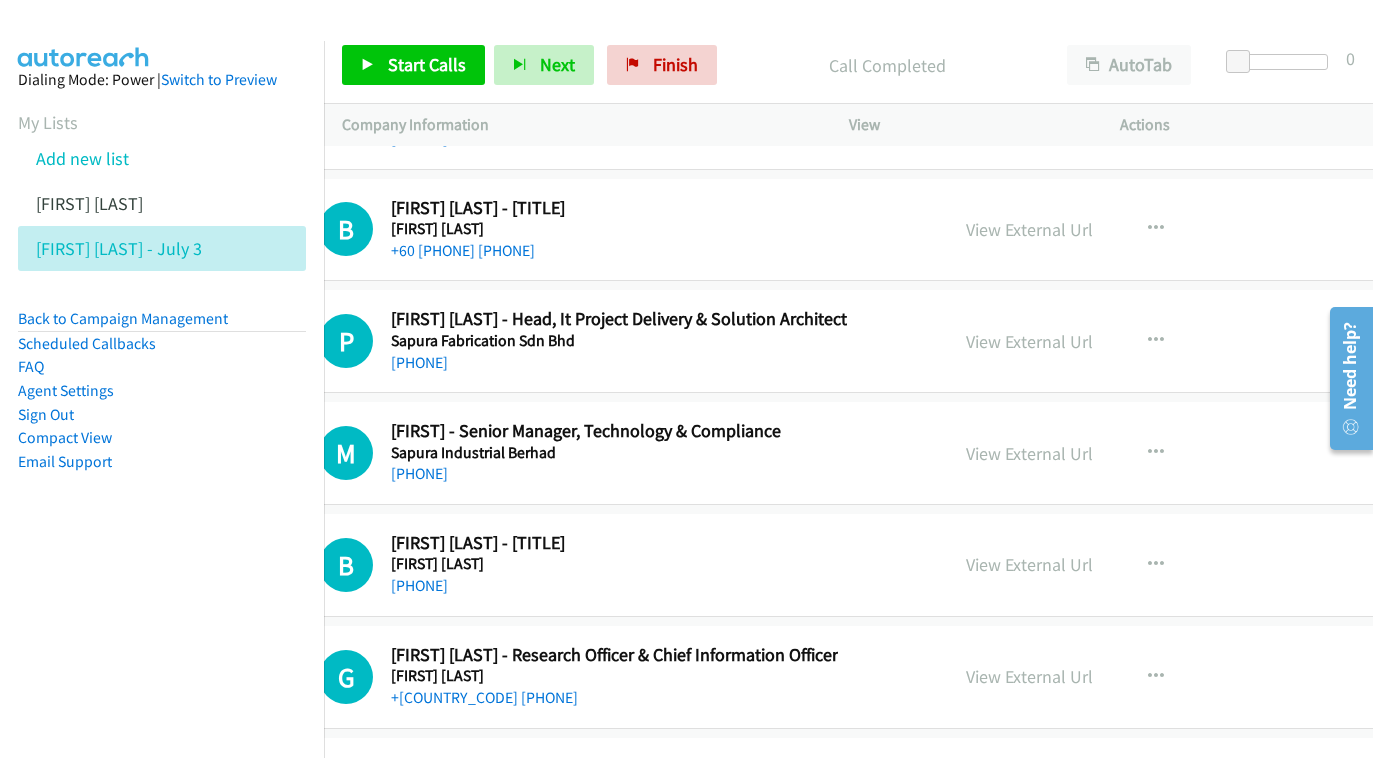 scroll, scrollTop: 25100, scrollLeft: 83, axis: both 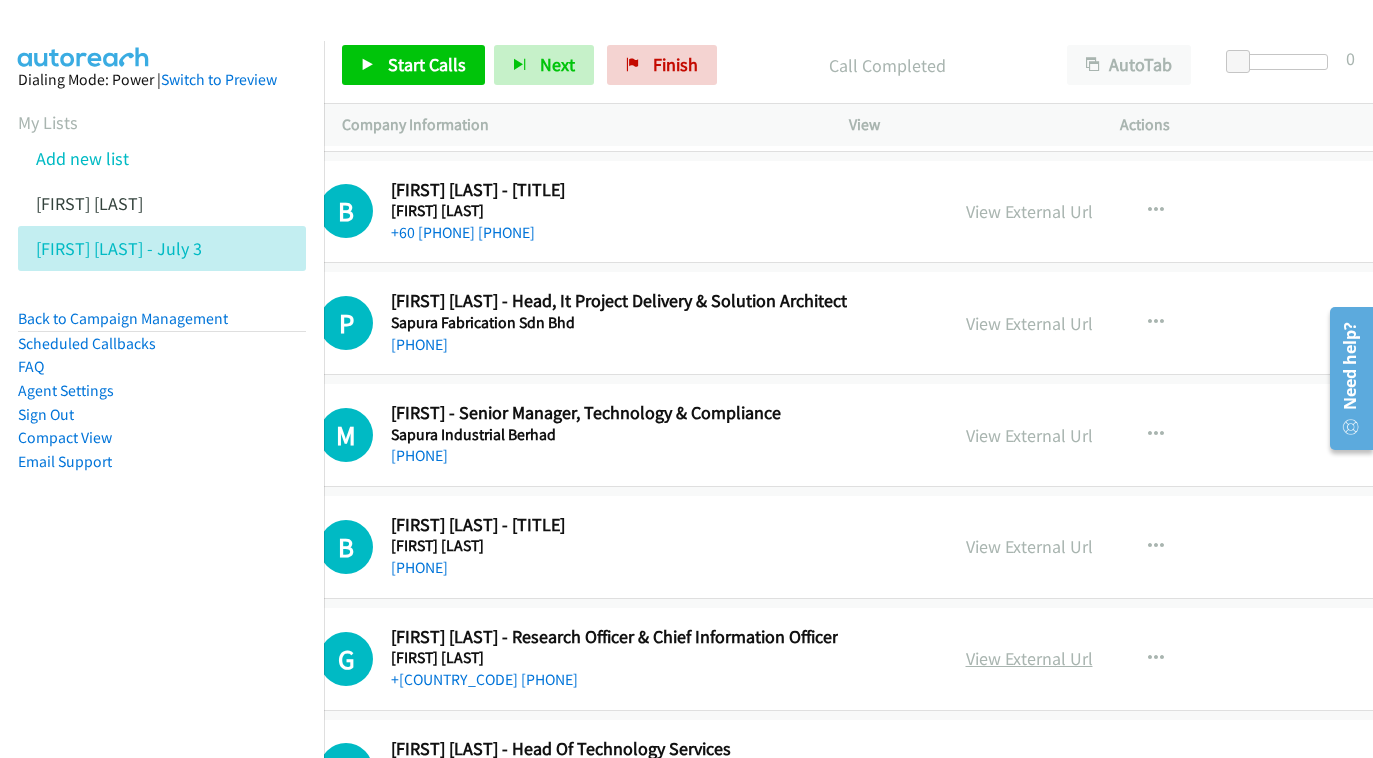 click on "View External Url" at bounding box center [1029, 658] 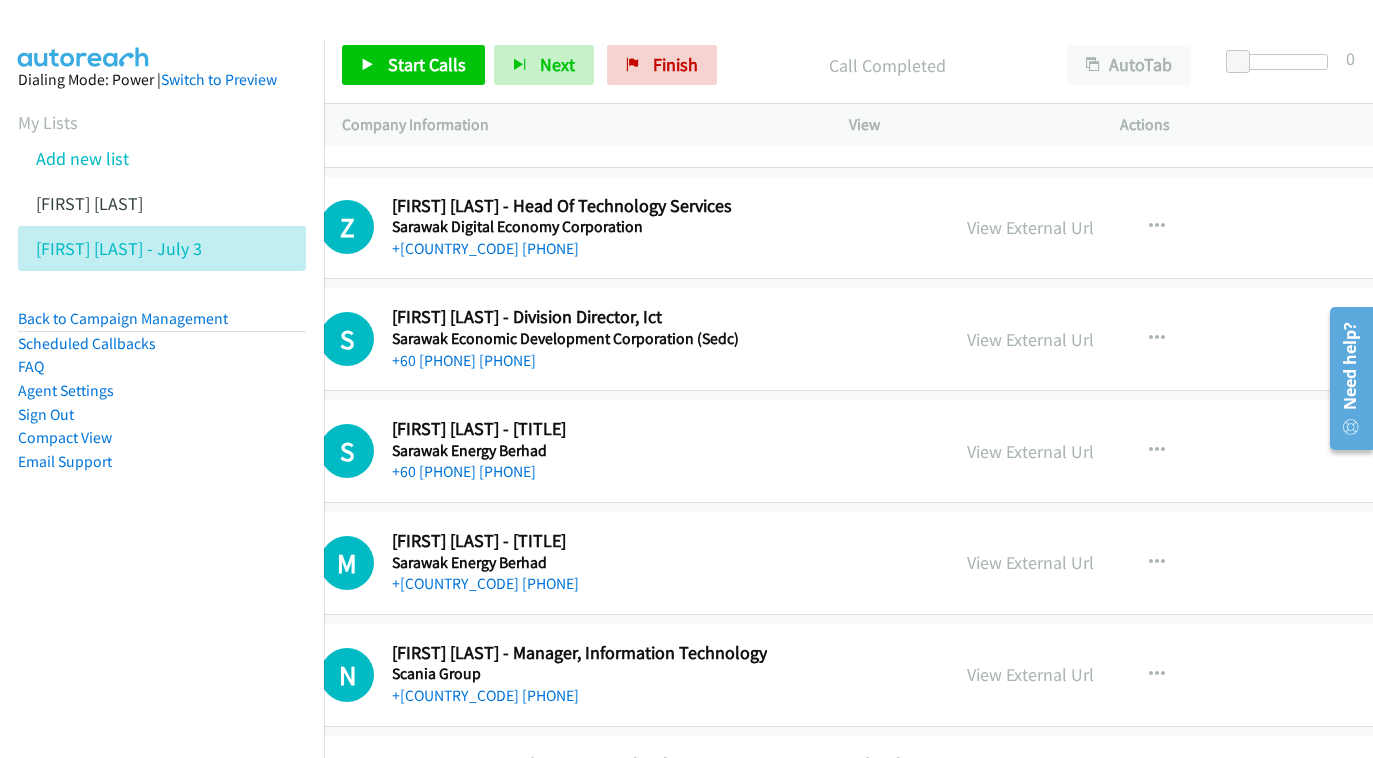 scroll, scrollTop: 25648, scrollLeft: 82, axis: both 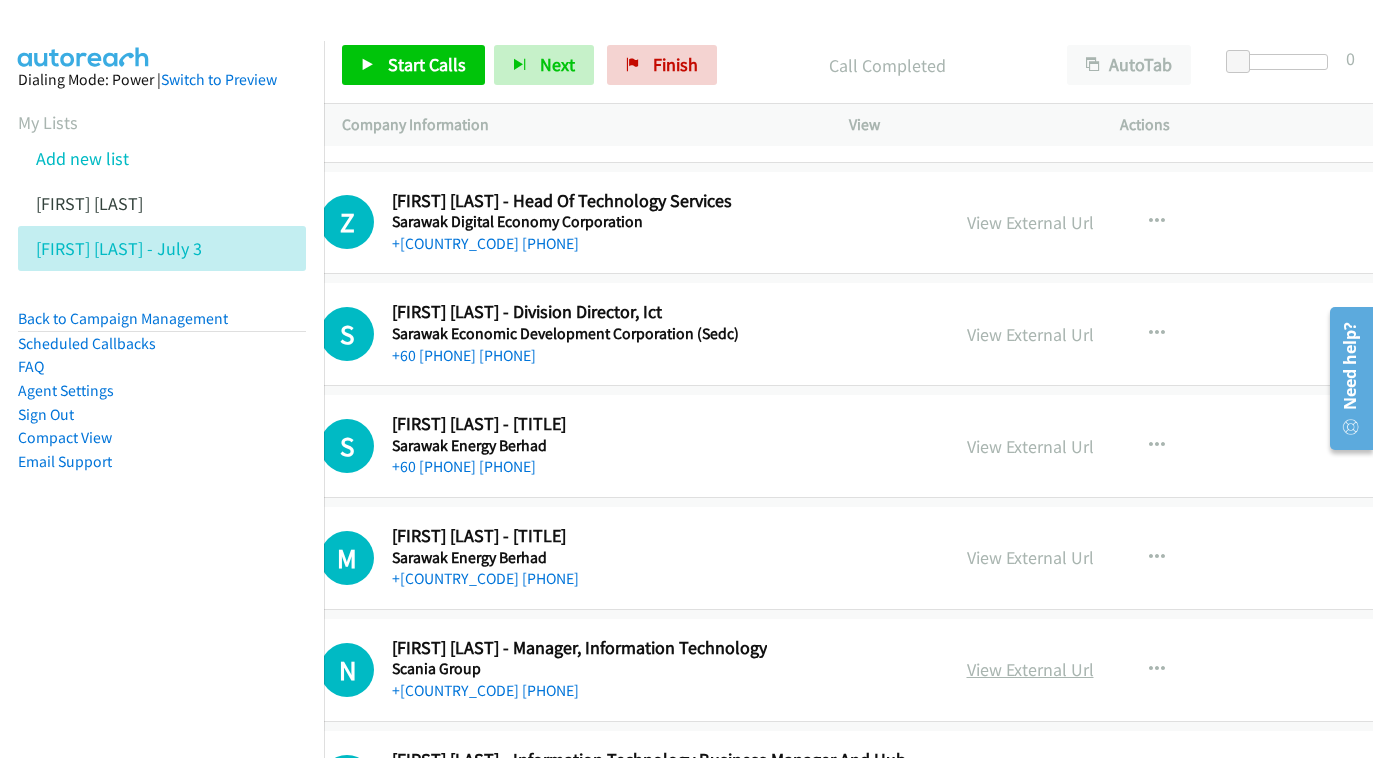 click on "View External Url" at bounding box center (1030, 669) 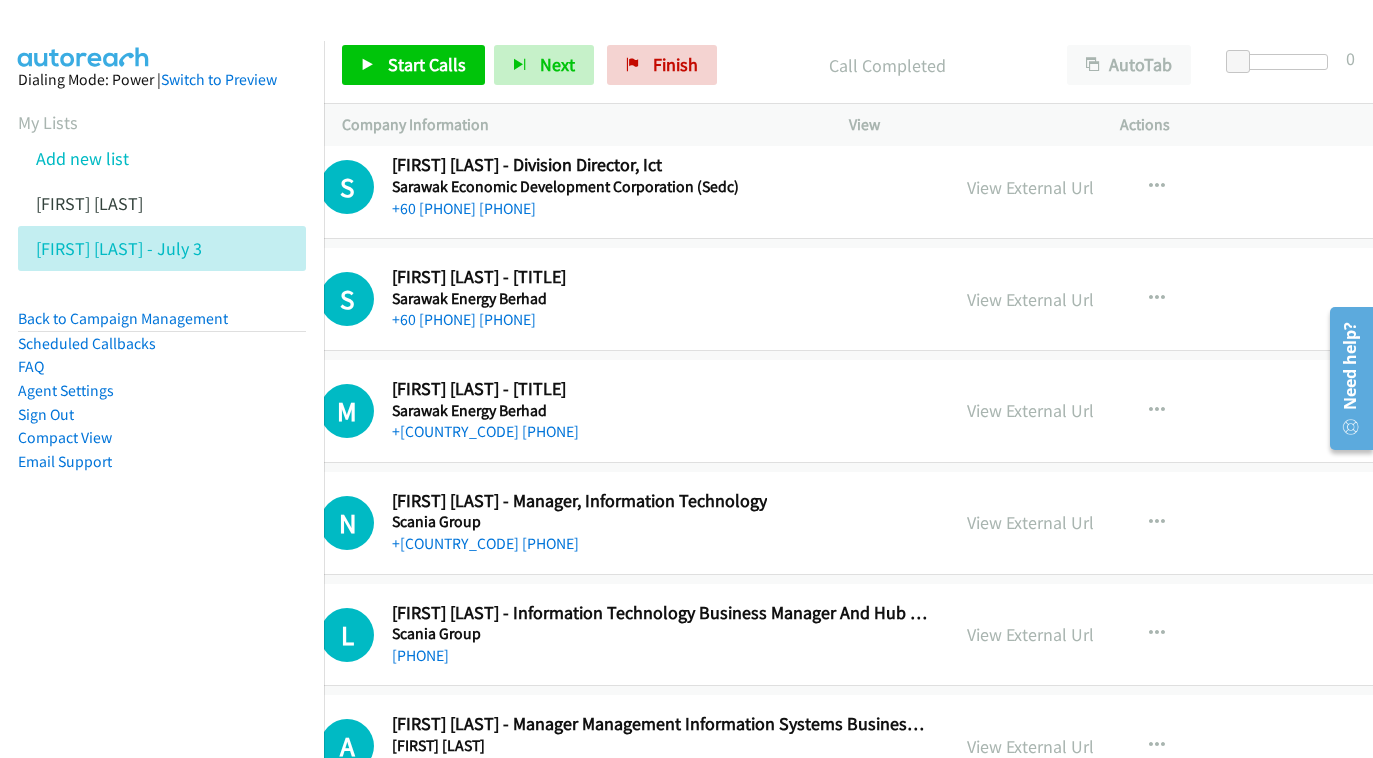 scroll, scrollTop: 25806, scrollLeft: 82, axis: both 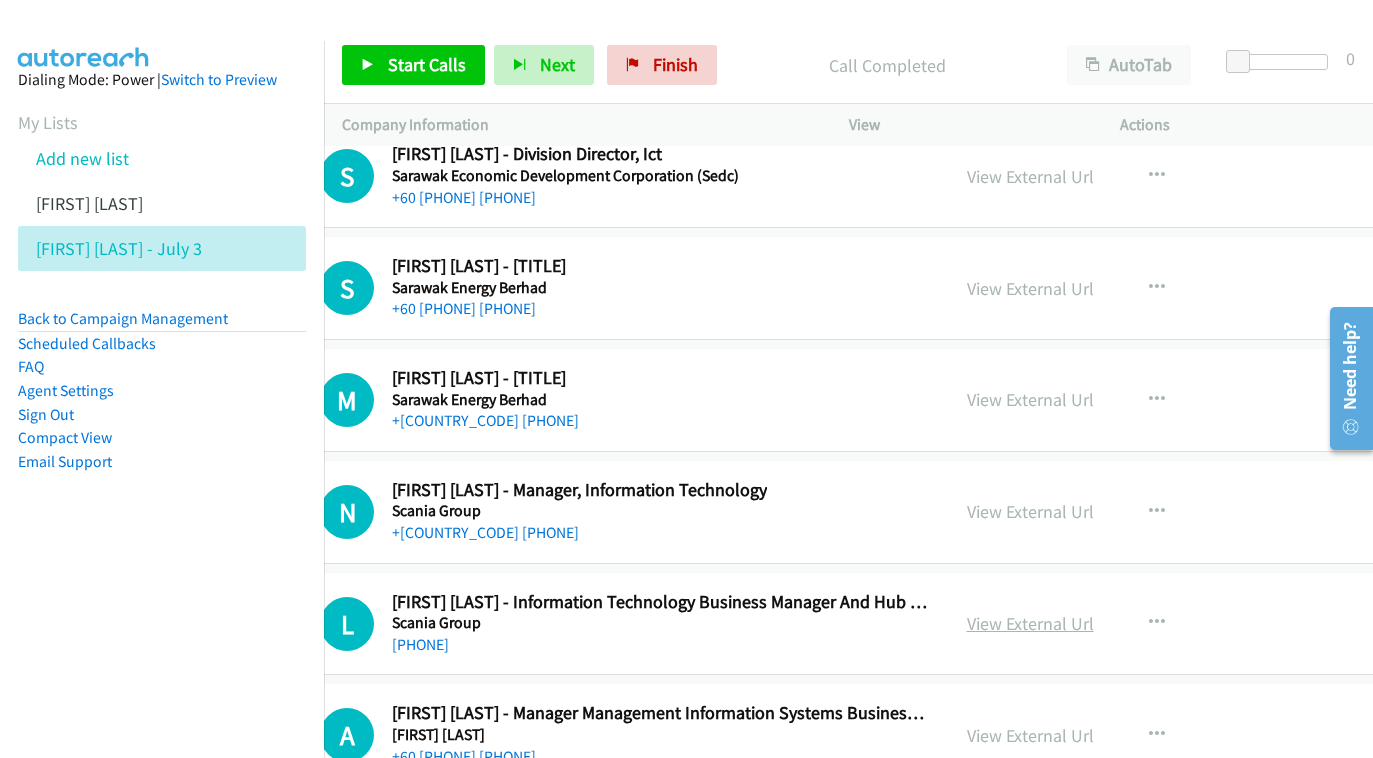 click on "View External Url" at bounding box center [1030, 623] 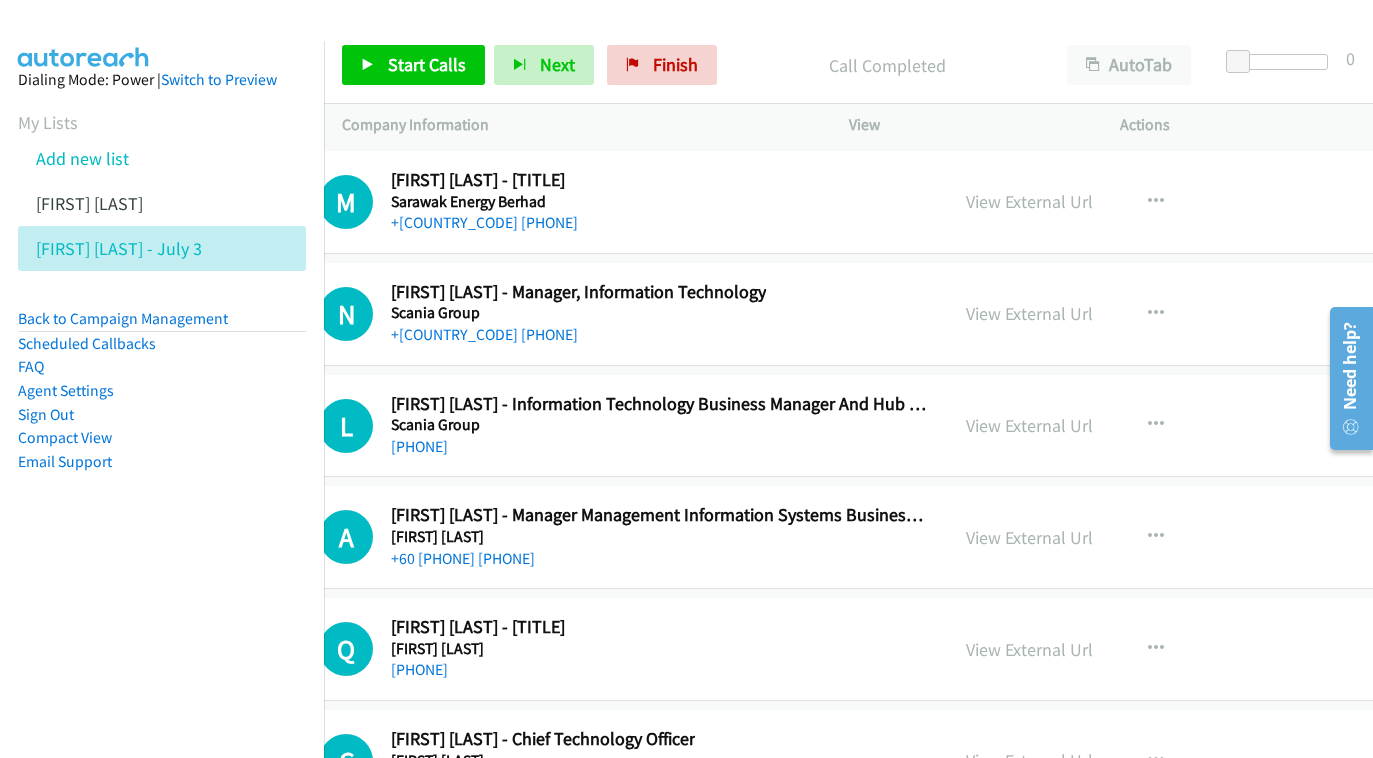 scroll, scrollTop: 26083, scrollLeft: 83, axis: both 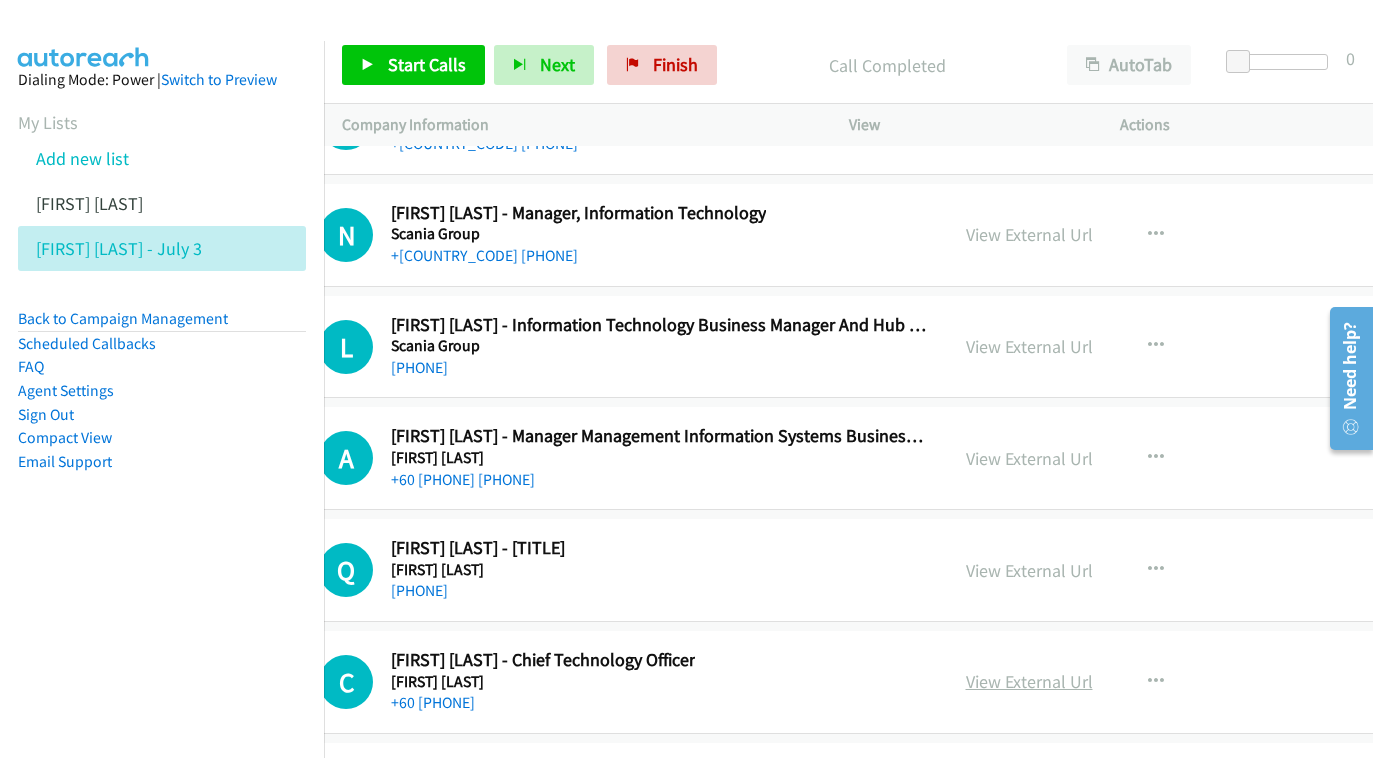 click on "View External Url" at bounding box center [1029, 681] 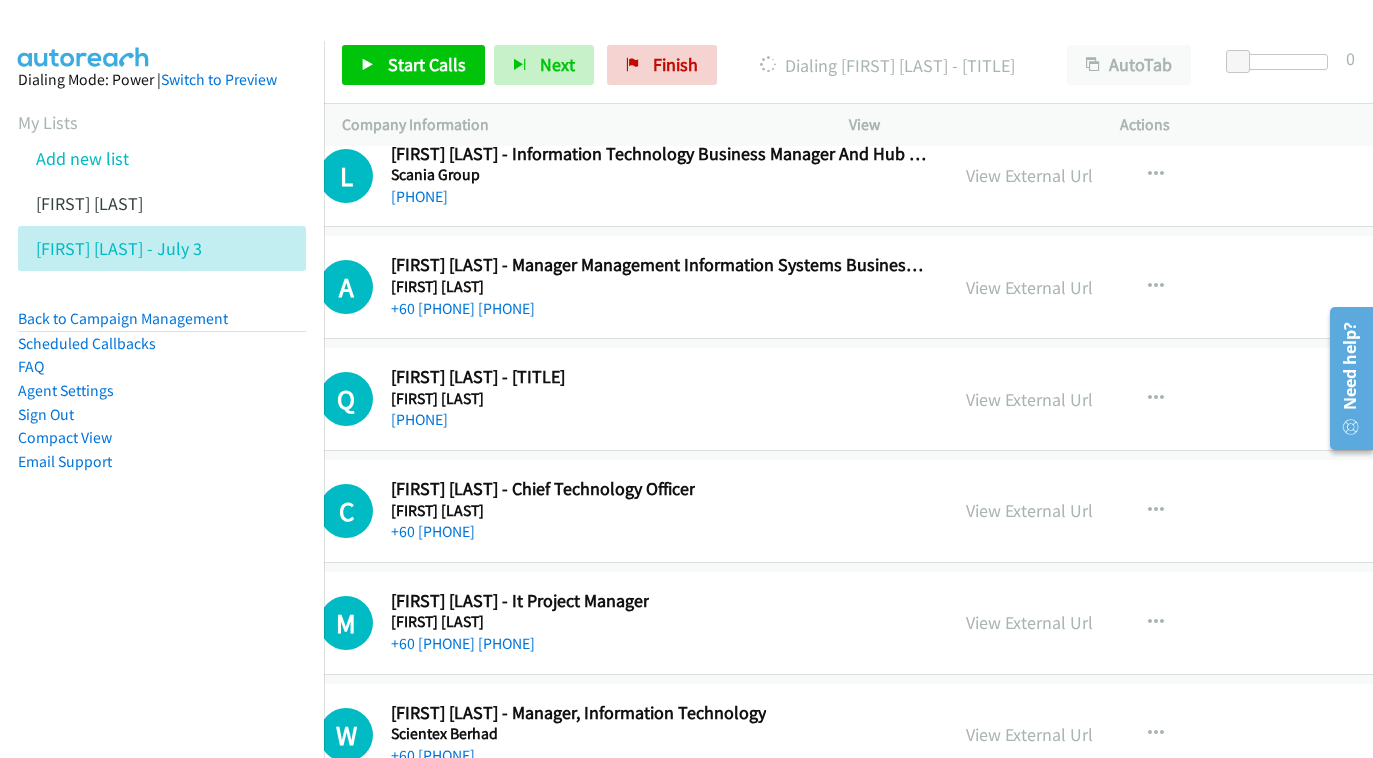 scroll, scrollTop: 26274, scrollLeft: 83, axis: both 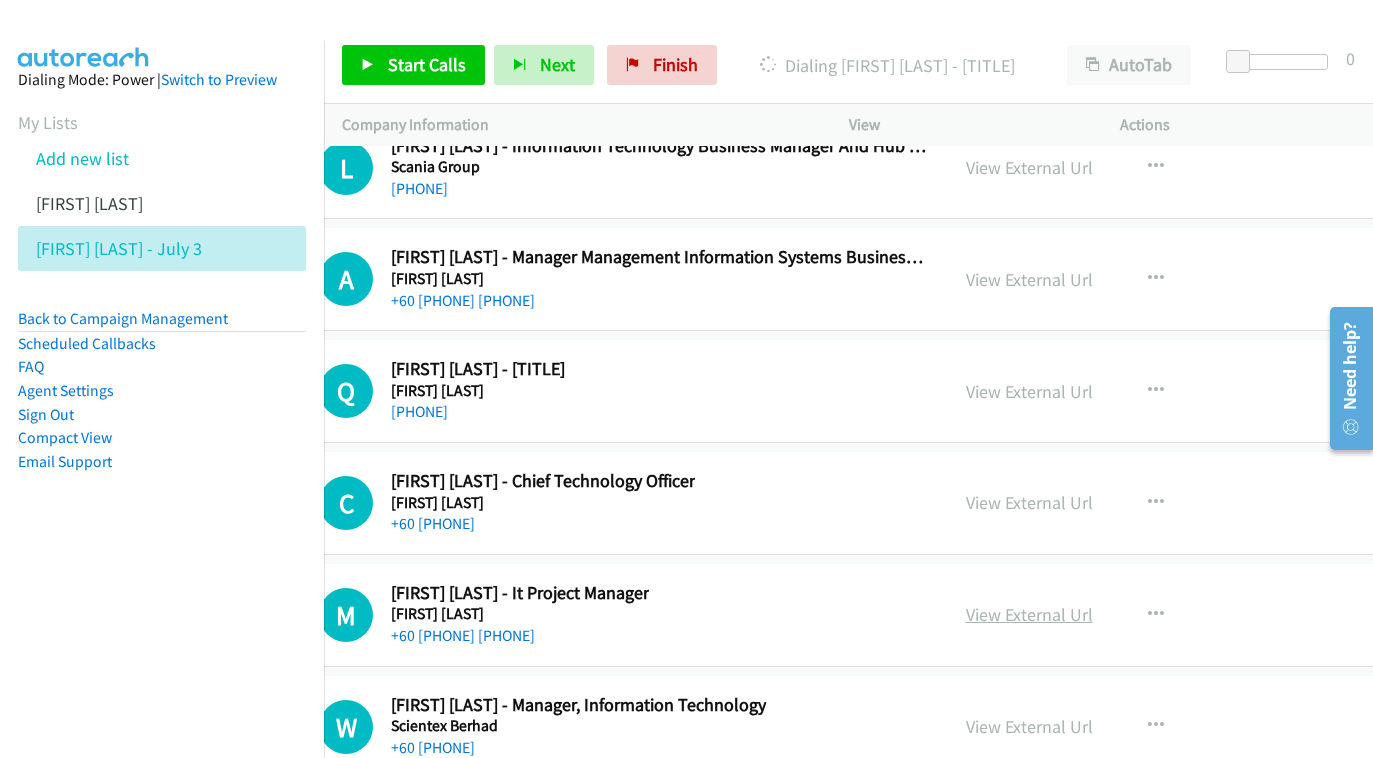 click on "View External Url" at bounding box center (1029, 614) 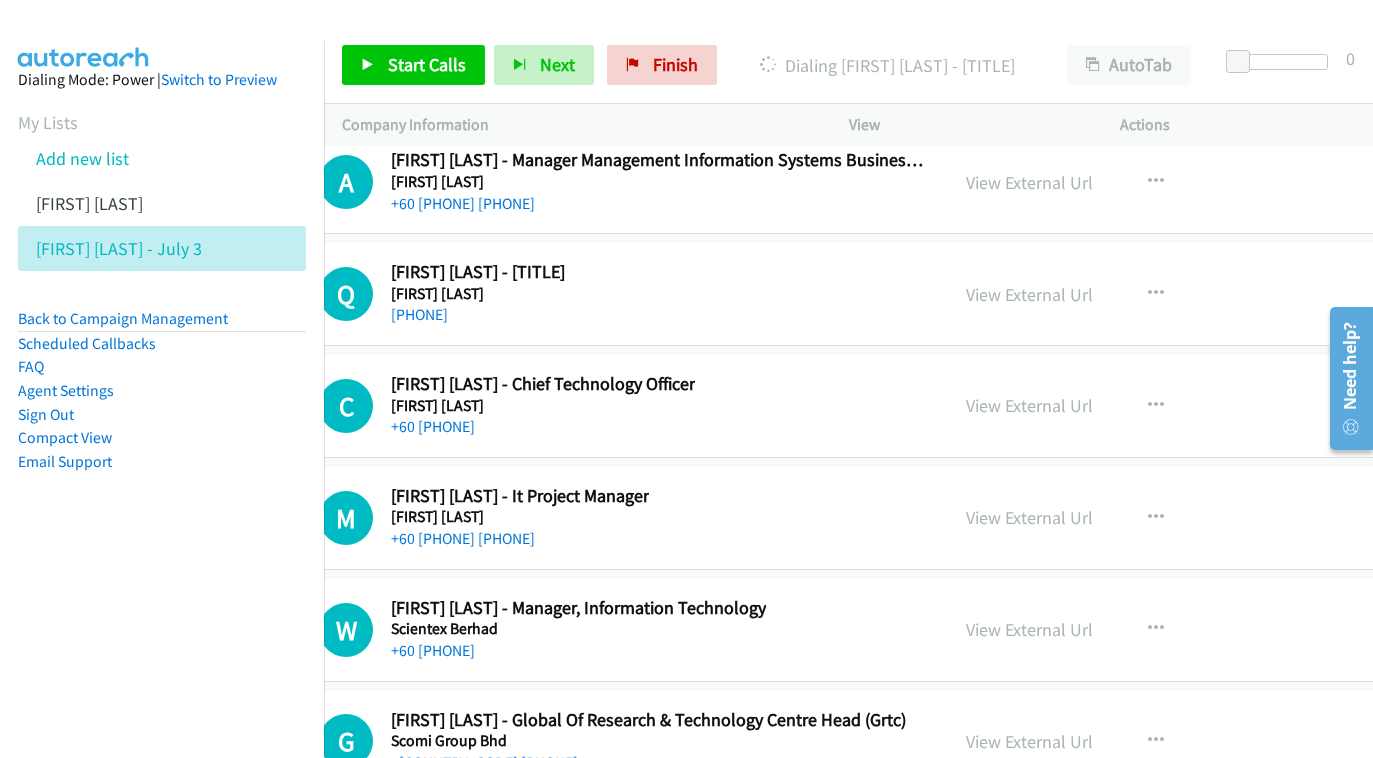 scroll, scrollTop: 26353, scrollLeft: 83, axis: both 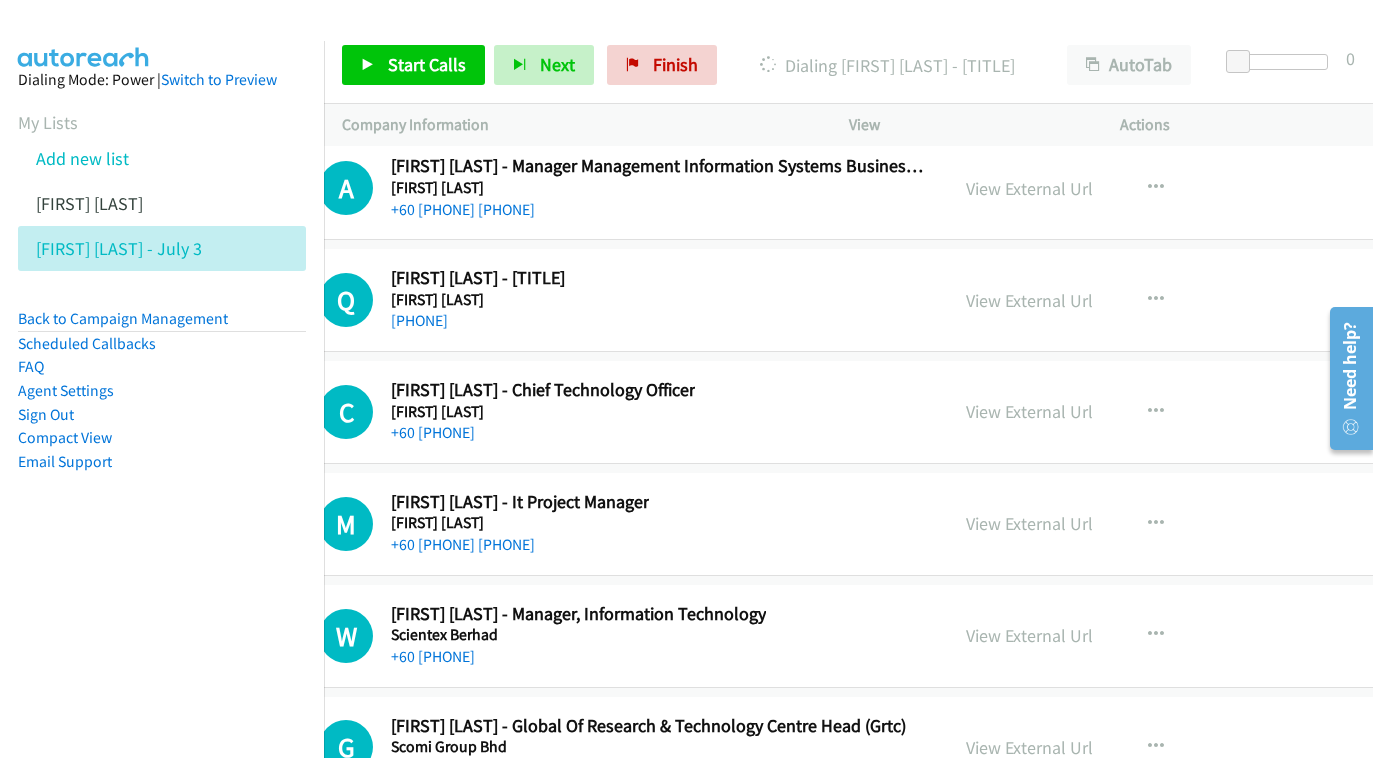 click on "View External Url
View External Url
Schedule/Manage Callback
Start Calls Here
Remove from list
Add to do not call list
Reset Call Status" at bounding box center (1129, 636) 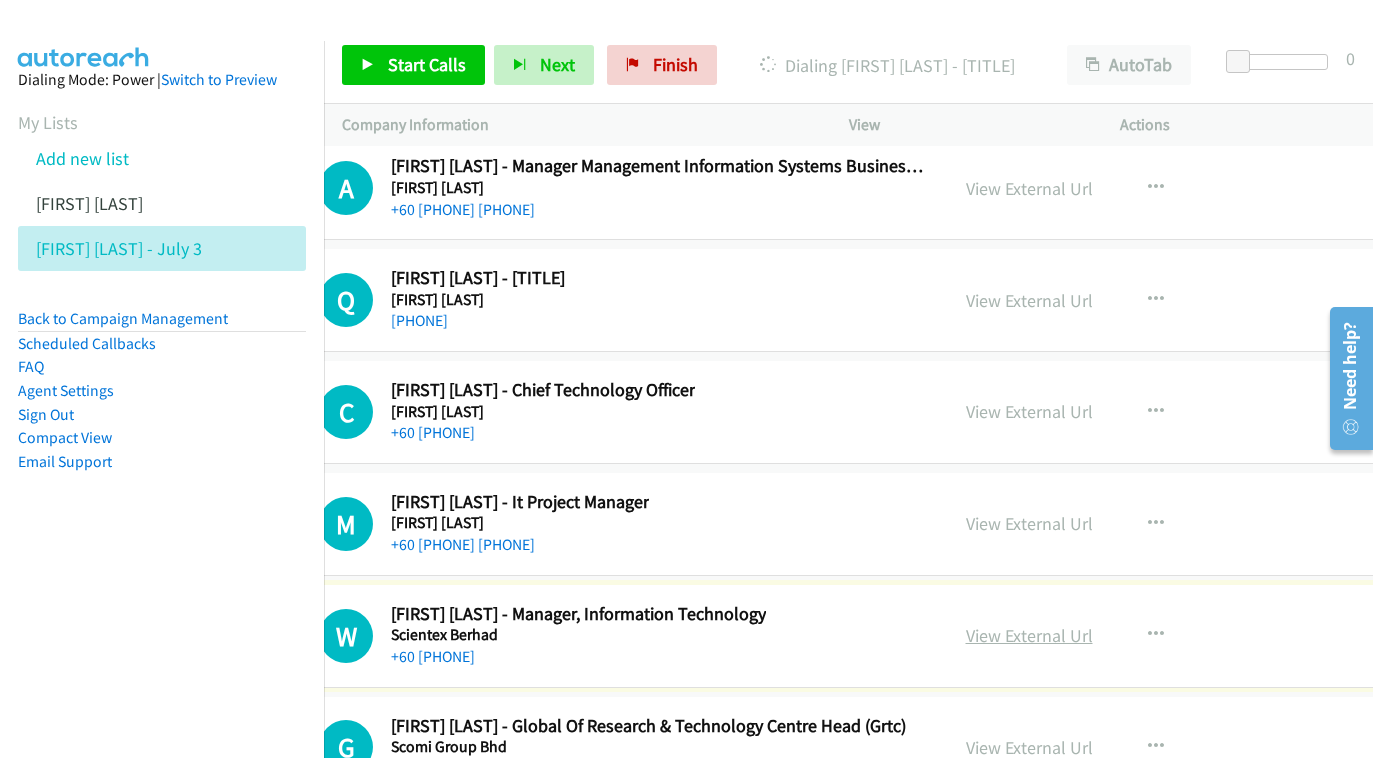 click on "View External Url" at bounding box center (1029, 635) 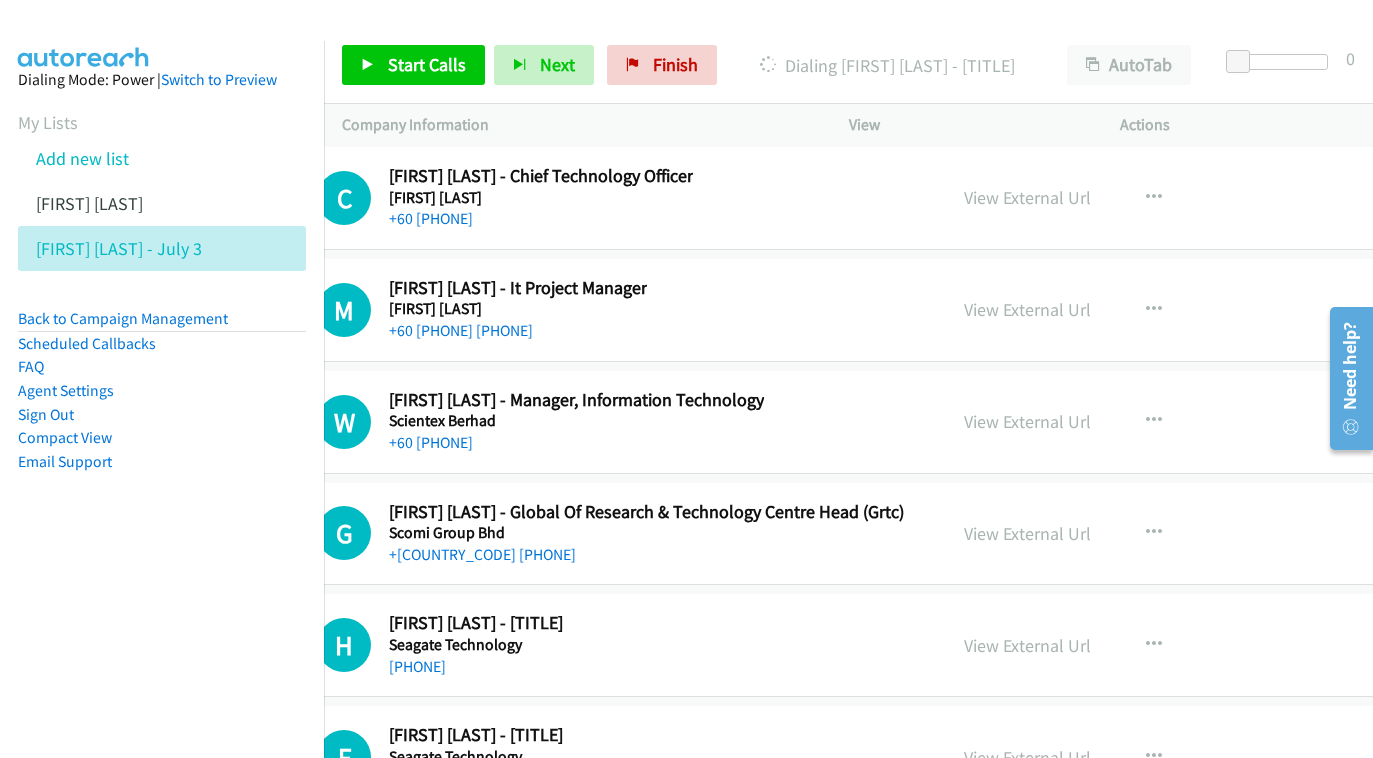 scroll, scrollTop: 26568, scrollLeft: 85, axis: both 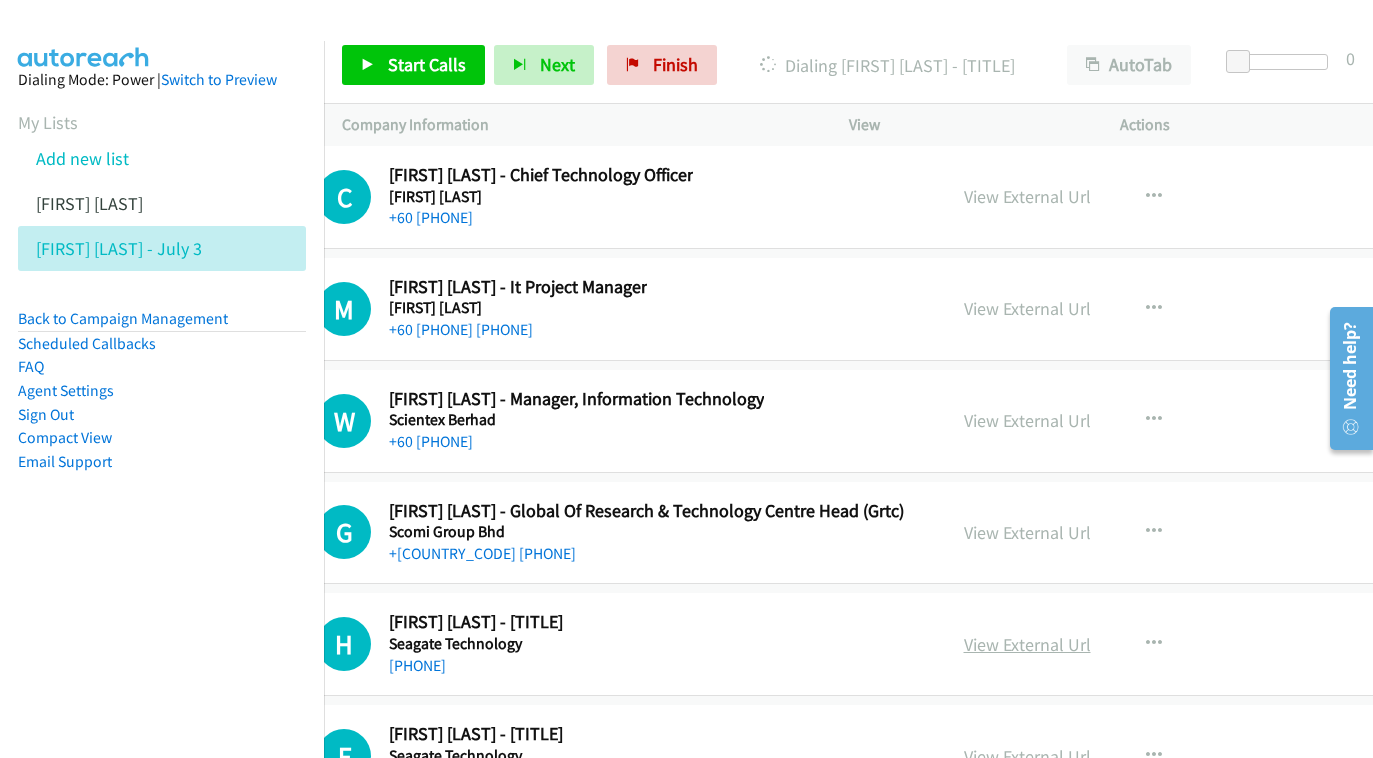 click on "View External Url" at bounding box center [1027, 644] 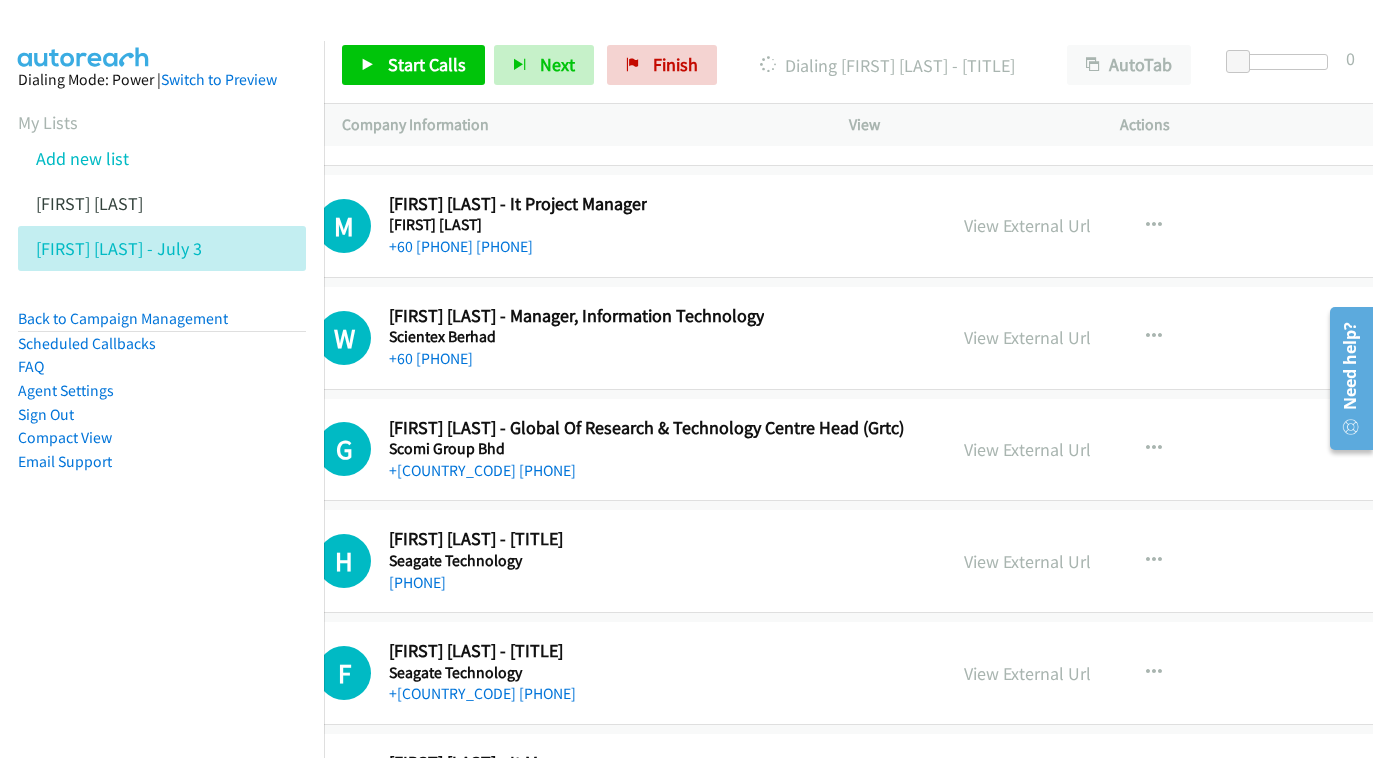 scroll, scrollTop: 26680, scrollLeft: 86, axis: both 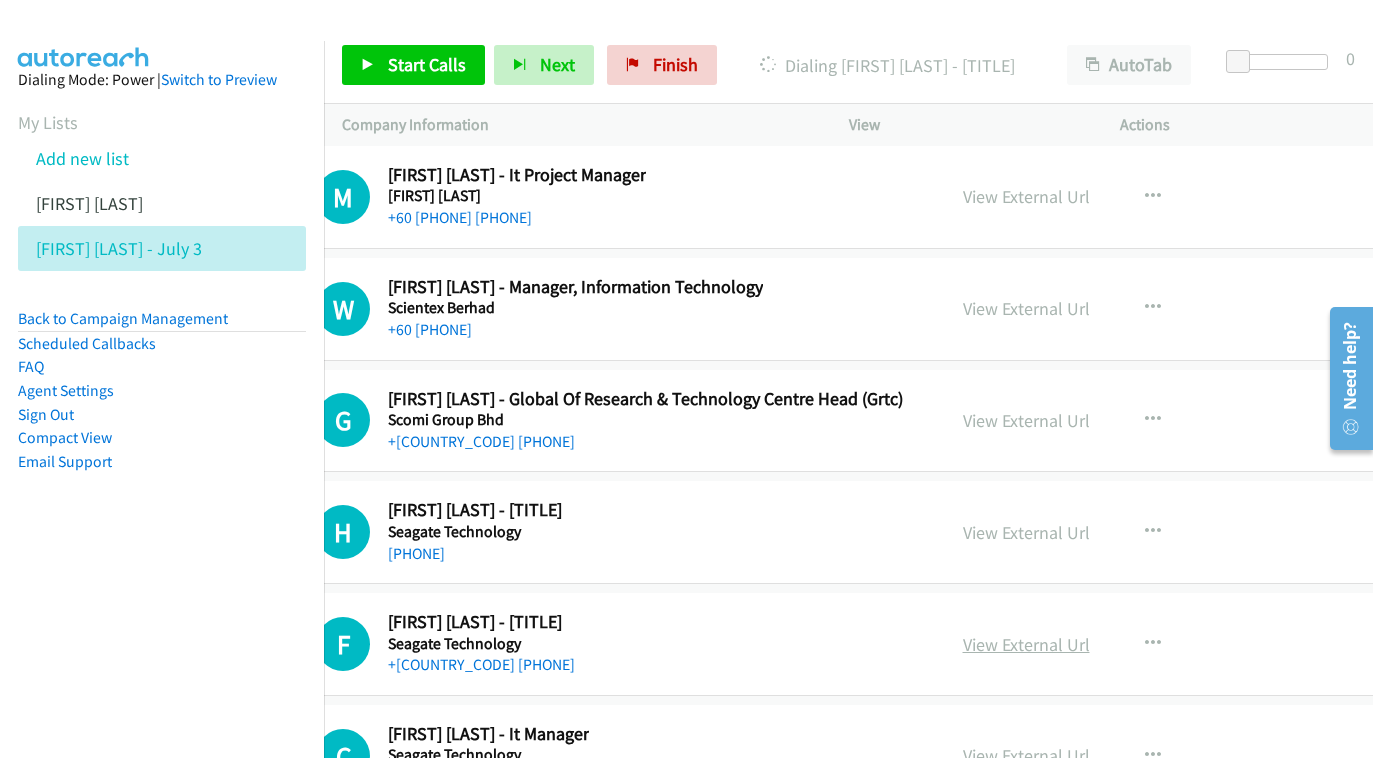 click on "View External Url" at bounding box center (1026, 644) 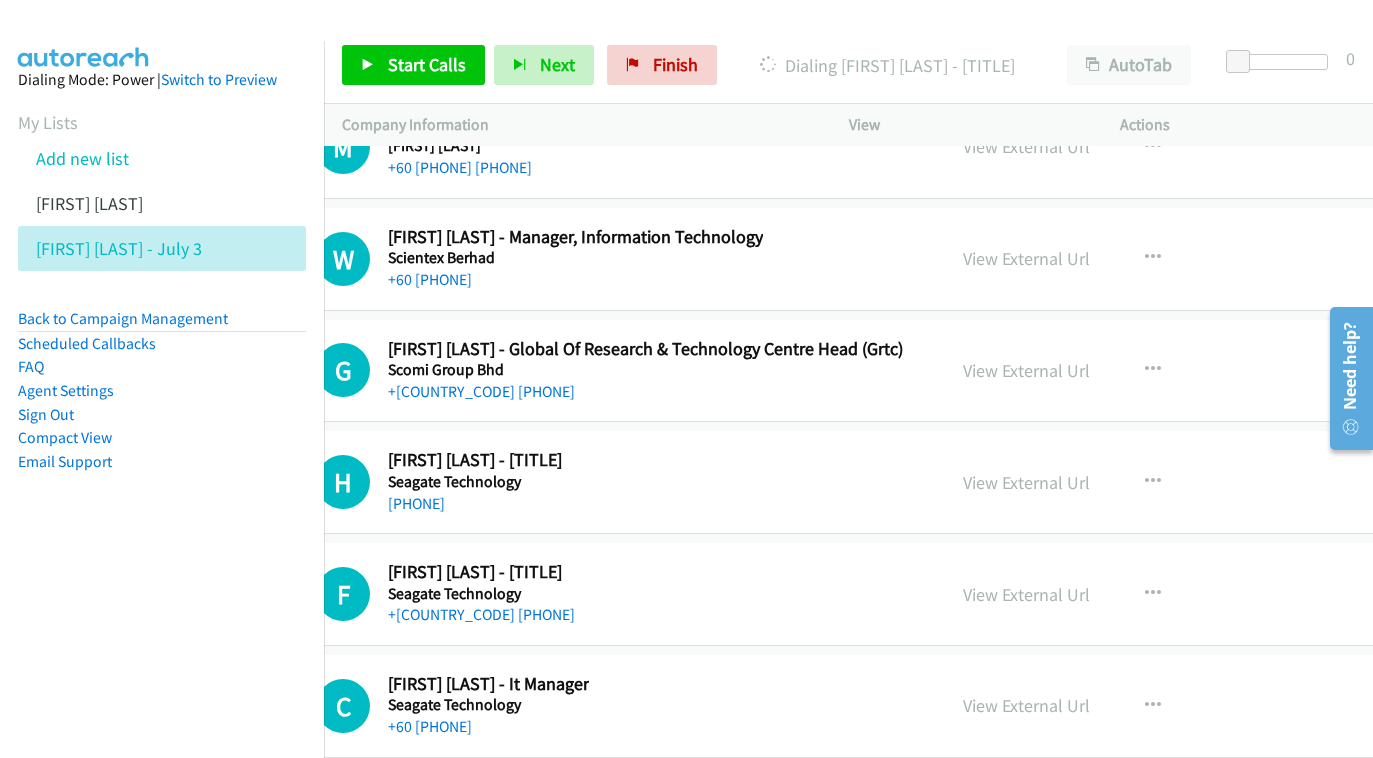 scroll, scrollTop: 26730, scrollLeft: 87, axis: both 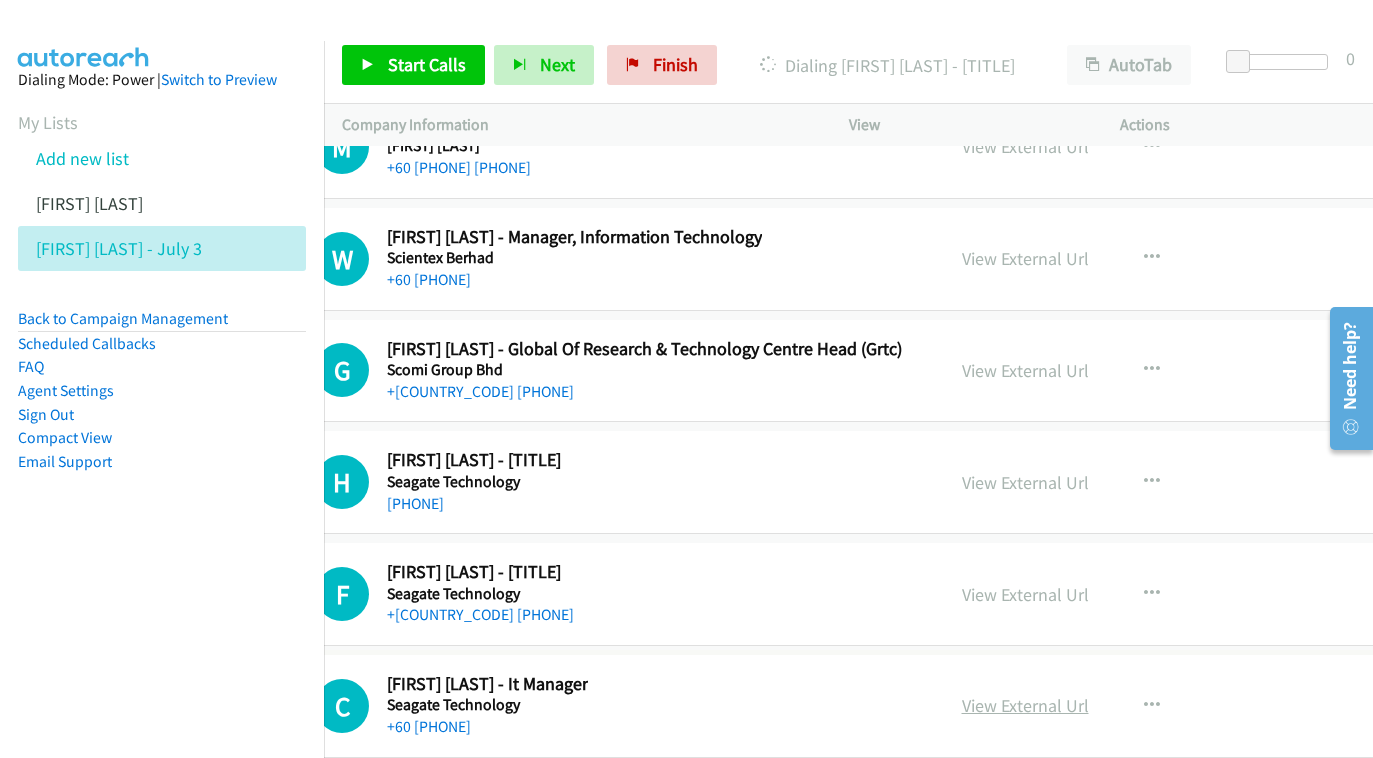 click on "View External Url" at bounding box center (1025, 705) 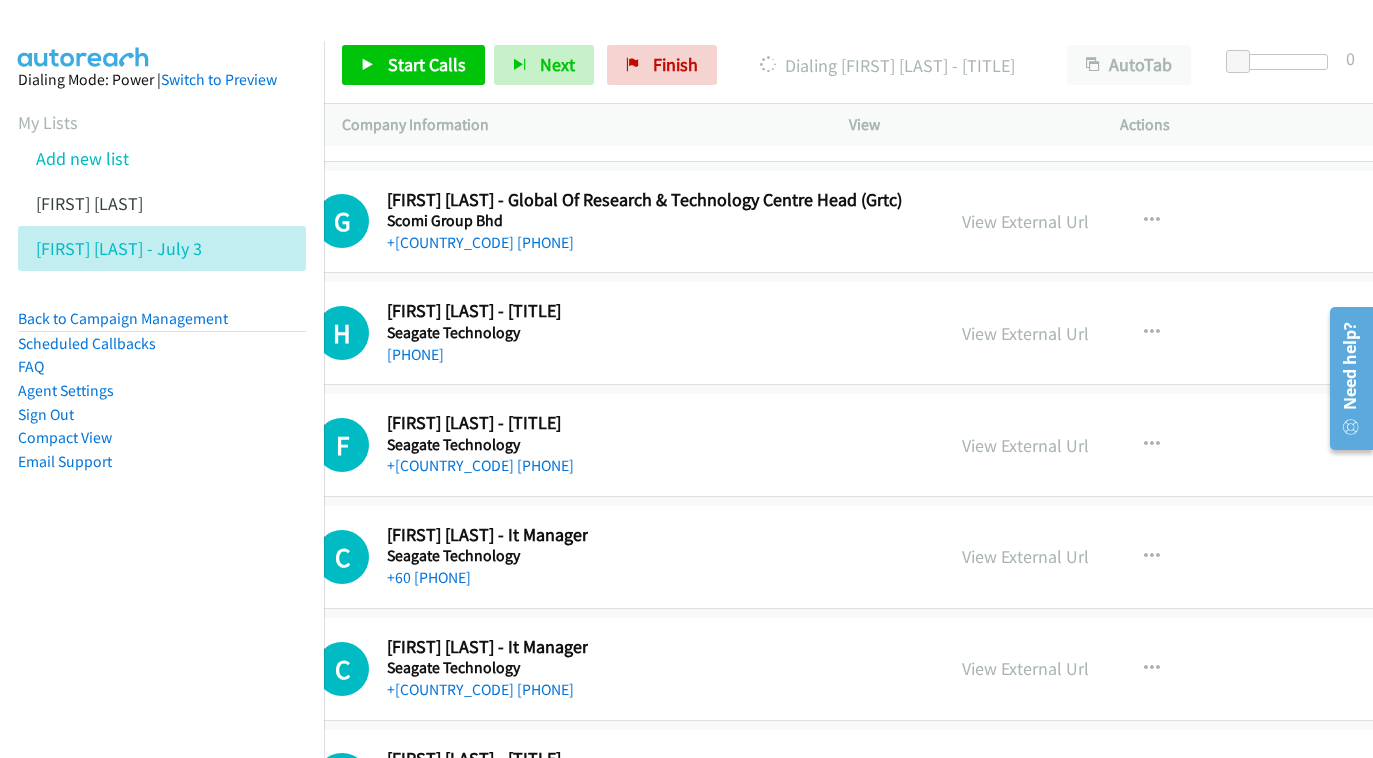 scroll, scrollTop: 26897, scrollLeft: 87, axis: both 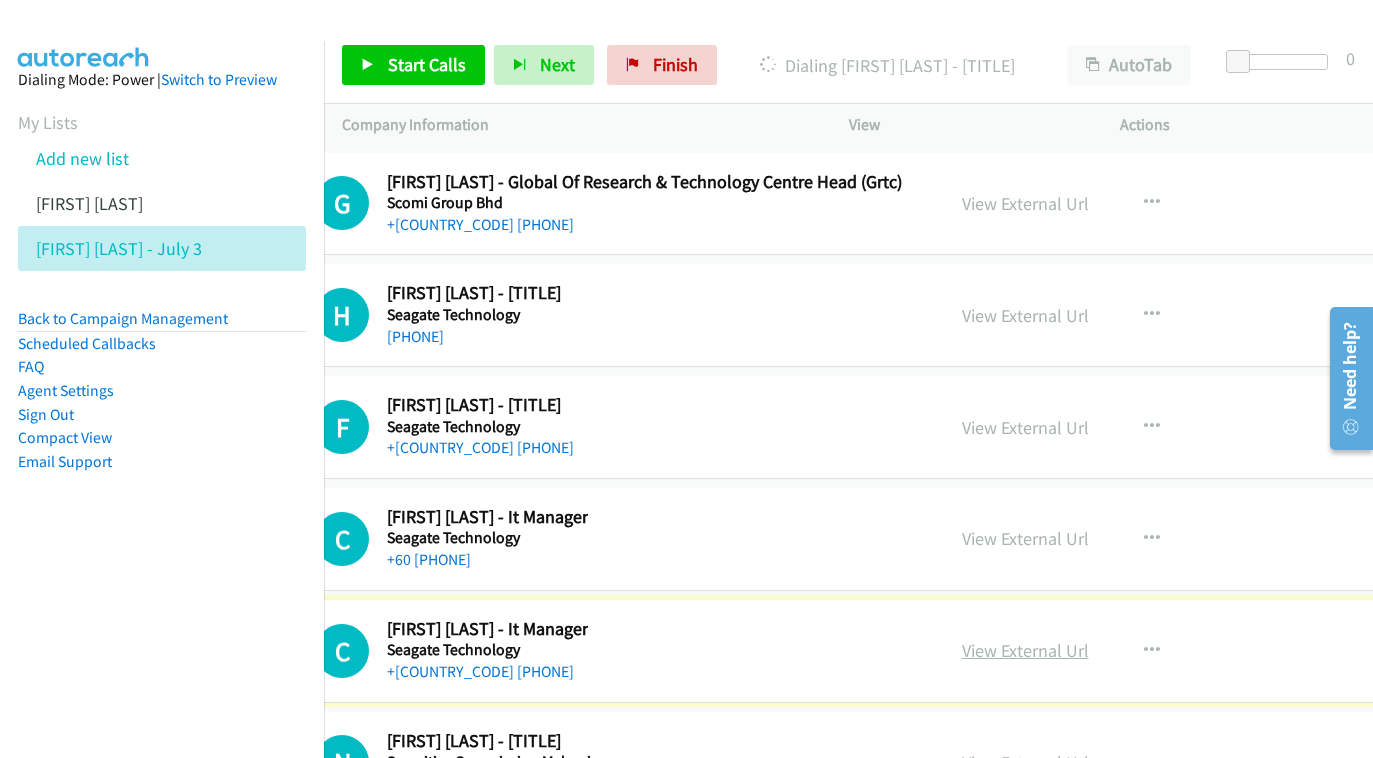 click on "View External Url" at bounding box center (1025, 650) 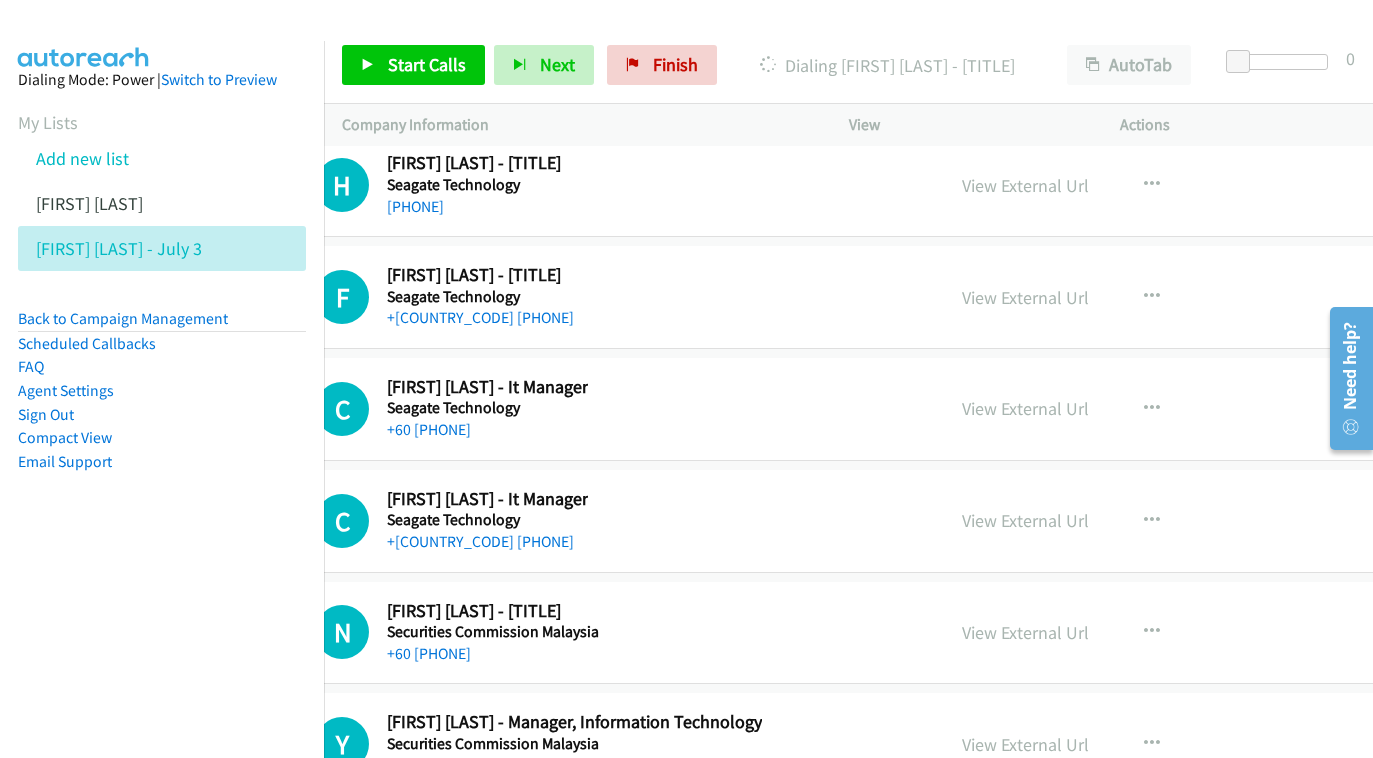 scroll, scrollTop: 27027, scrollLeft: 88, axis: both 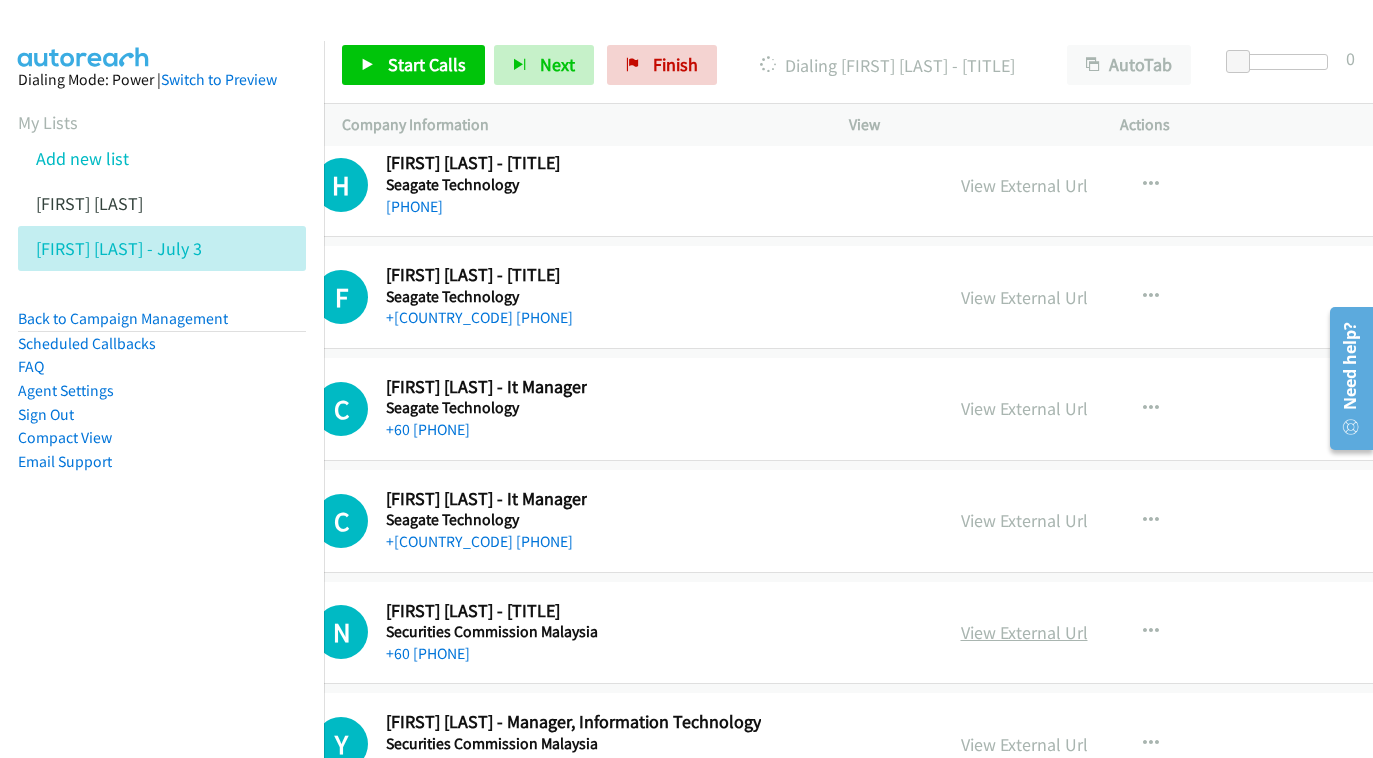 click on "View External Url" at bounding box center [1024, 632] 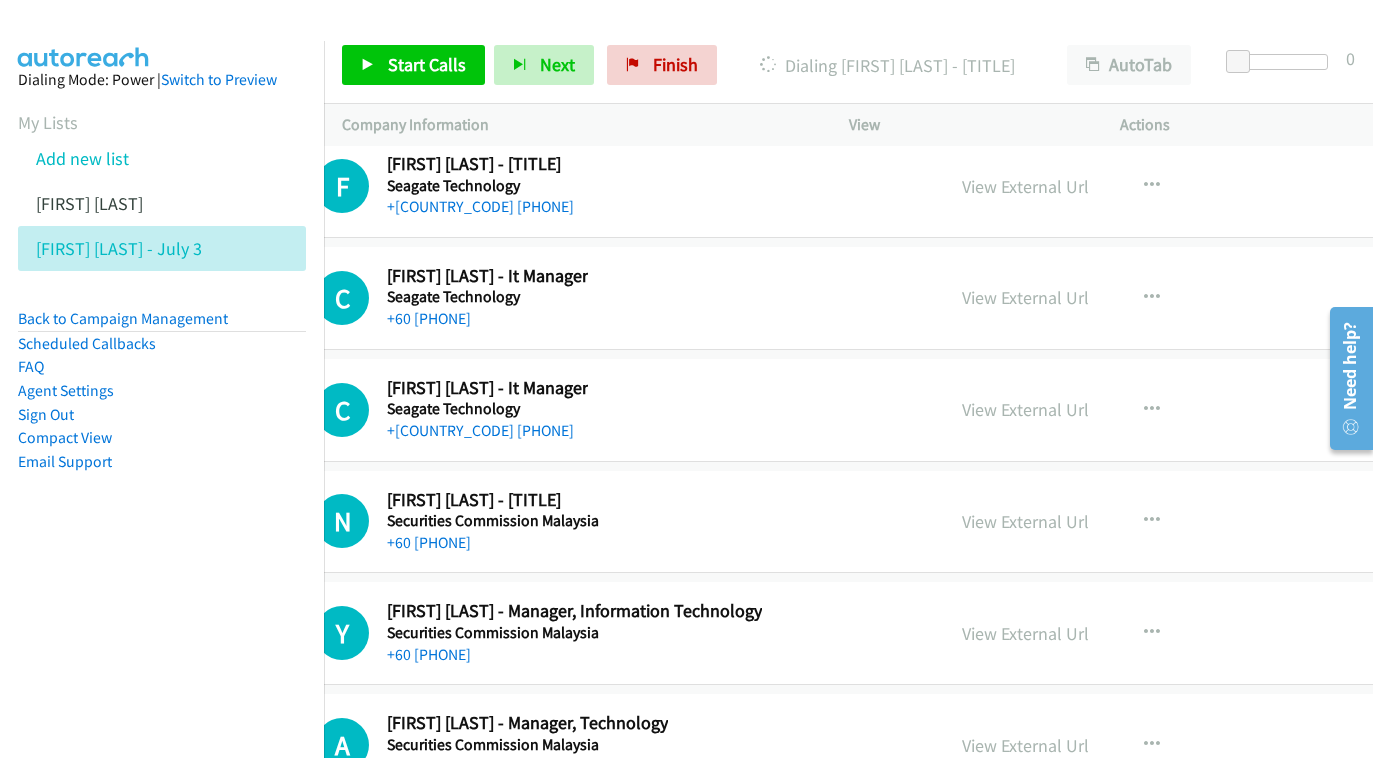 scroll, scrollTop: 27138, scrollLeft: 88, axis: both 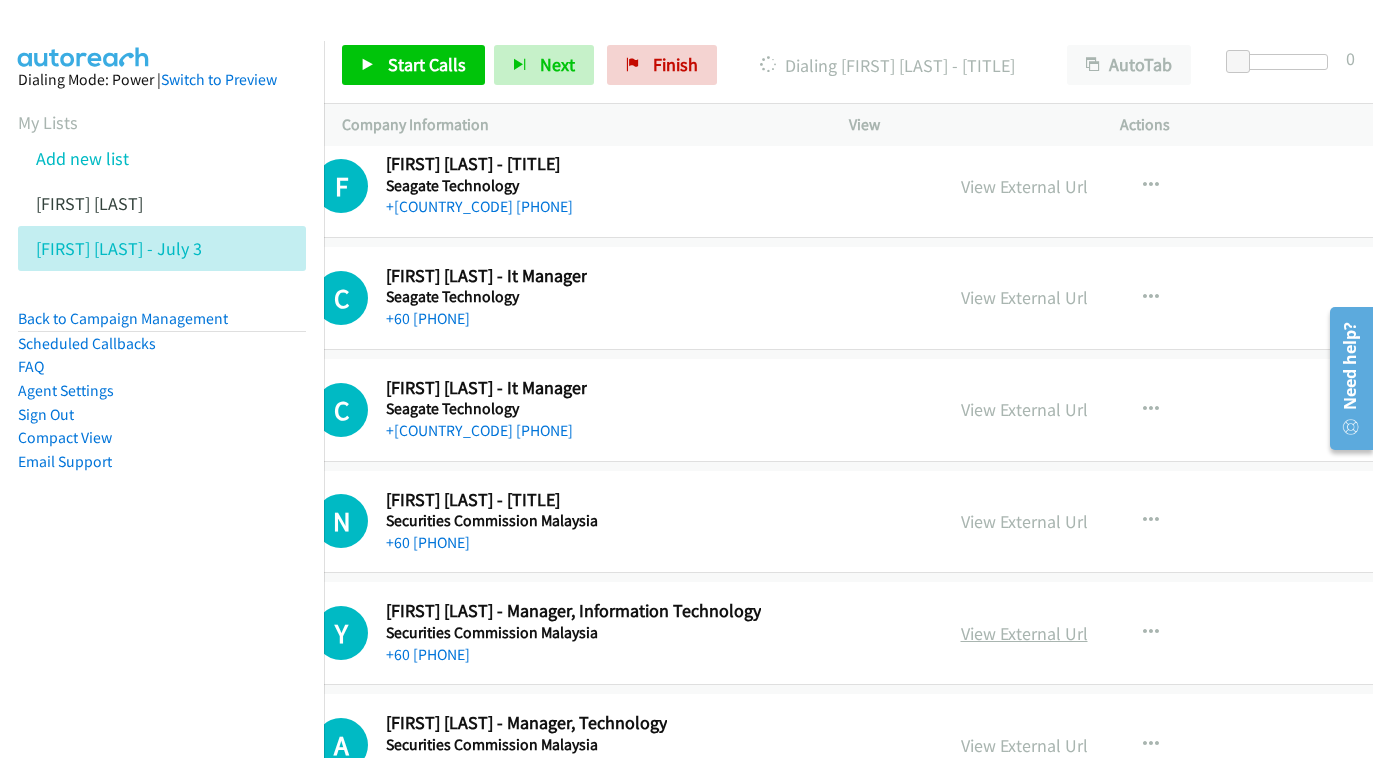 click on "View External Url" at bounding box center [1024, 633] 